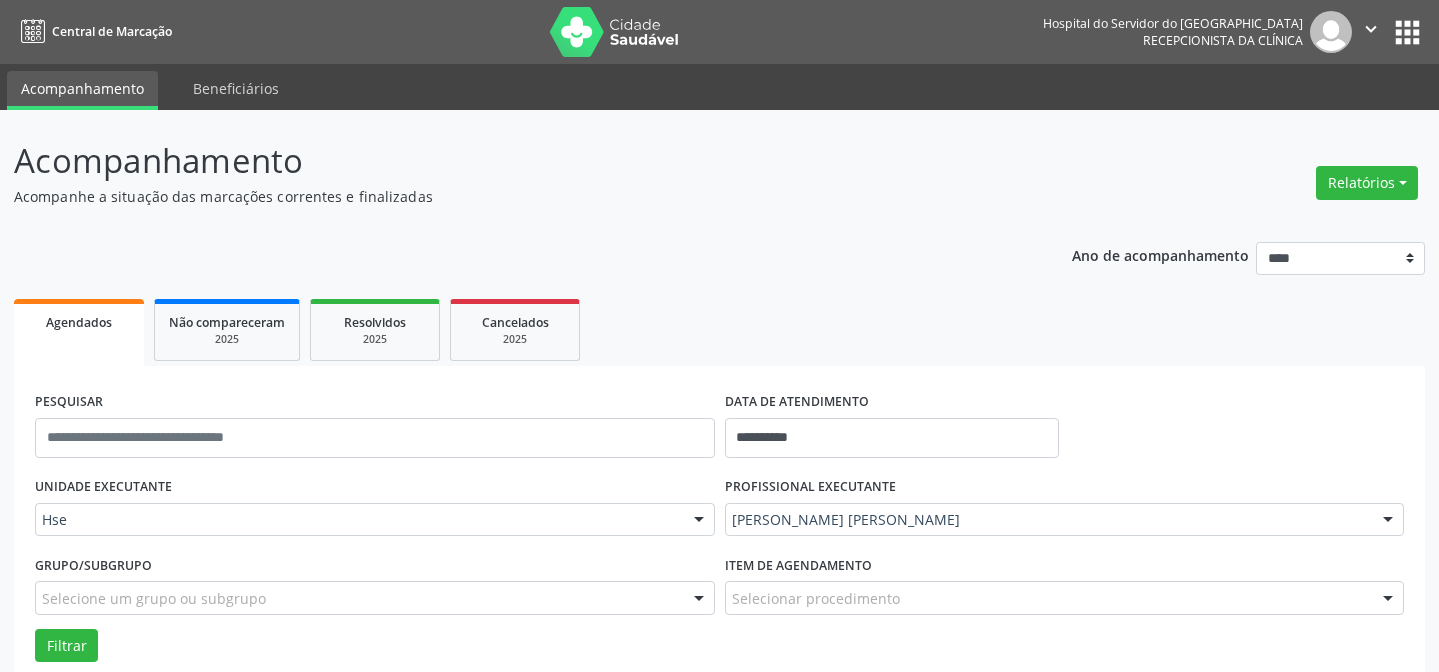 scroll, scrollTop: 135, scrollLeft: 0, axis: vertical 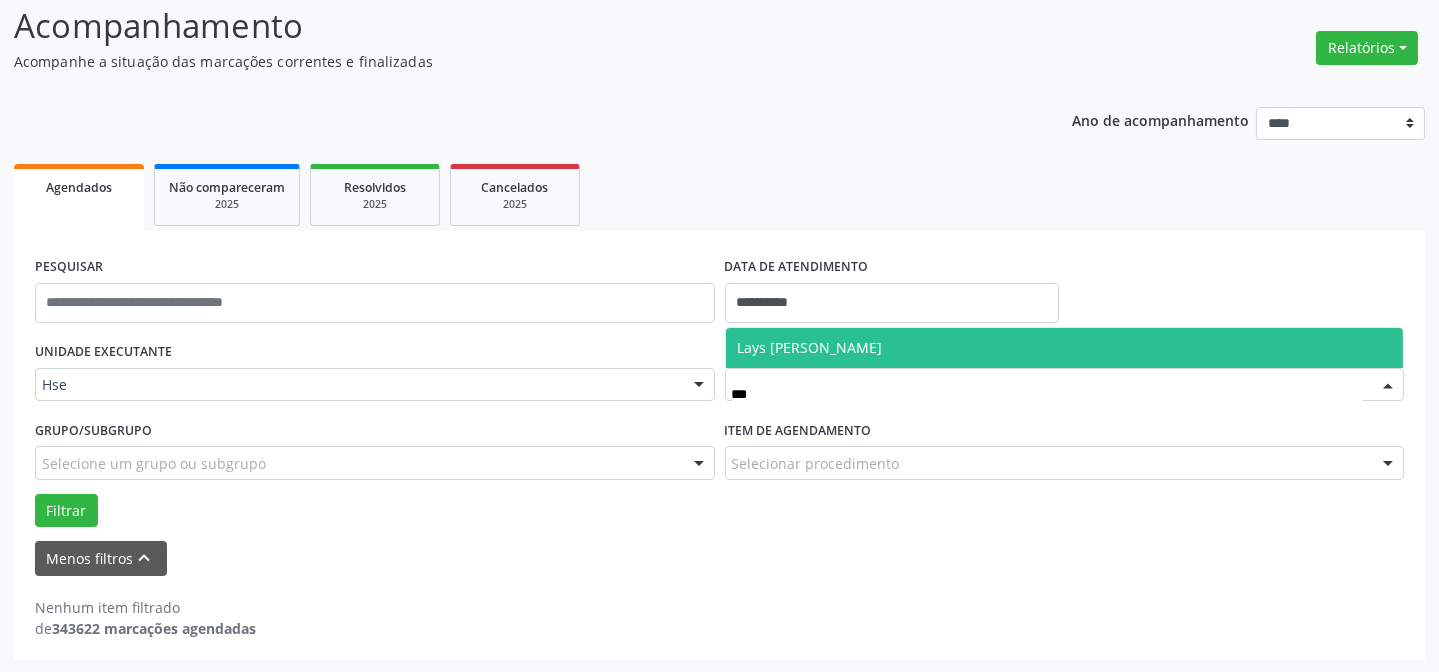 type on "****" 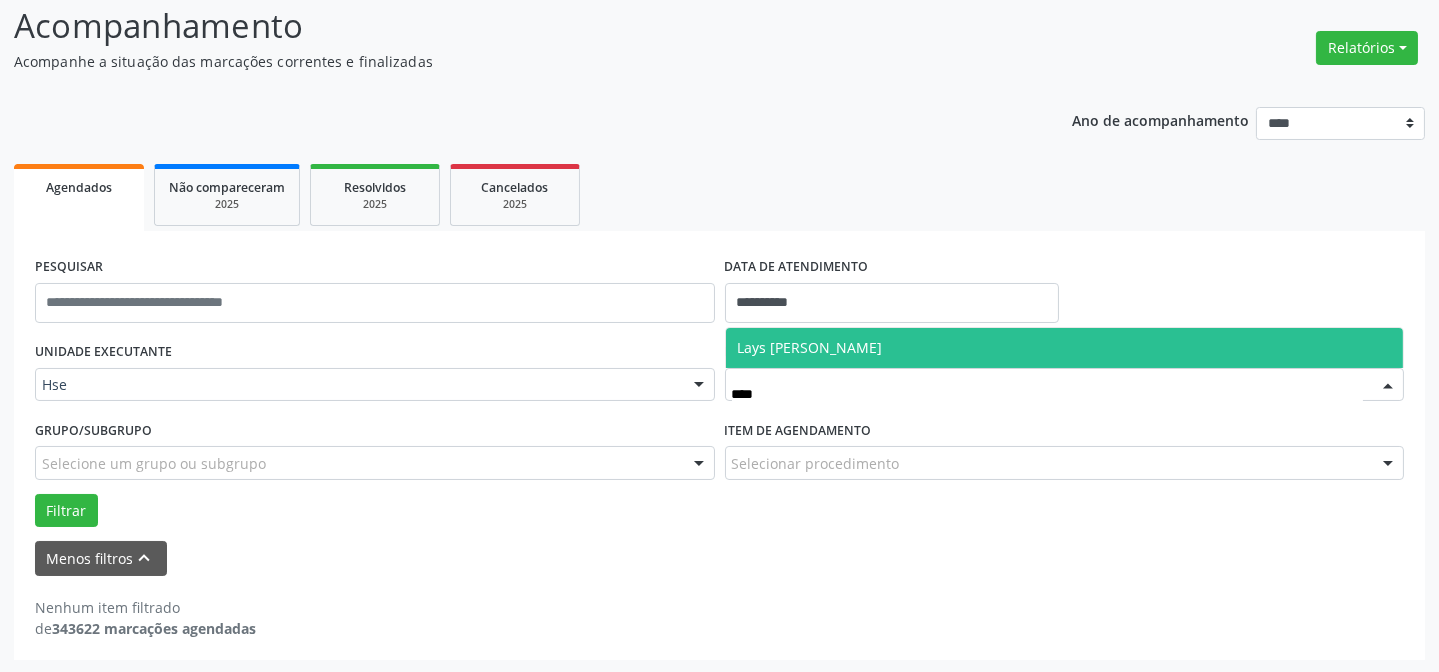 click on "Lays [PERSON_NAME]" at bounding box center [1065, 348] 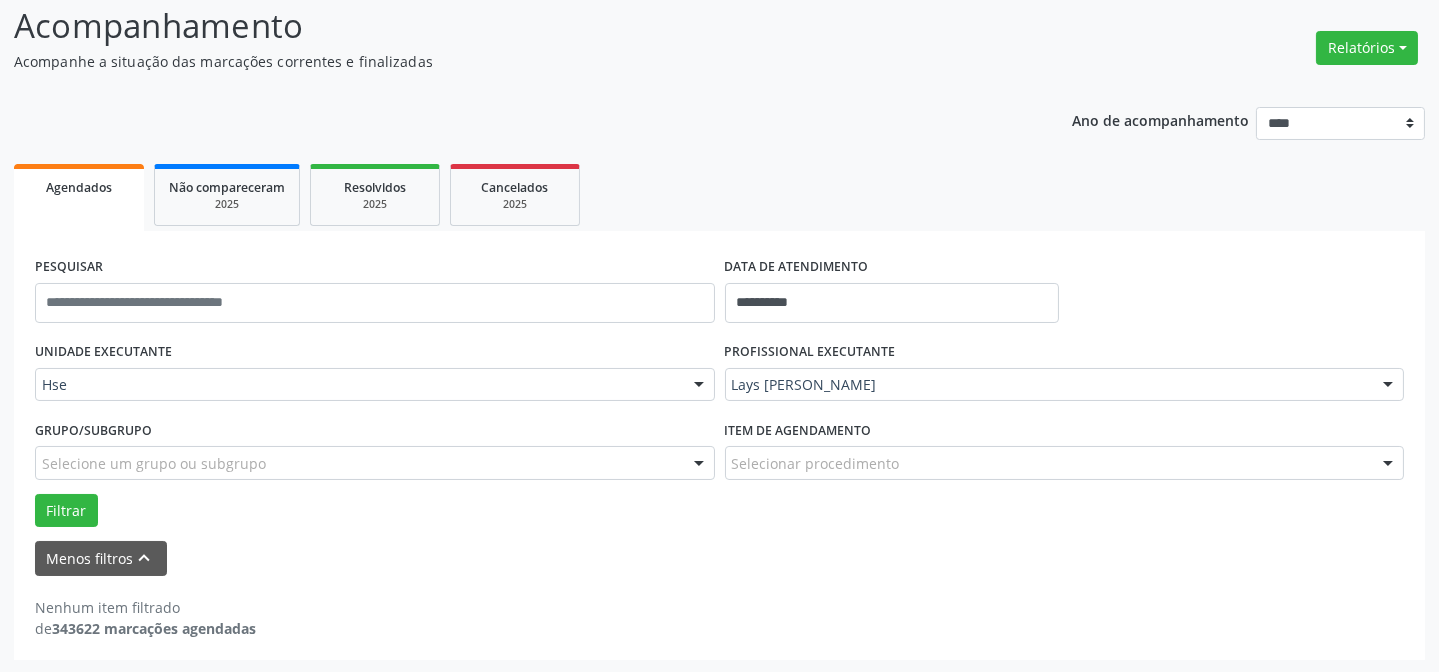 click on "**********" at bounding box center (719, 414) 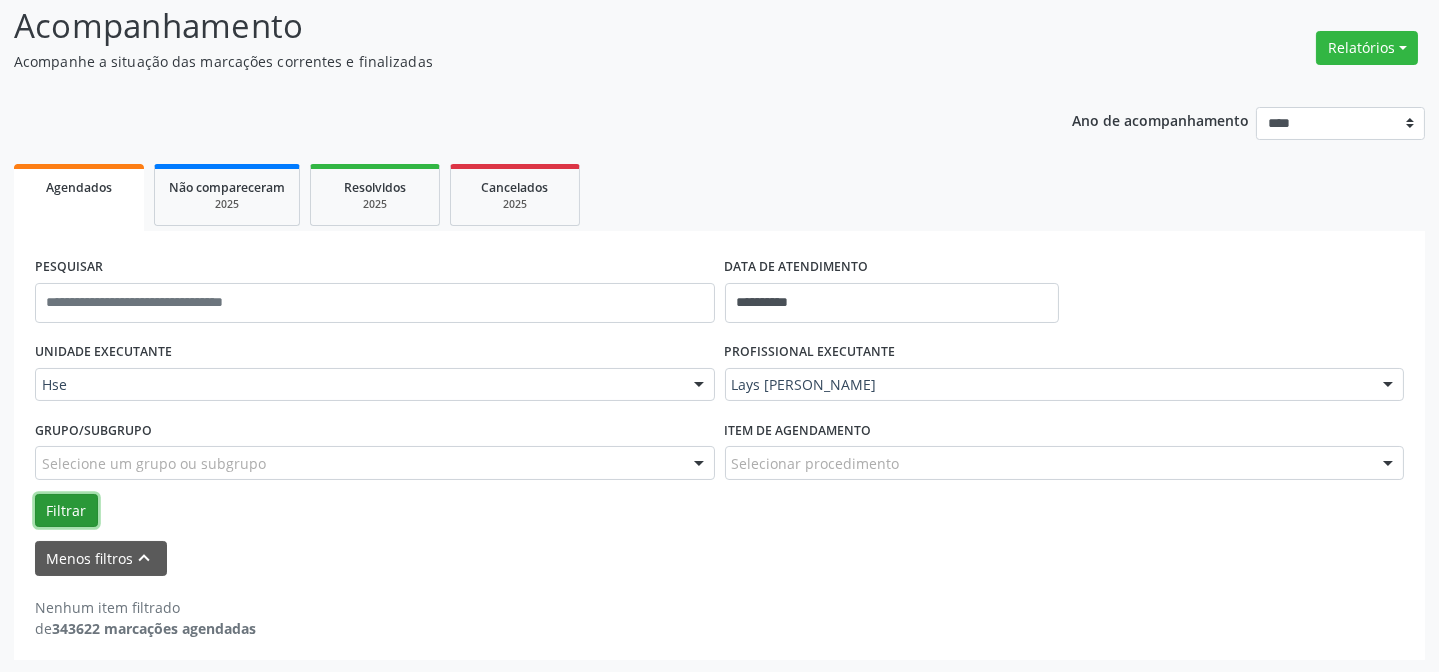 click on "Filtrar" at bounding box center (66, 511) 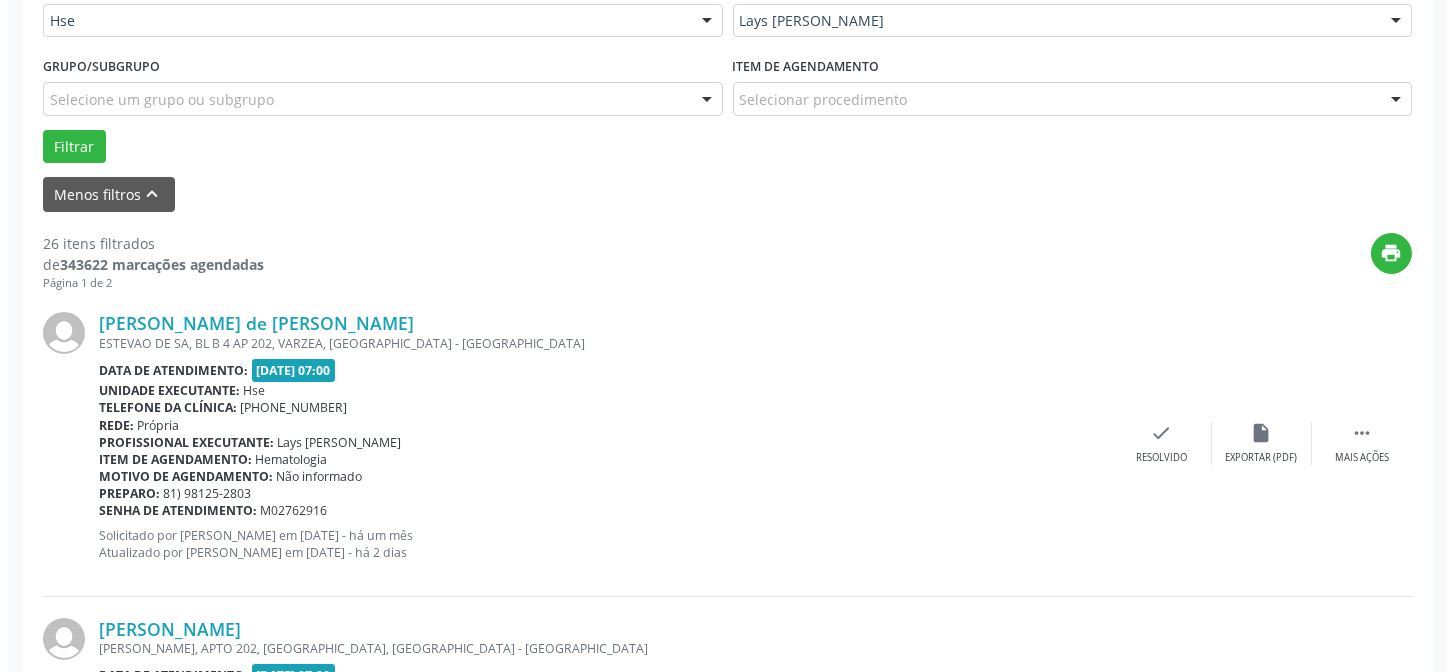 scroll, scrollTop: 590, scrollLeft: 0, axis: vertical 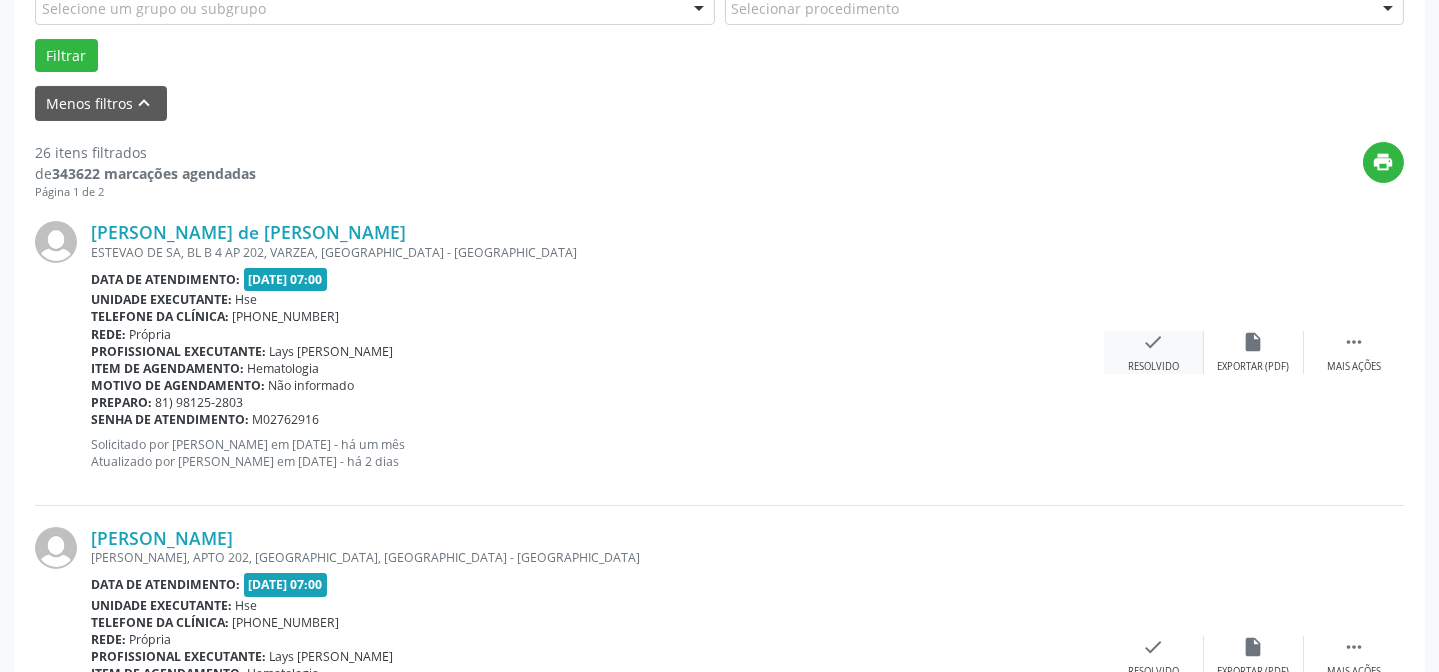click on "check
Resolvido" at bounding box center [1154, 352] 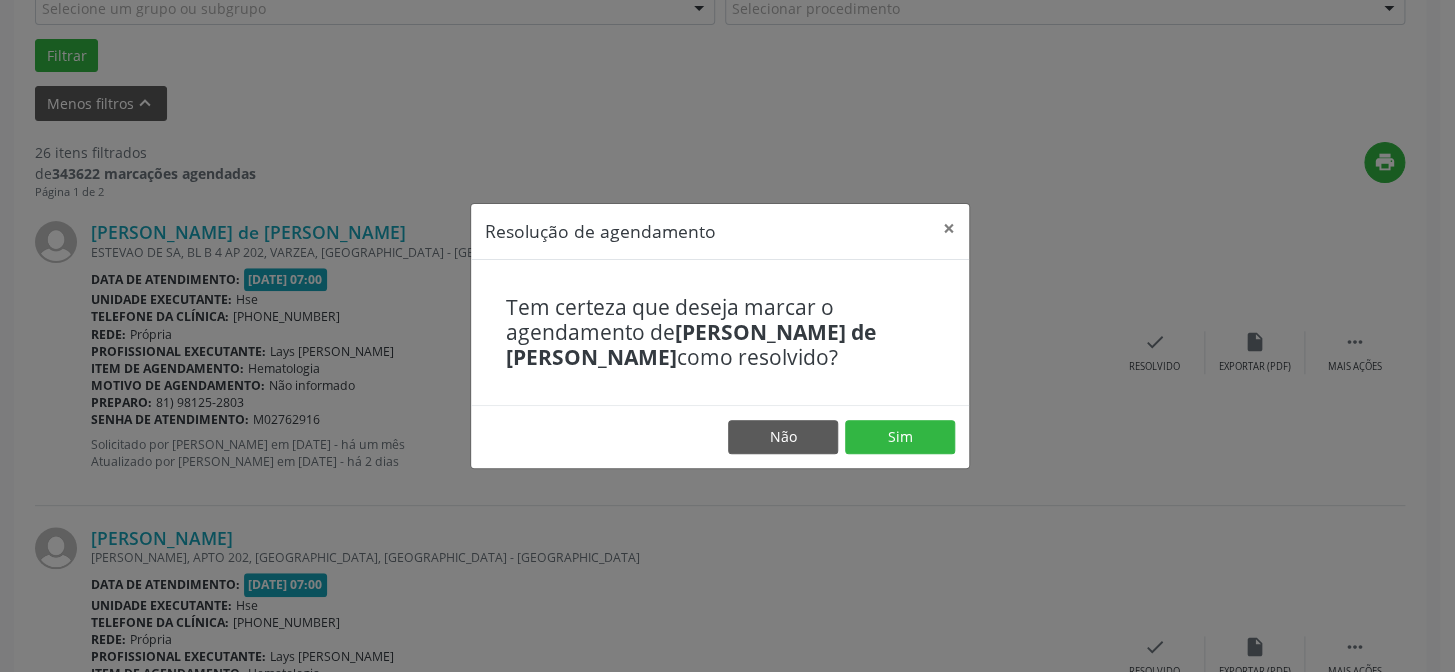click on "Não Sim" at bounding box center (720, 436) 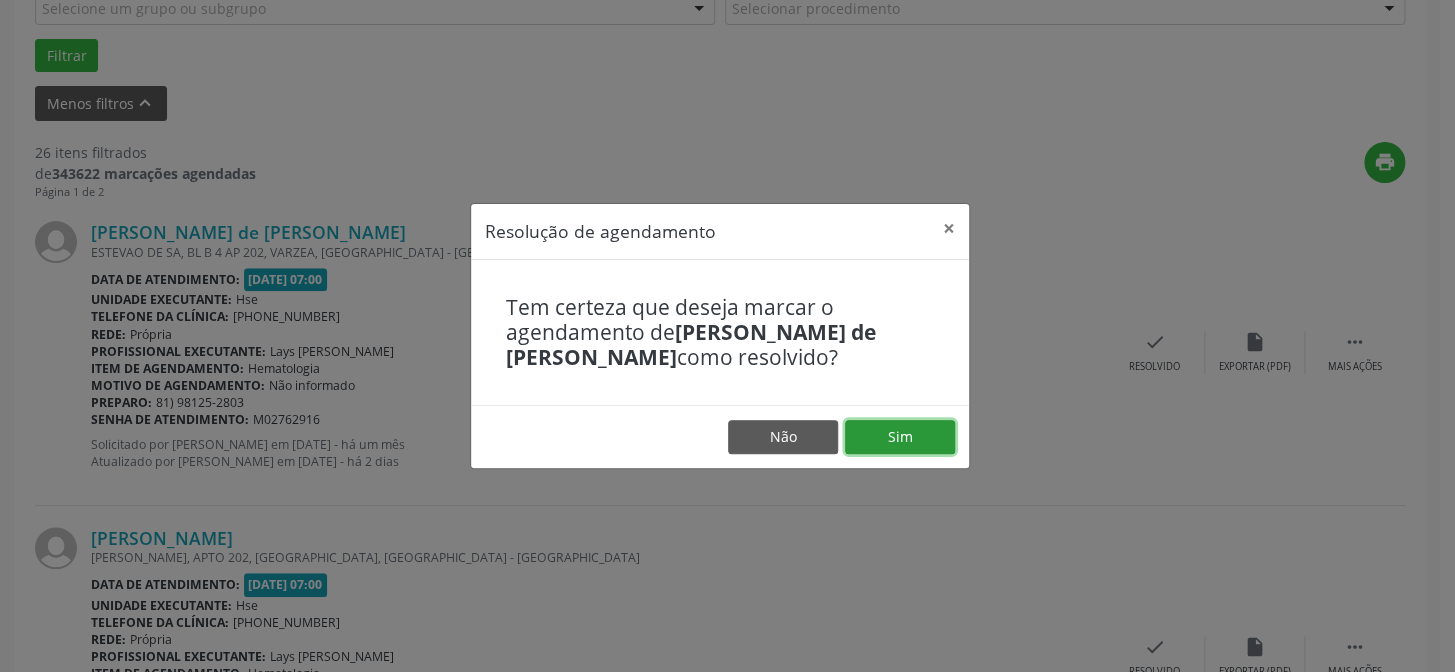 click on "Sim" at bounding box center (900, 437) 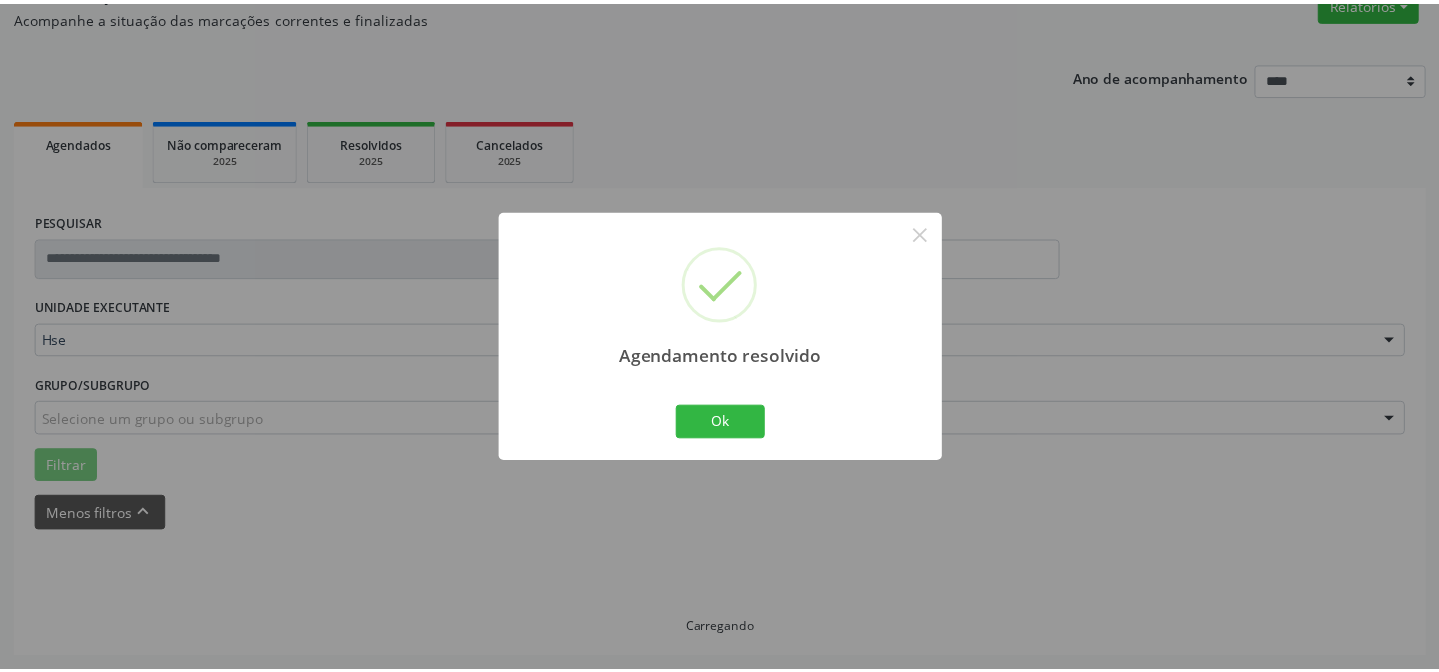 scroll, scrollTop: 179, scrollLeft: 0, axis: vertical 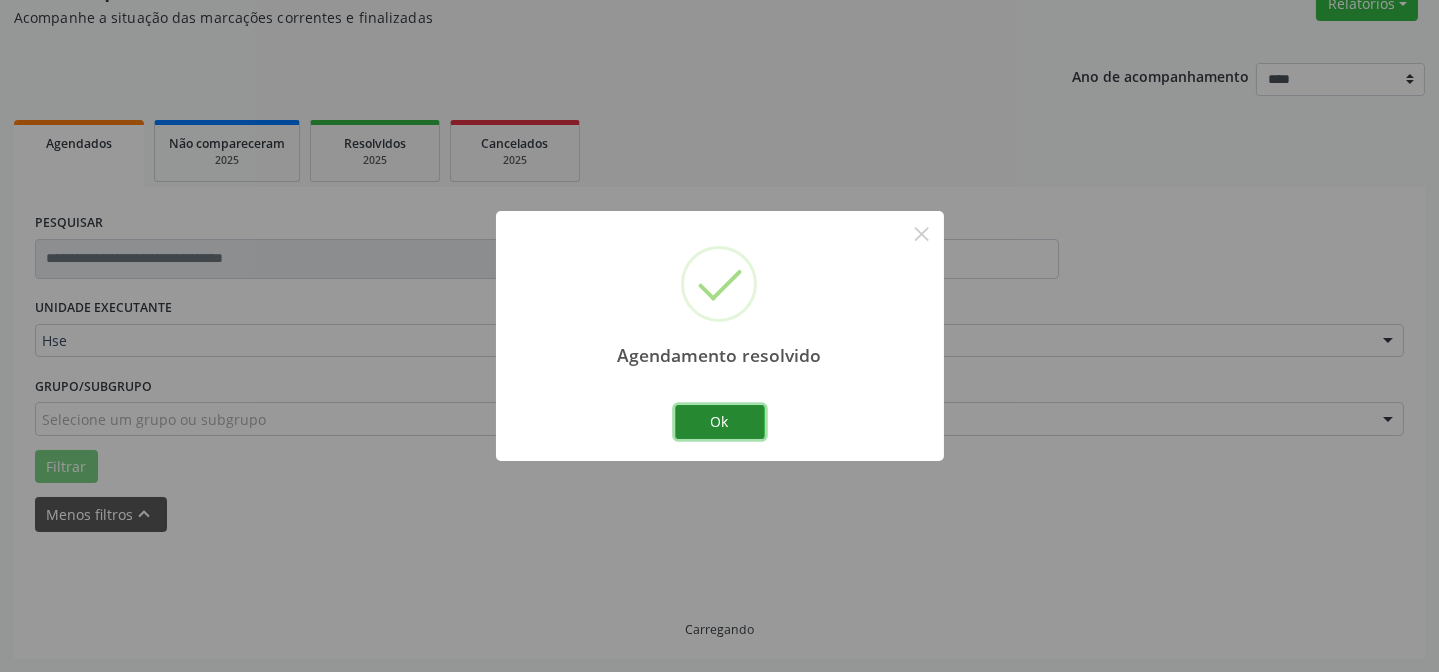 click on "Ok" at bounding box center (720, 422) 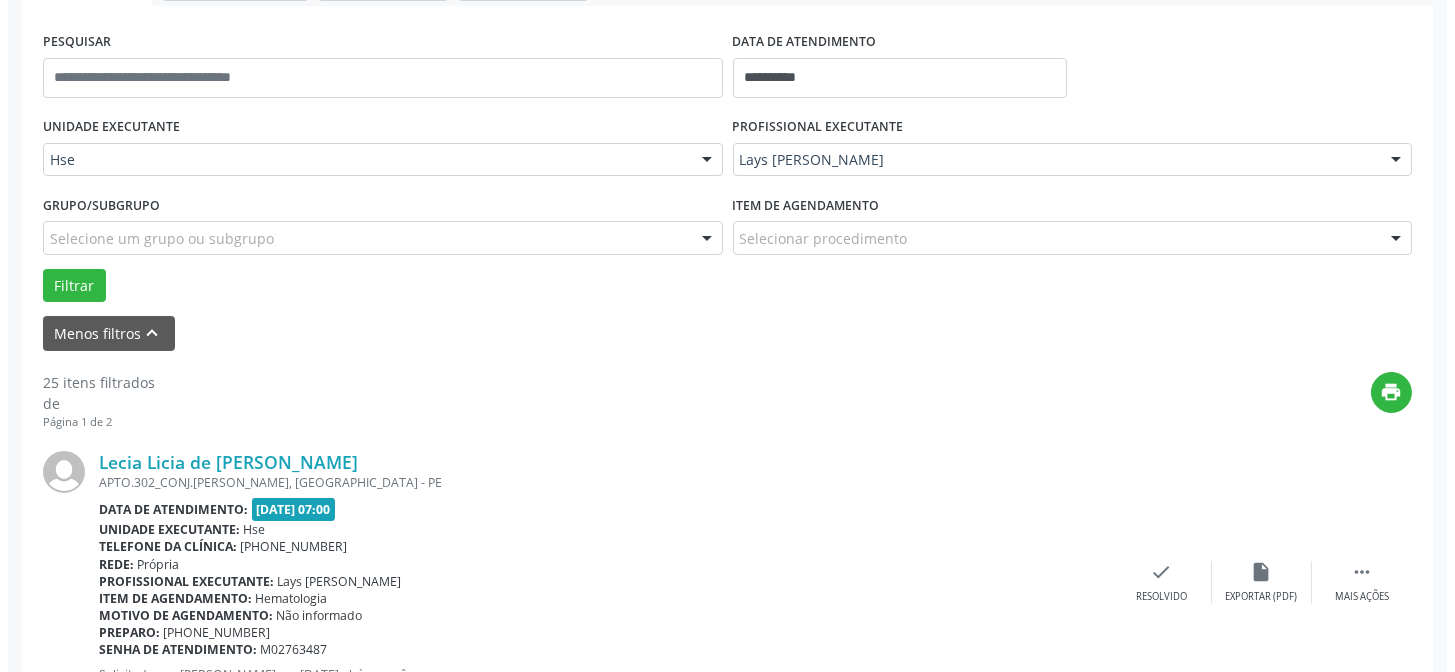 scroll, scrollTop: 360, scrollLeft: 0, axis: vertical 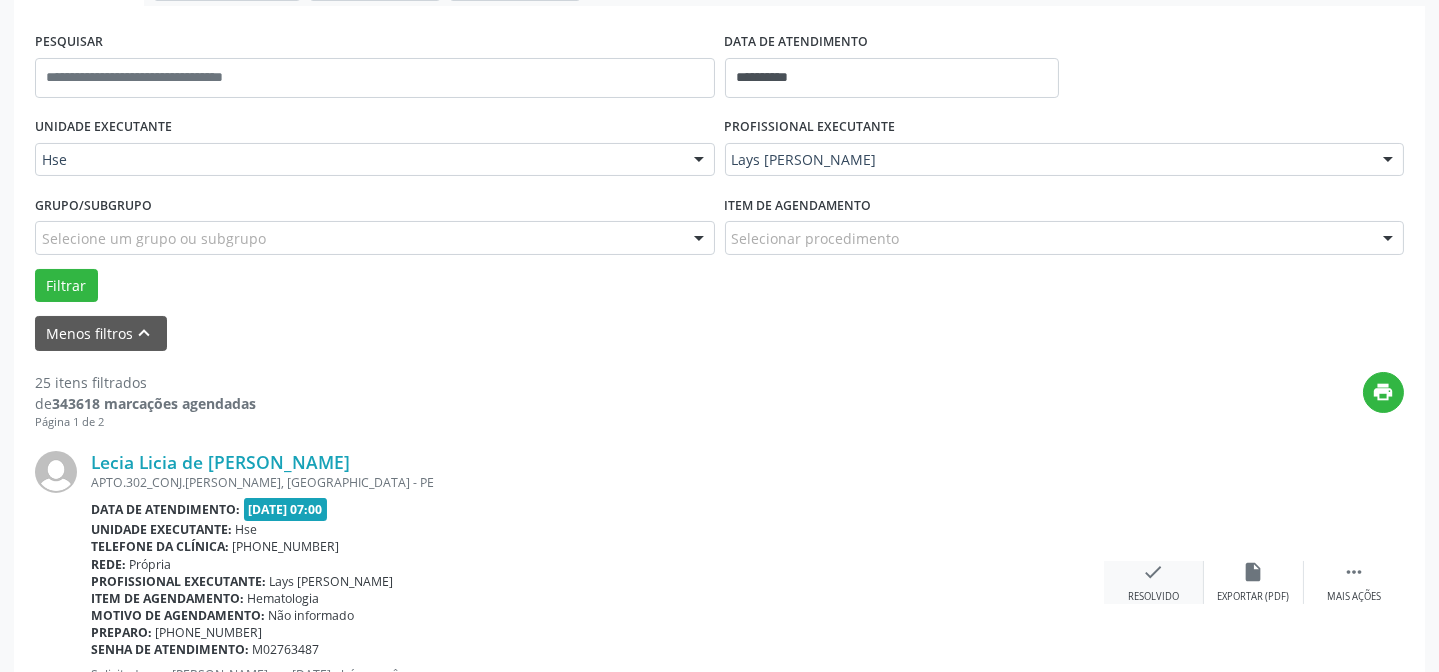 click on "check
Resolvido" at bounding box center (1154, 582) 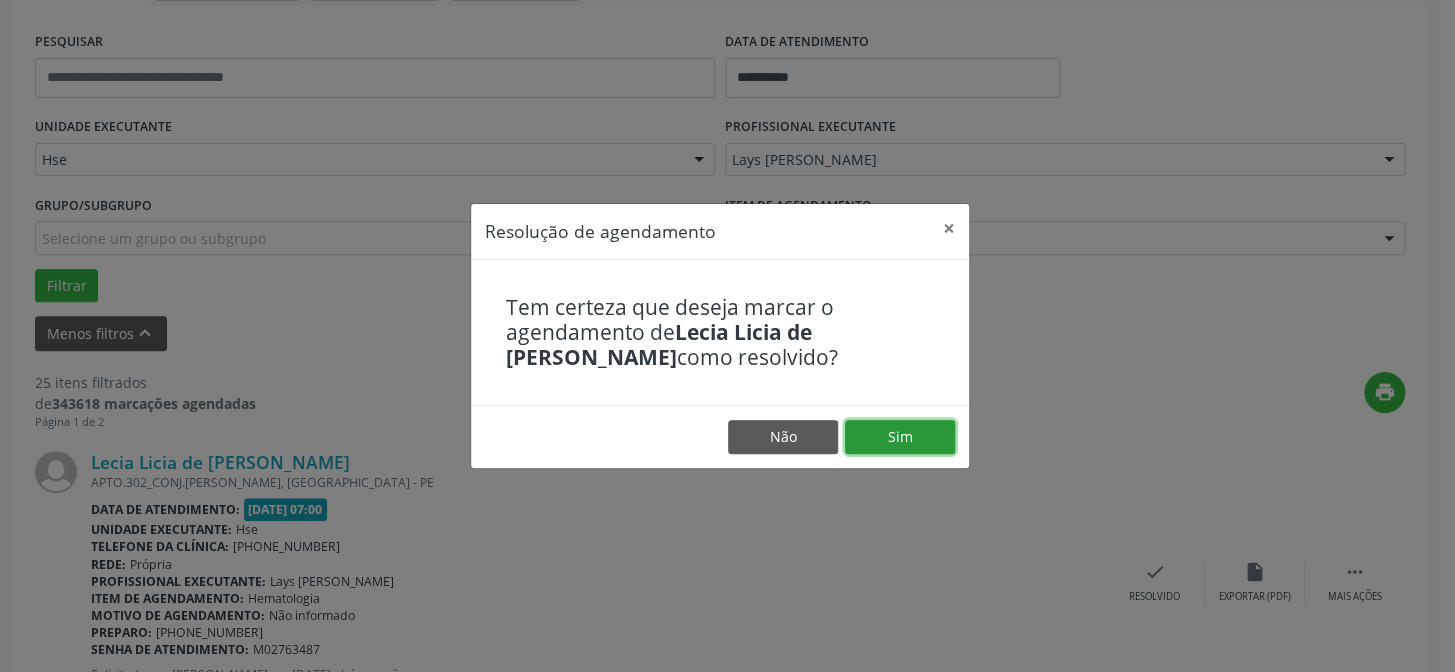 click on "Sim" at bounding box center [900, 437] 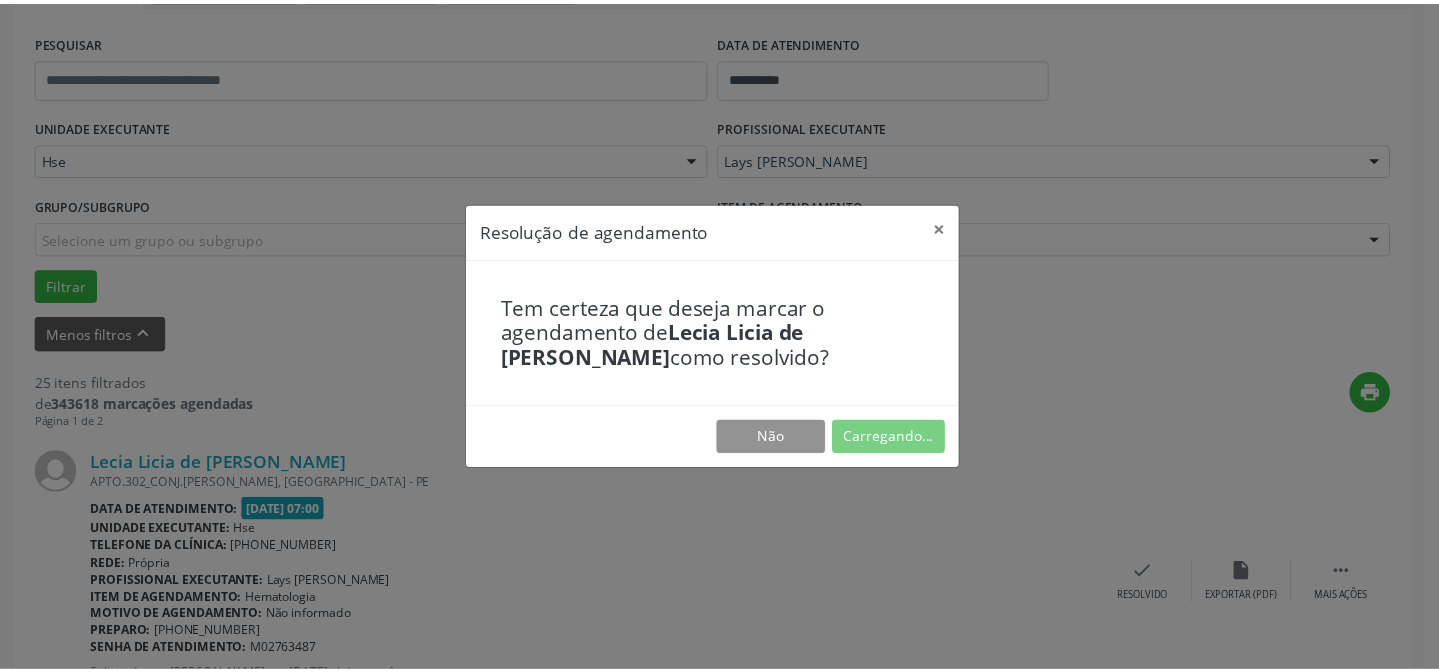 scroll, scrollTop: 179, scrollLeft: 0, axis: vertical 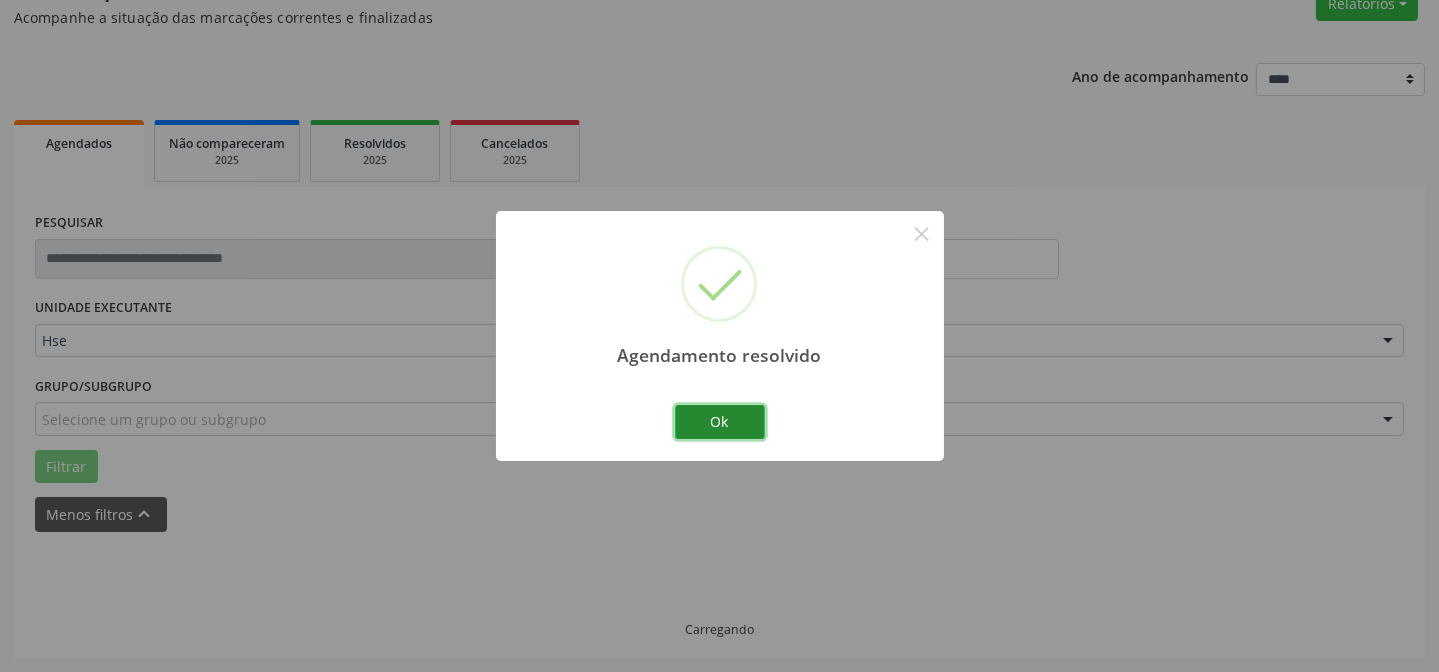 click on "Ok" at bounding box center [720, 422] 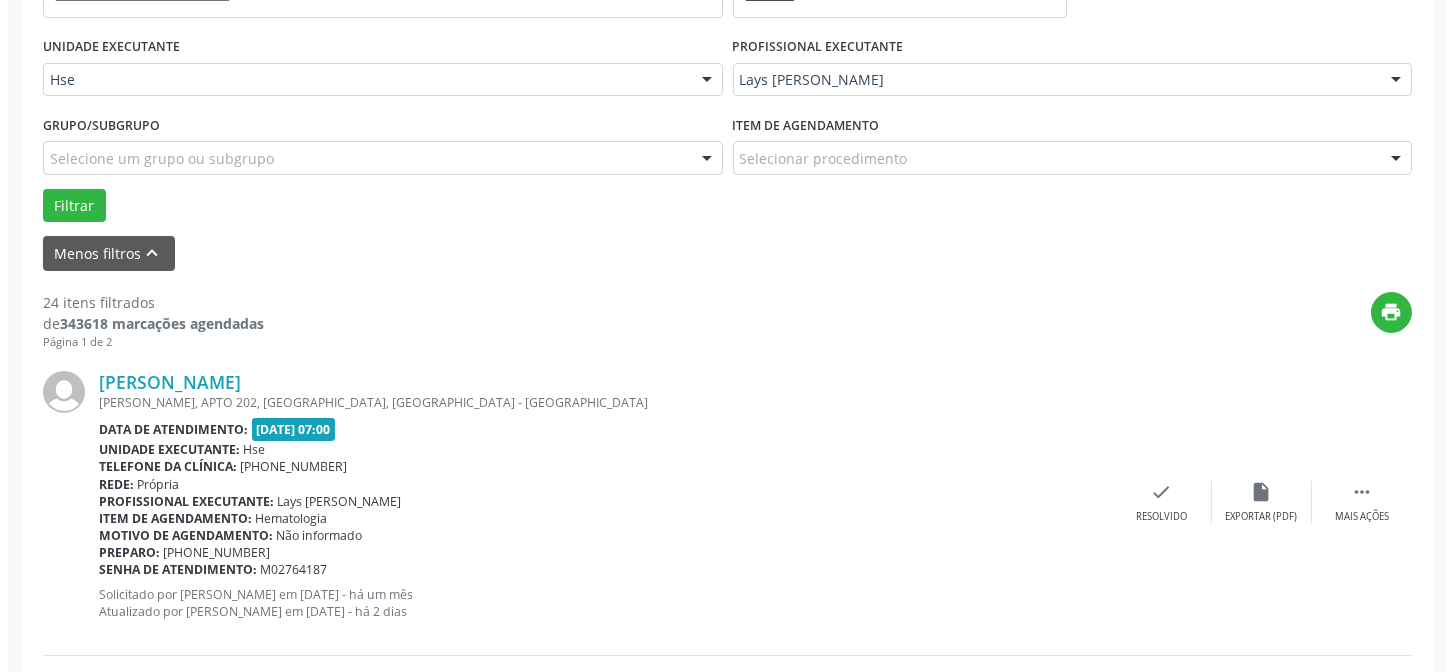 scroll, scrollTop: 472, scrollLeft: 0, axis: vertical 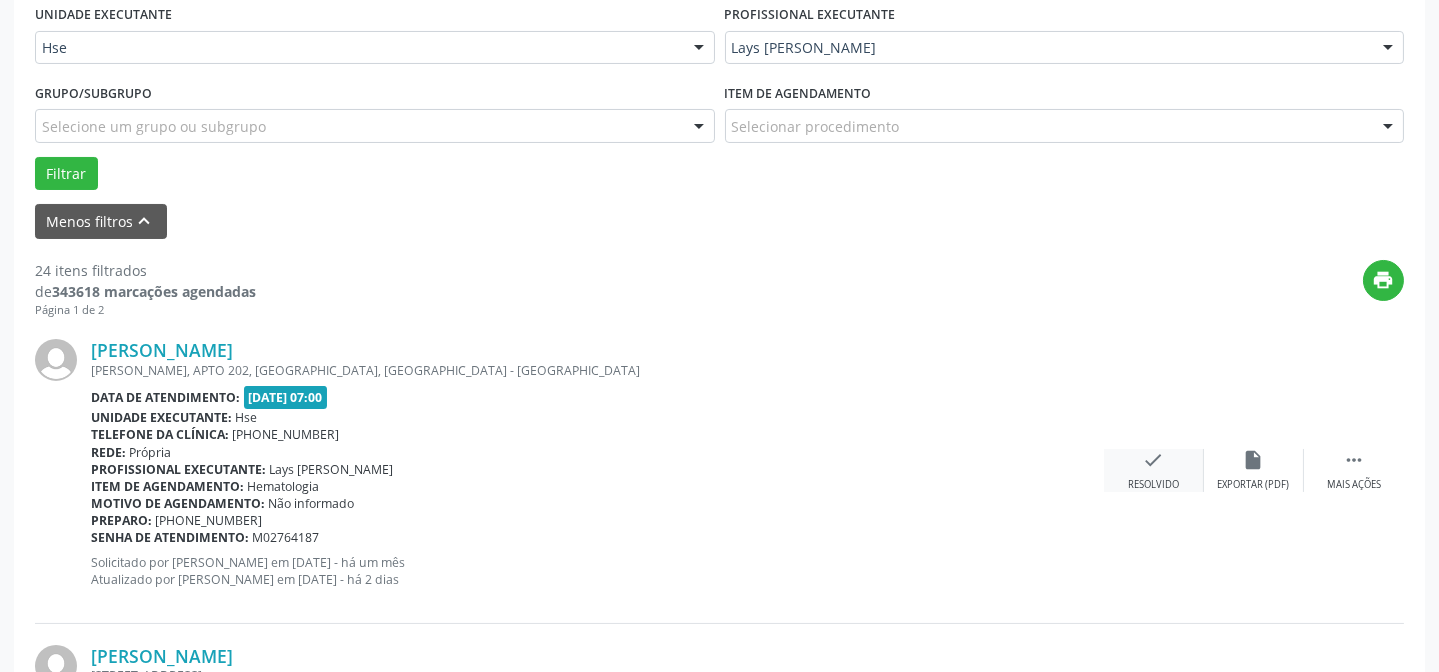 click on "check
Resolvido" at bounding box center (1154, 470) 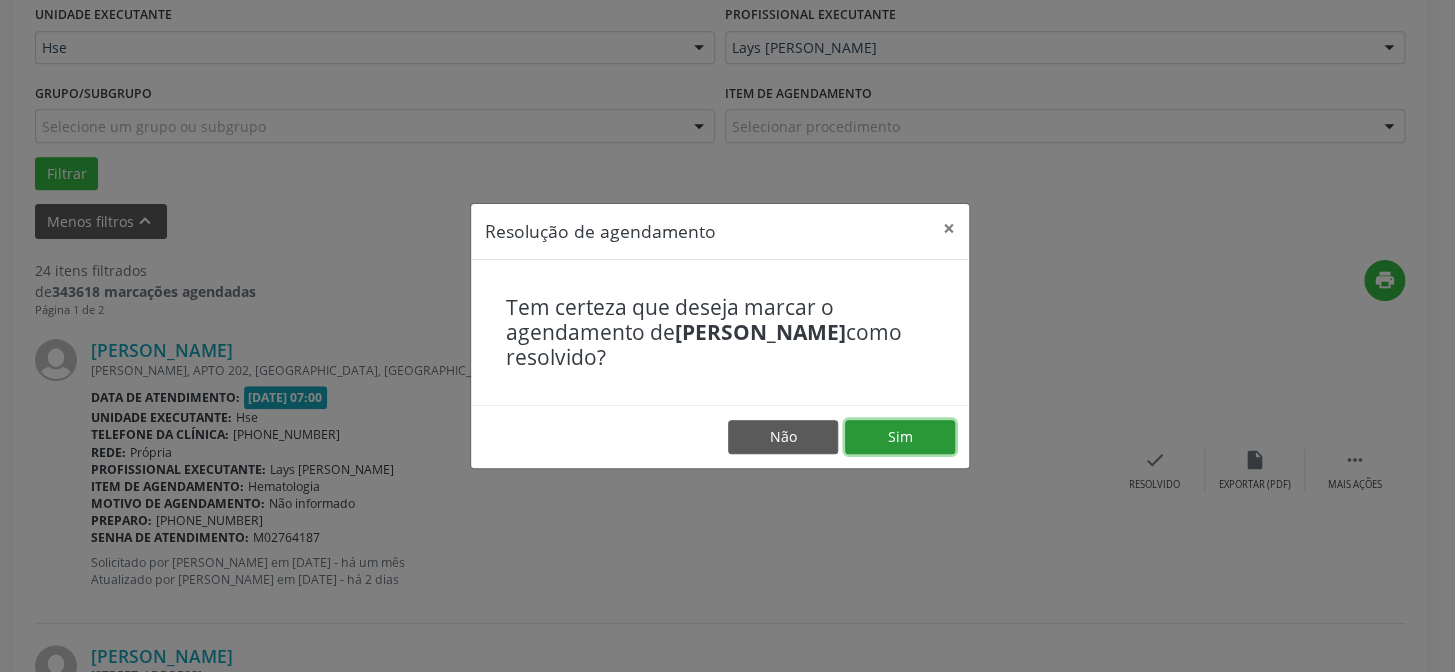 click on "Sim" at bounding box center (900, 437) 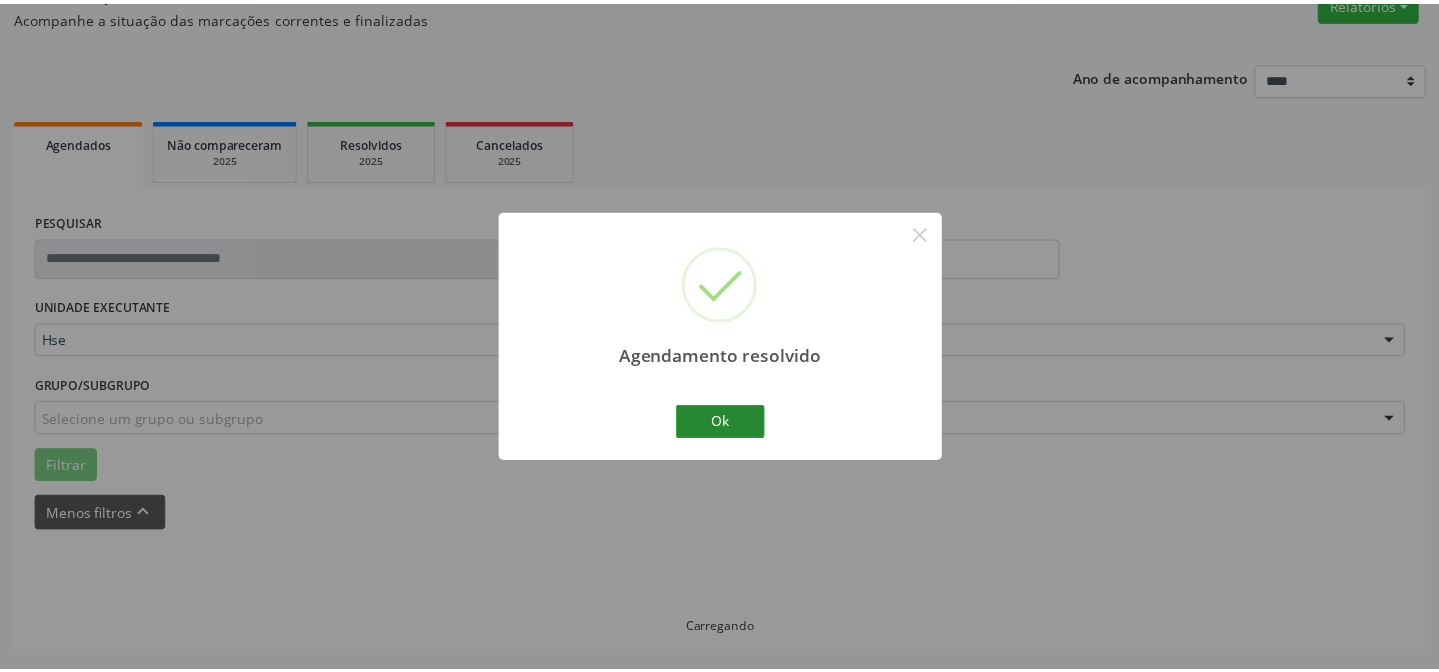 scroll, scrollTop: 179, scrollLeft: 0, axis: vertical 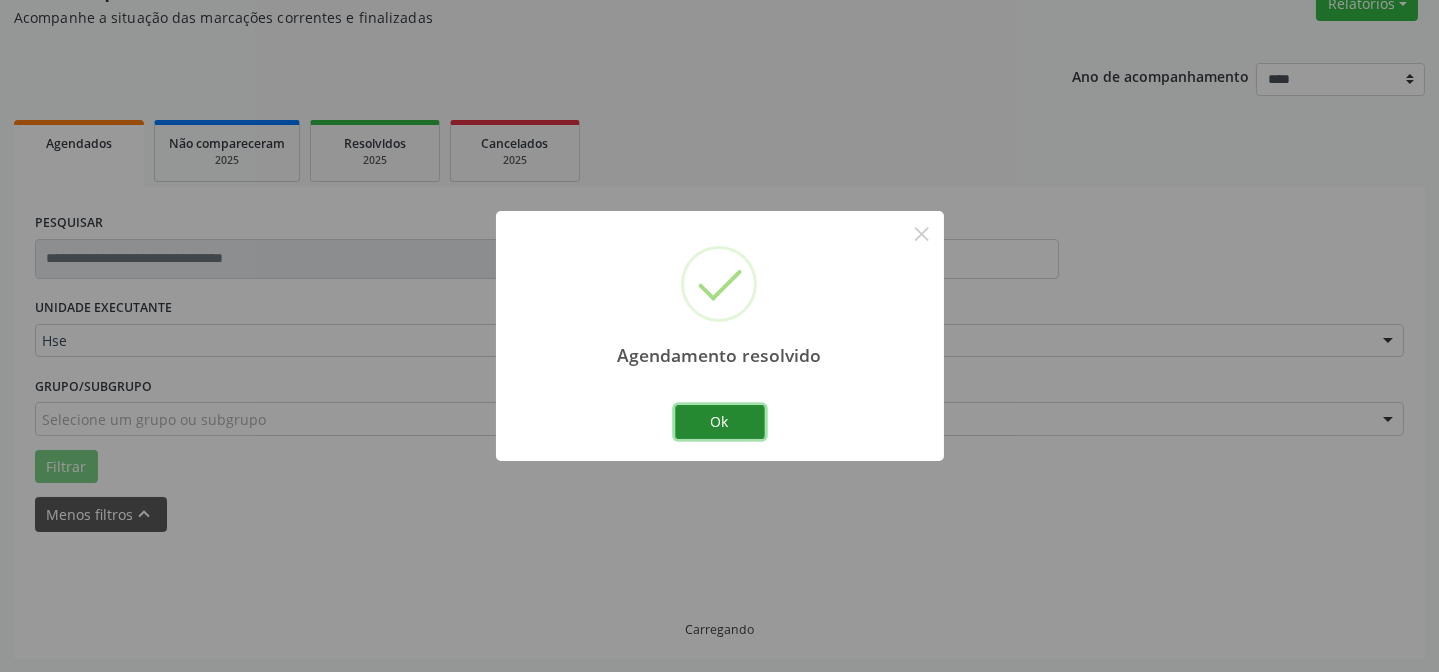 click on "Ok" at bounding box center [720, 422] 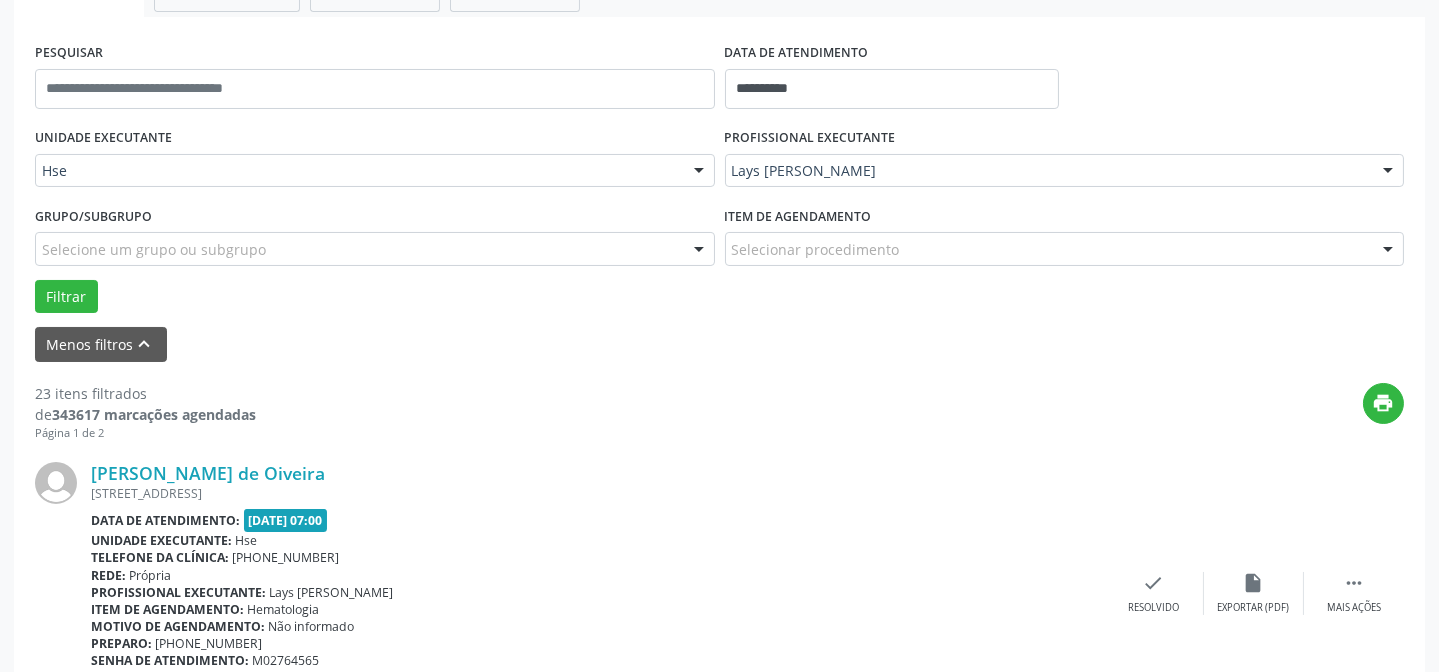 scroll, scrollTop: 381, scrollLeft: 0, axis: vertical 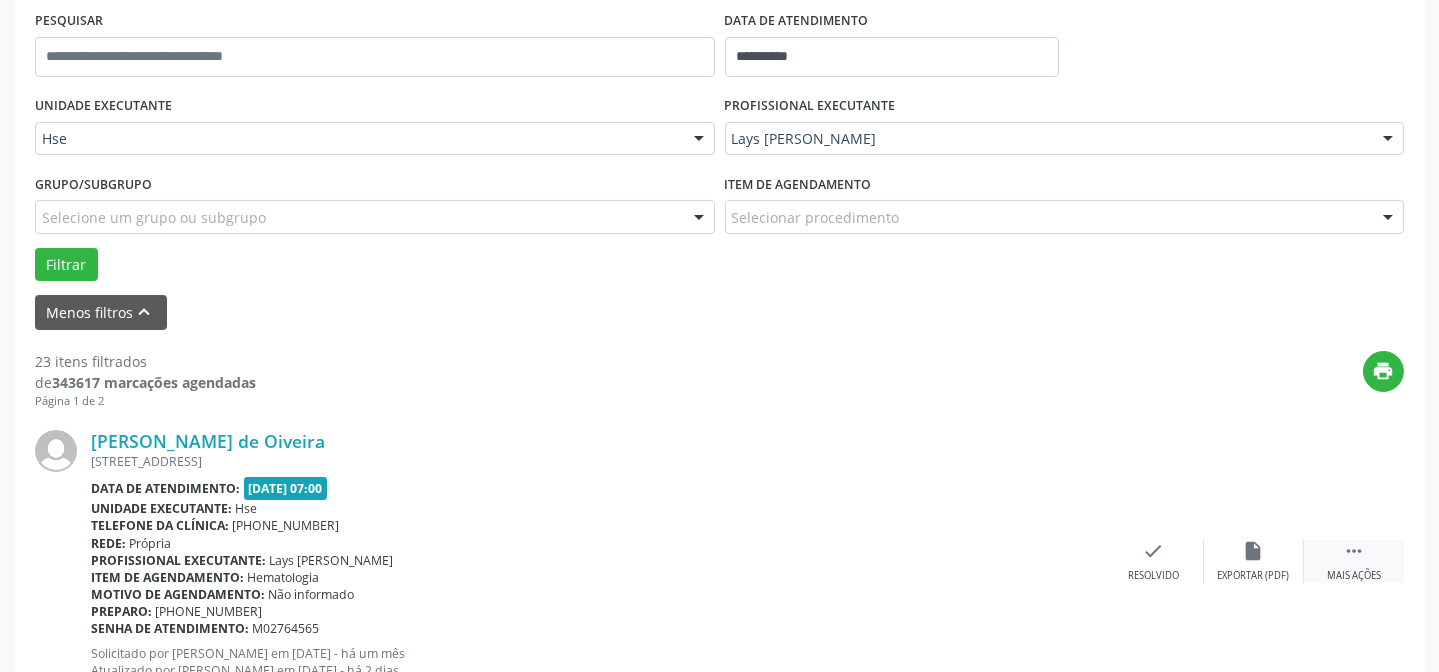 click on "" at bounding box center (1354, 551) 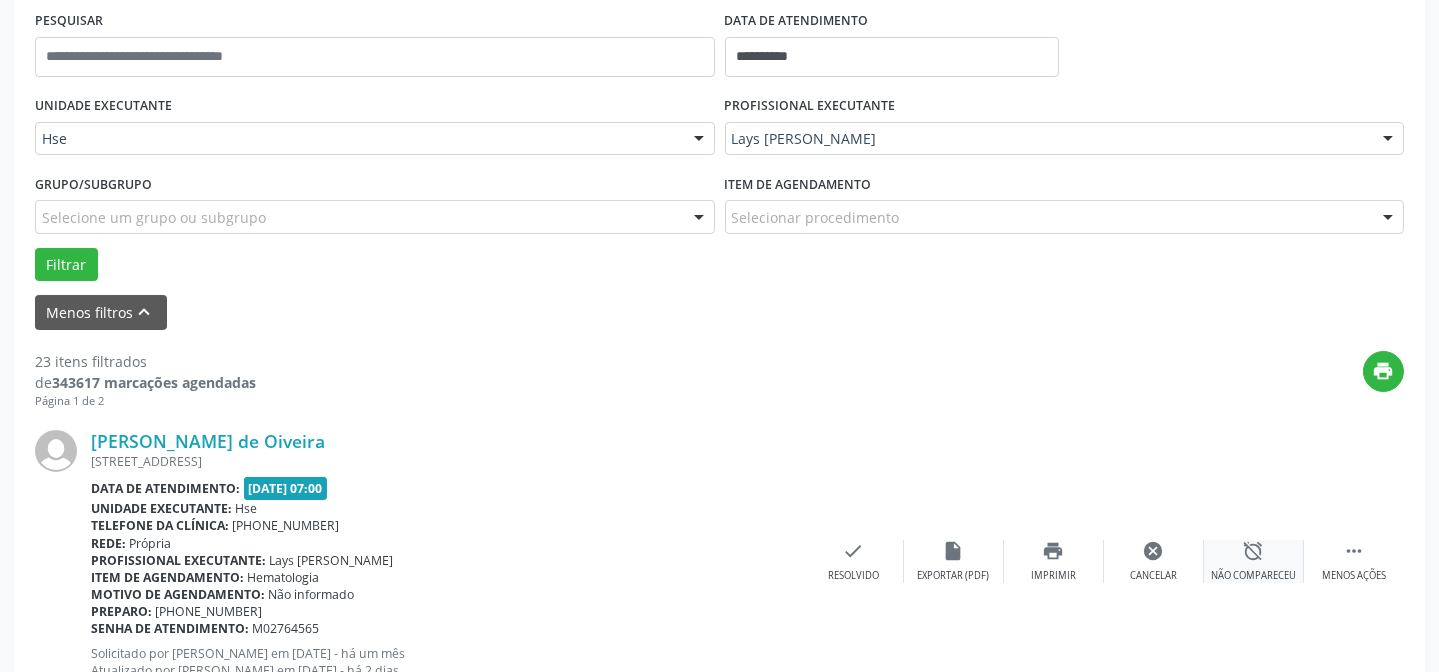 click on "alarm_off" at bounding box center (1254, 551) 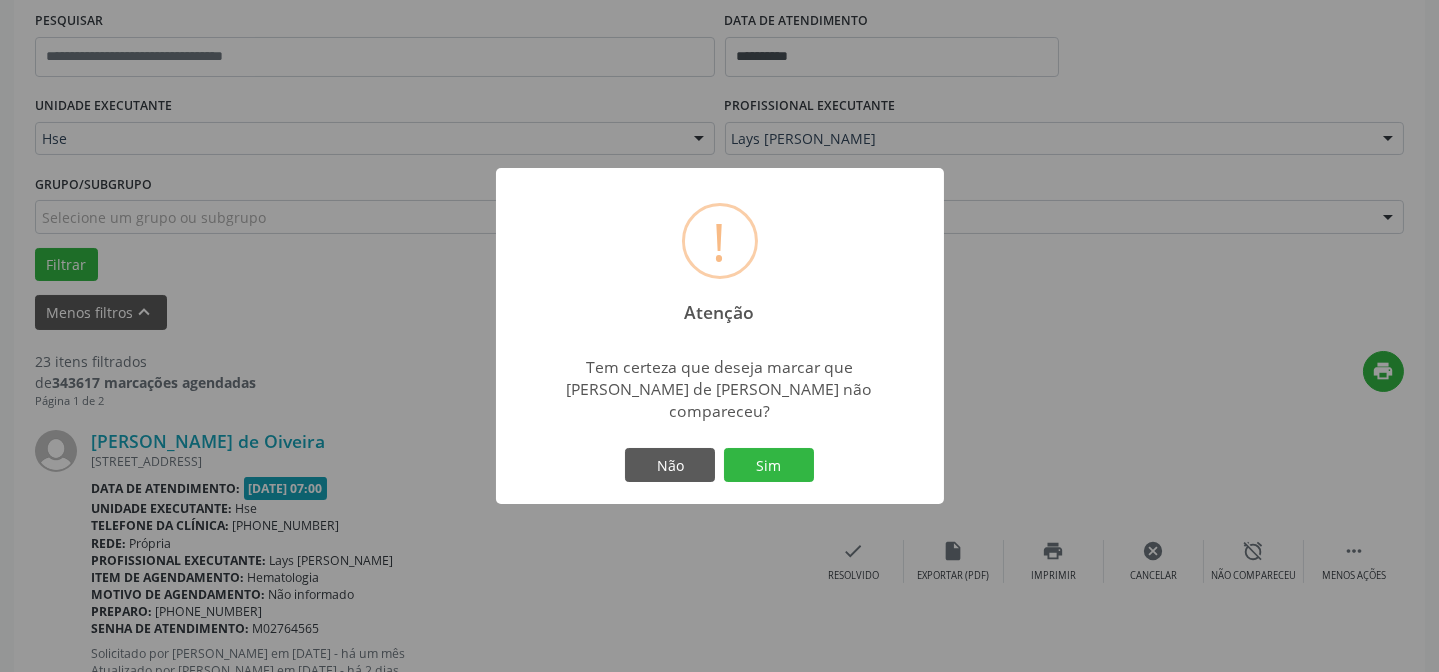 click on "! Atenção × Tem certeza que deseja marcar que [PERSON_NAME] de [PERSON_NAME] não compareceu? Não Sim" at bounding box center [720, 336] 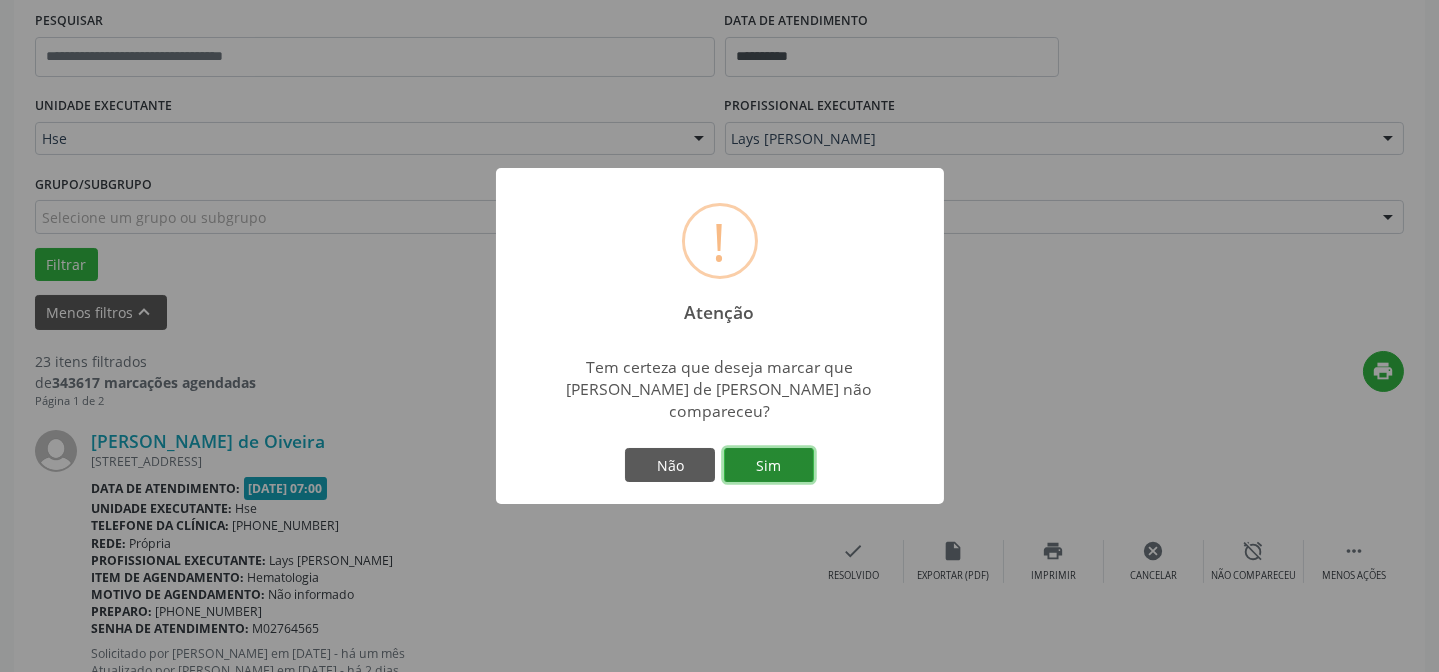 click on "Sim" at bounding box center [769, 465] 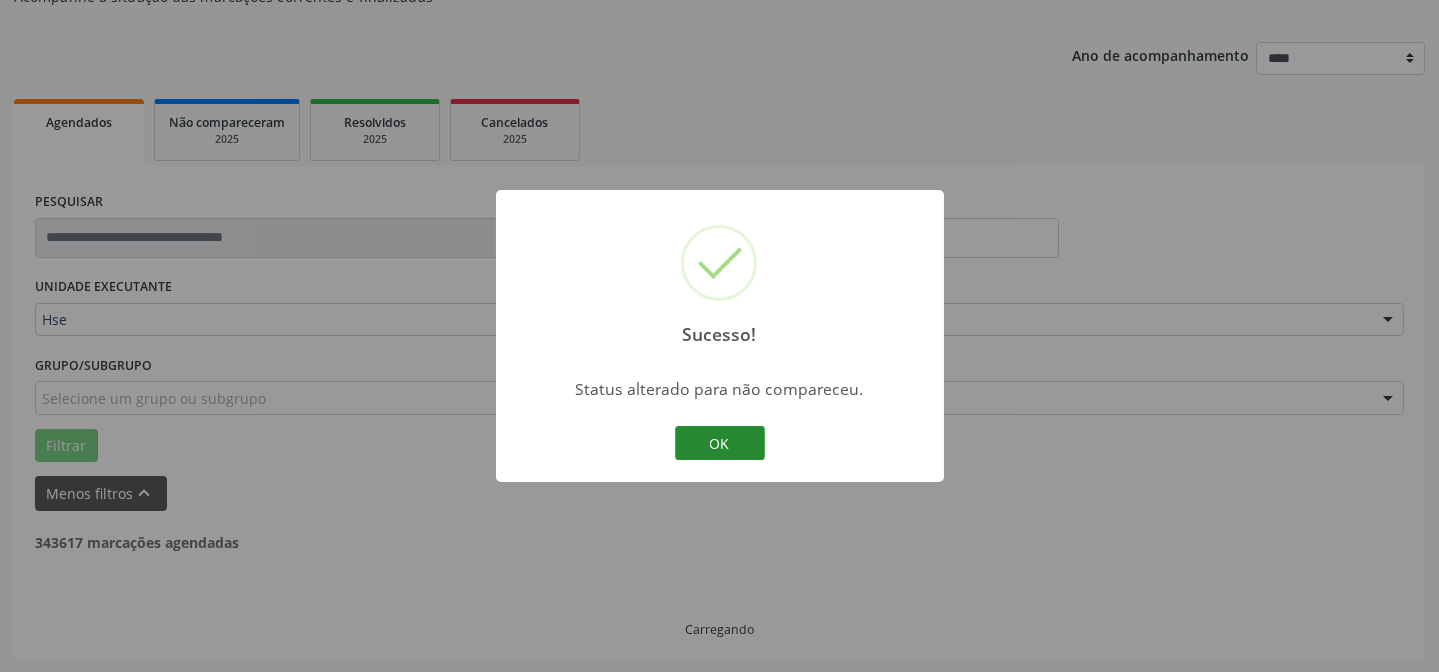click on "OK" at bounding box center (720, 443) 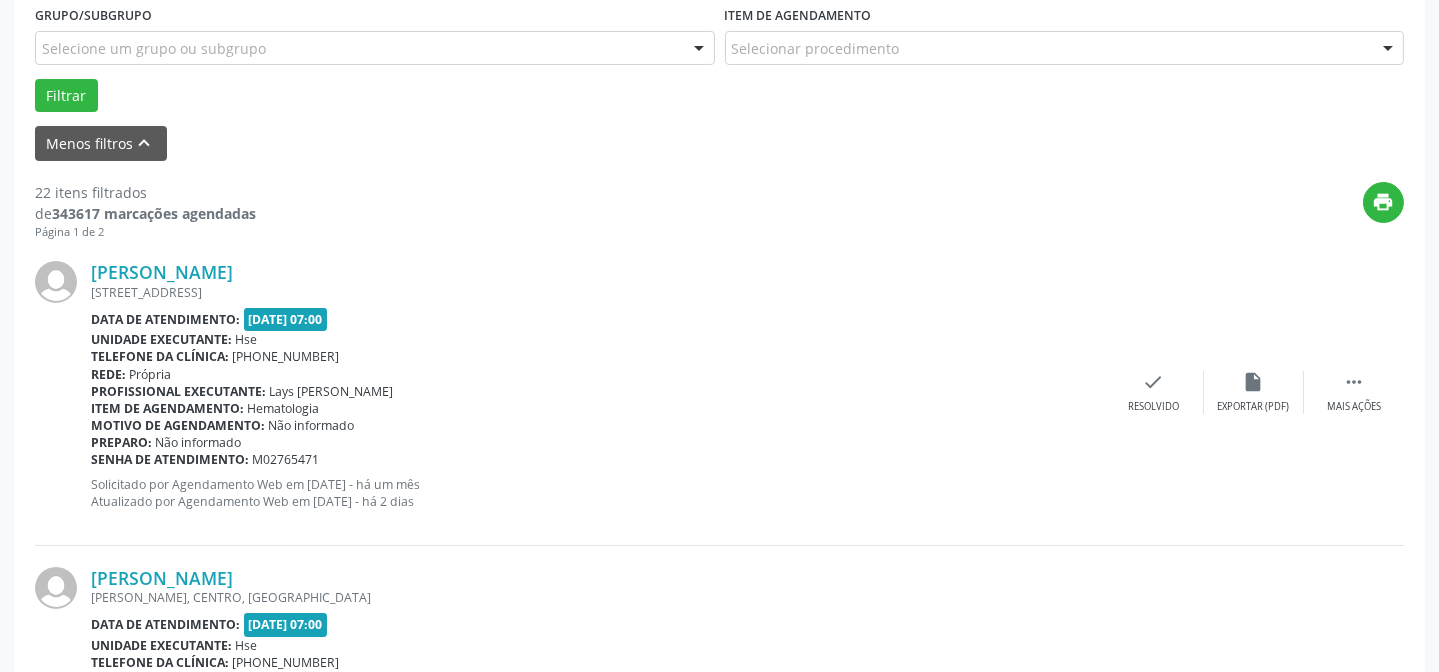 scroll, scrollTop: 563, scrollLeft: 0, axis: vertical 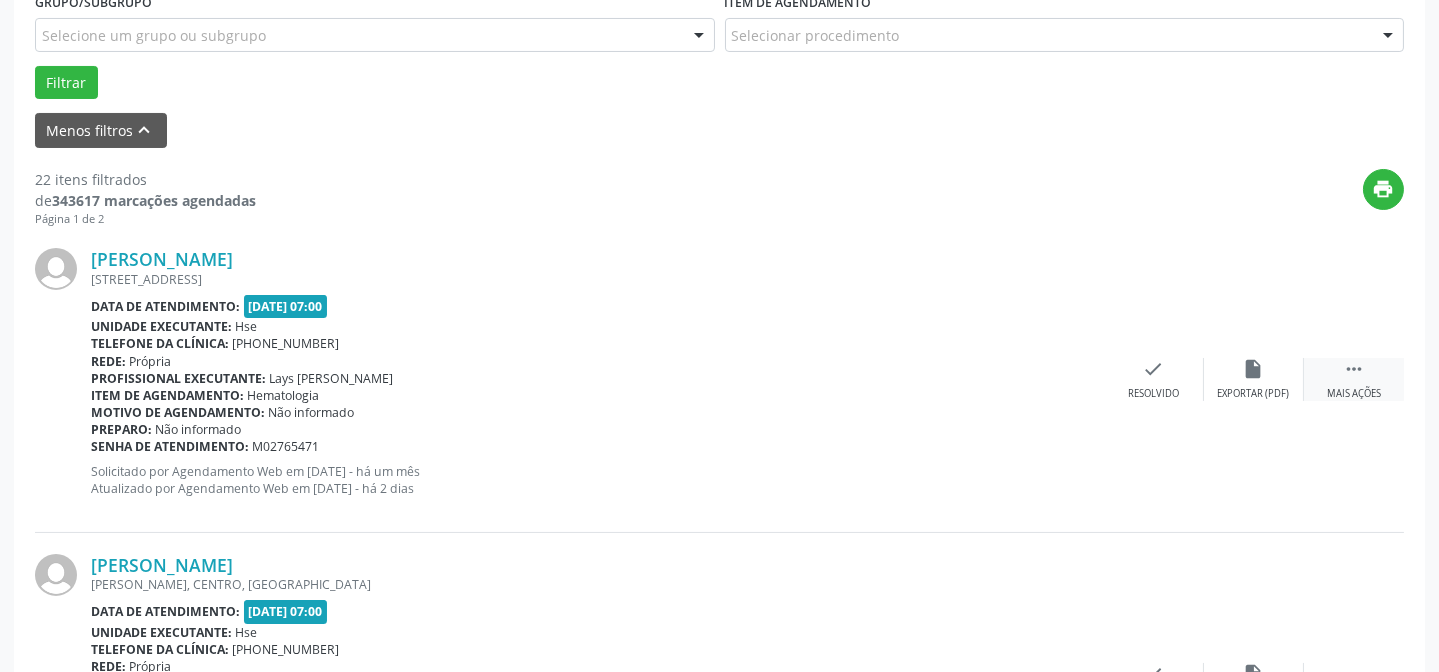 click on "" at bounding box center [1354, 369] 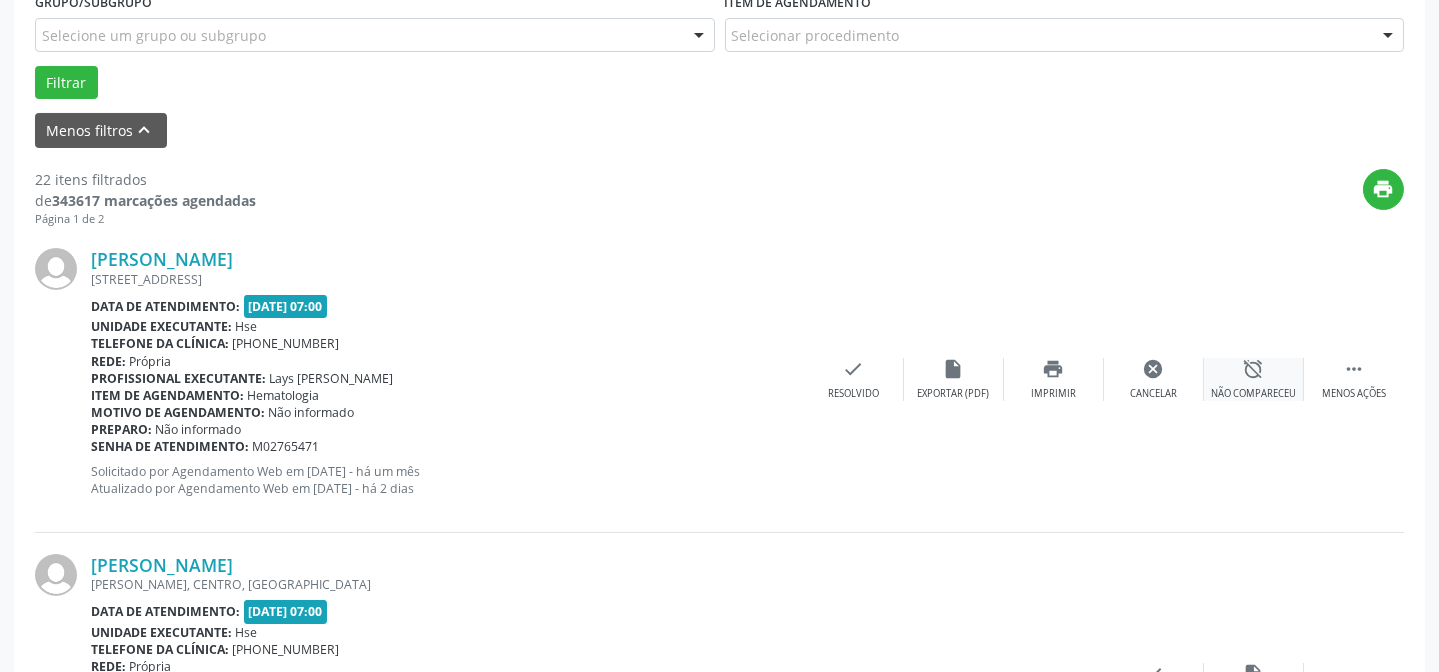 click on "Não compareceu" at bounding box center (1253, 394) 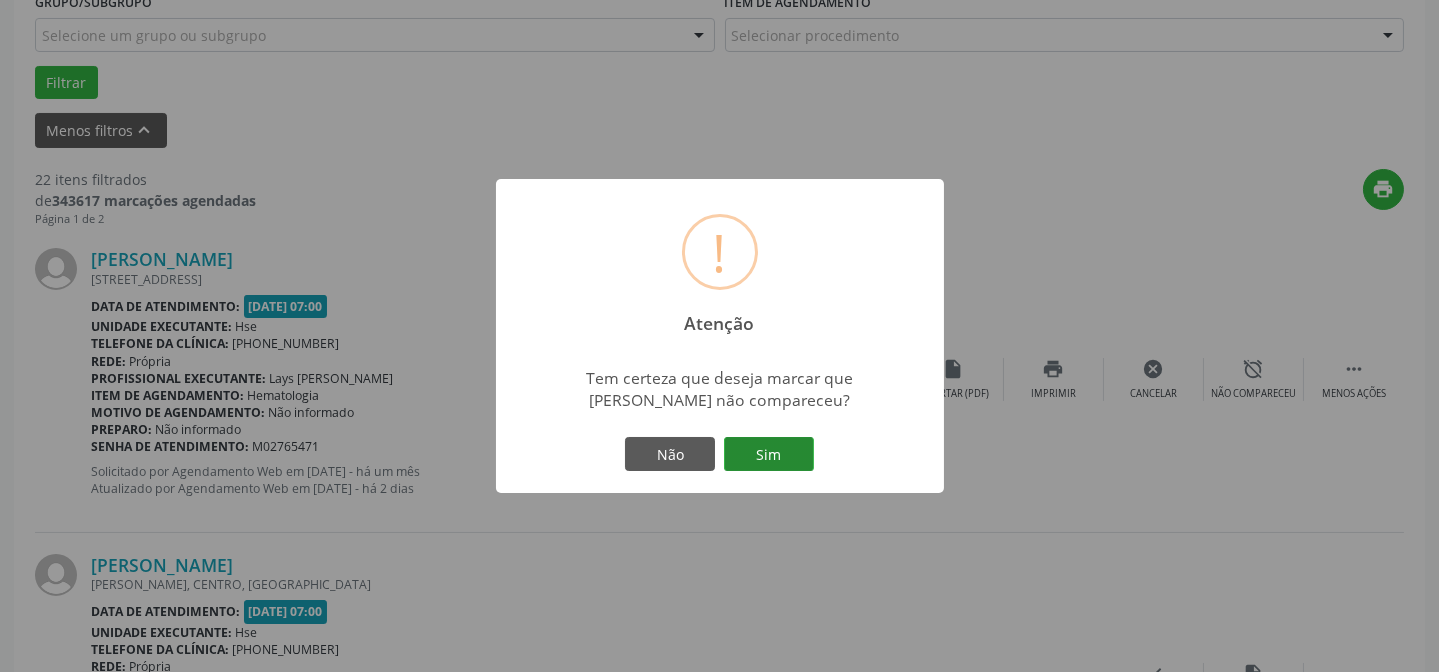 click on "Sim" at bounding box center [769, 454] 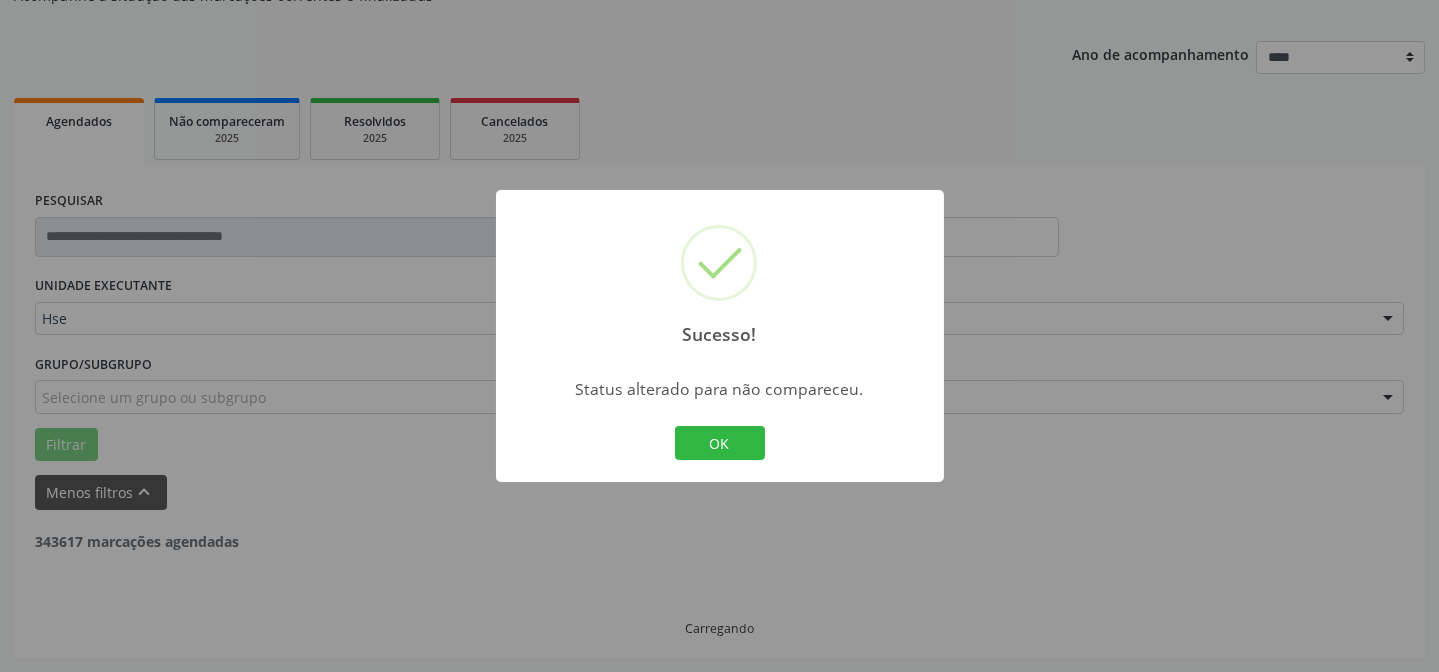 scroll, scrollTop: 200, scrollLeft: 0, axis: vertical 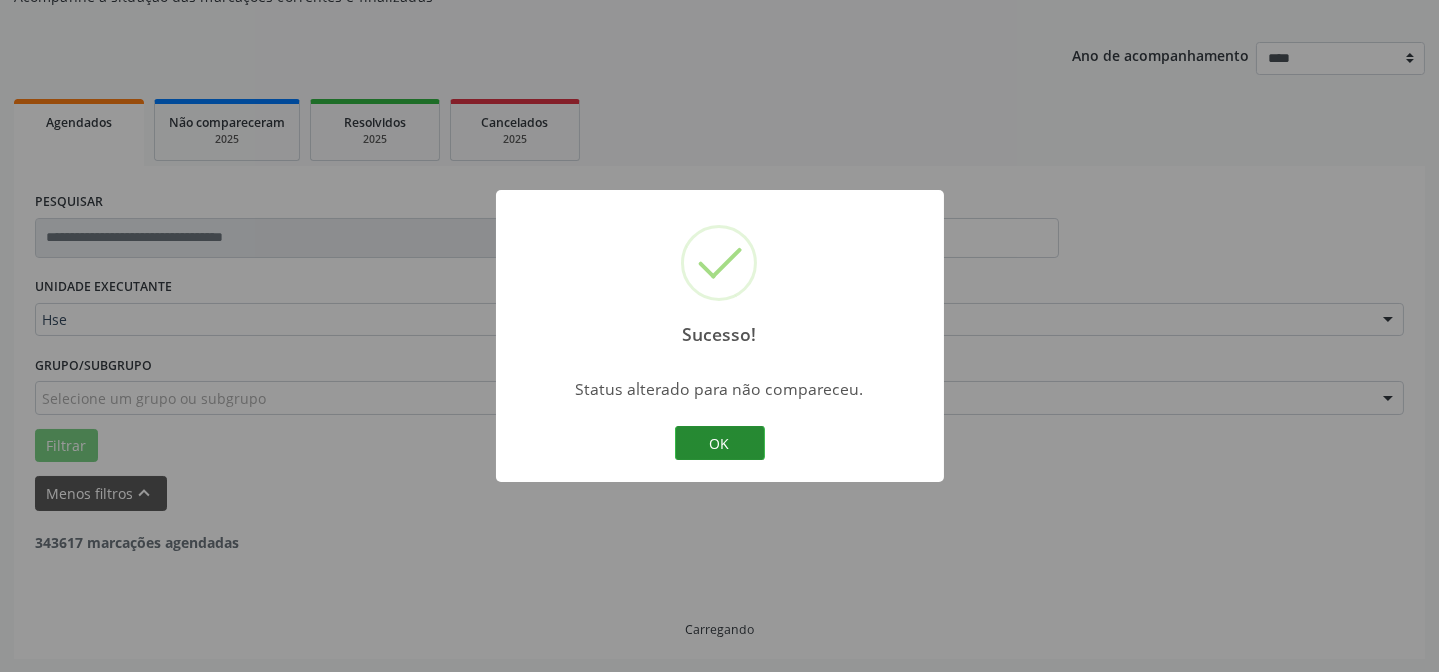 click on "OK" at bounding box center [720, 443] 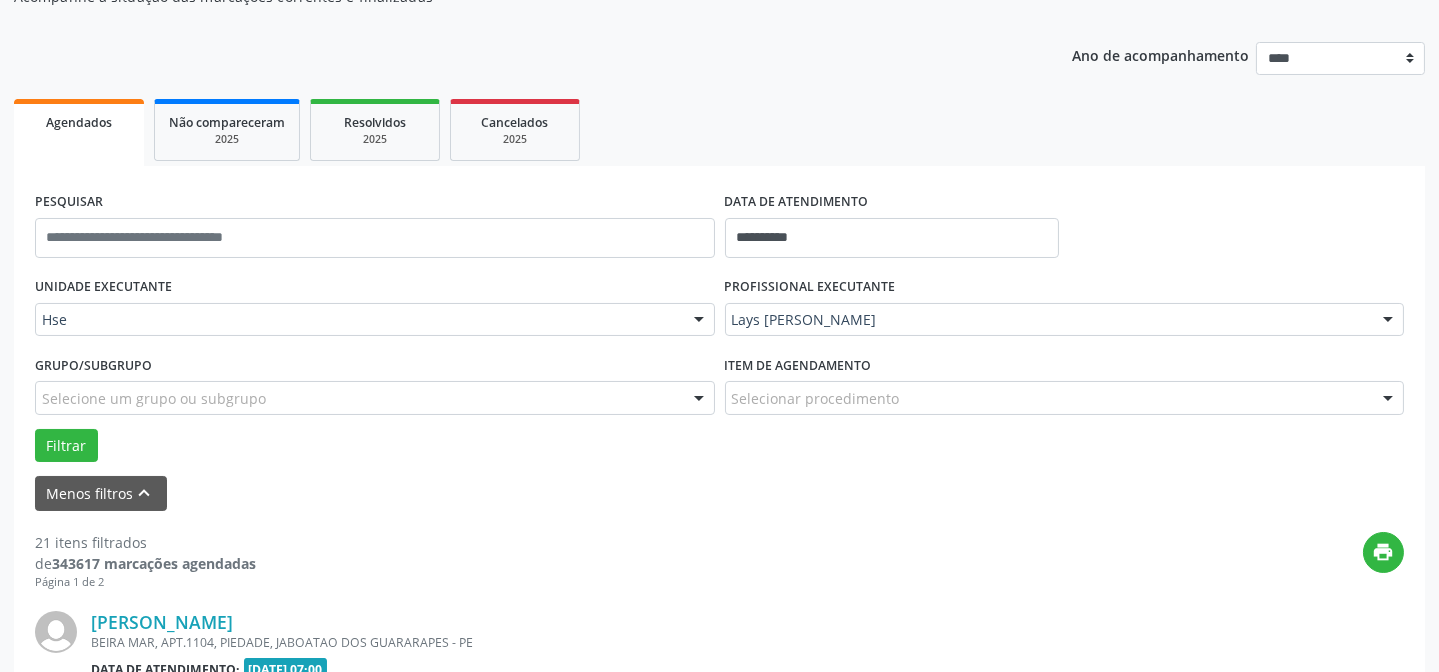 scroll, scrollTop: 563, scrollLeft: 0, axis: vertical 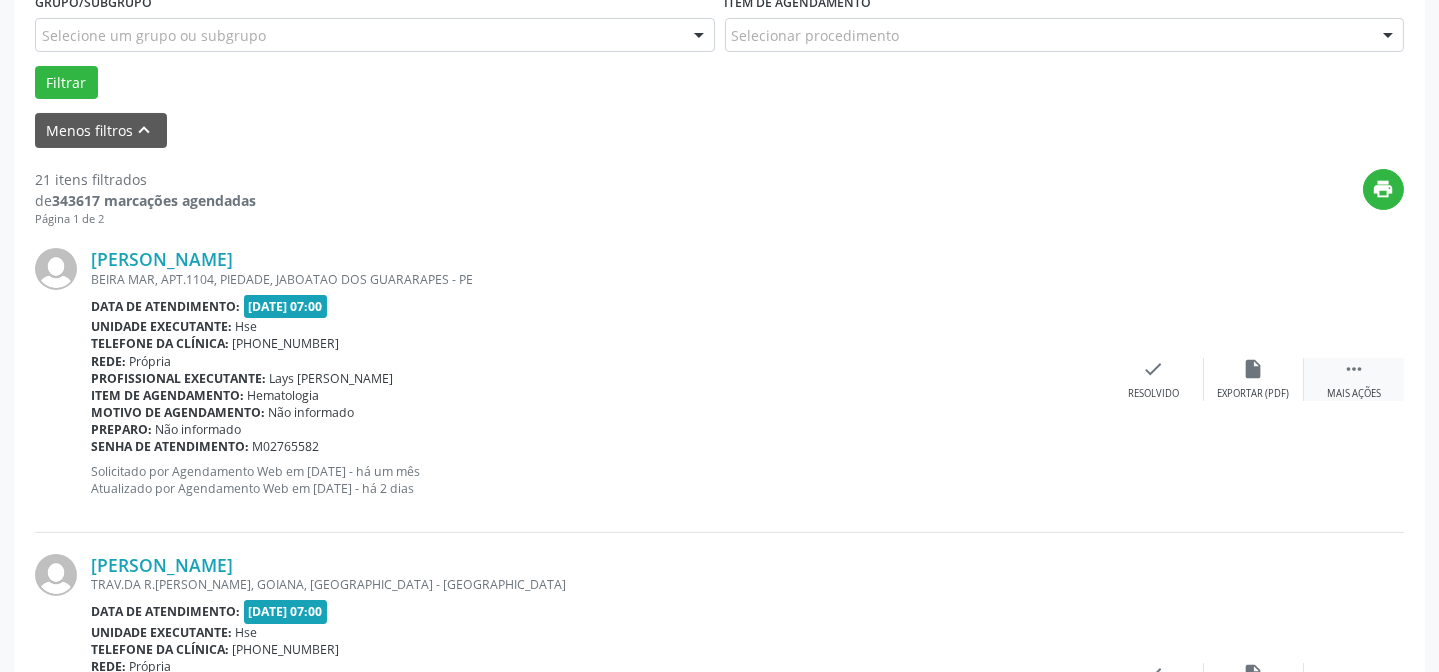 click on "" at bounding box center (1354, 369) 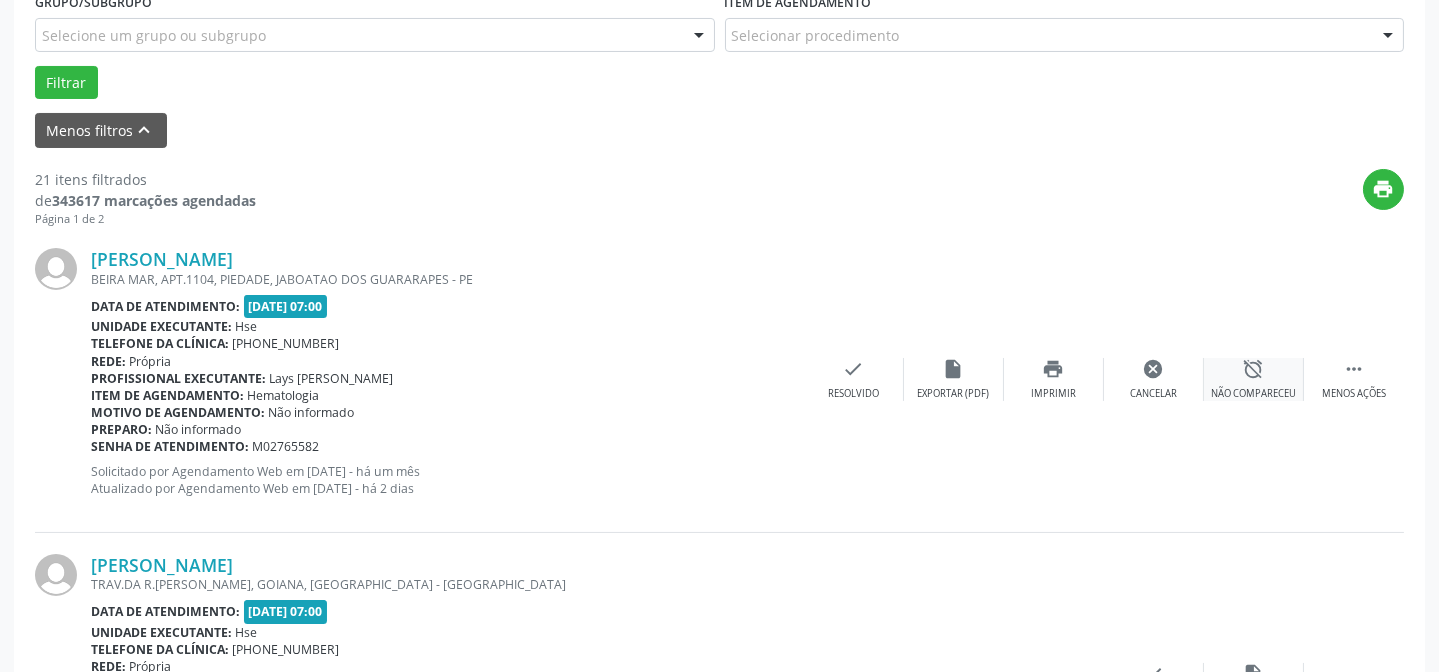 click on "alarm_off
Não compareceu" at bounding box center (1254, 379) 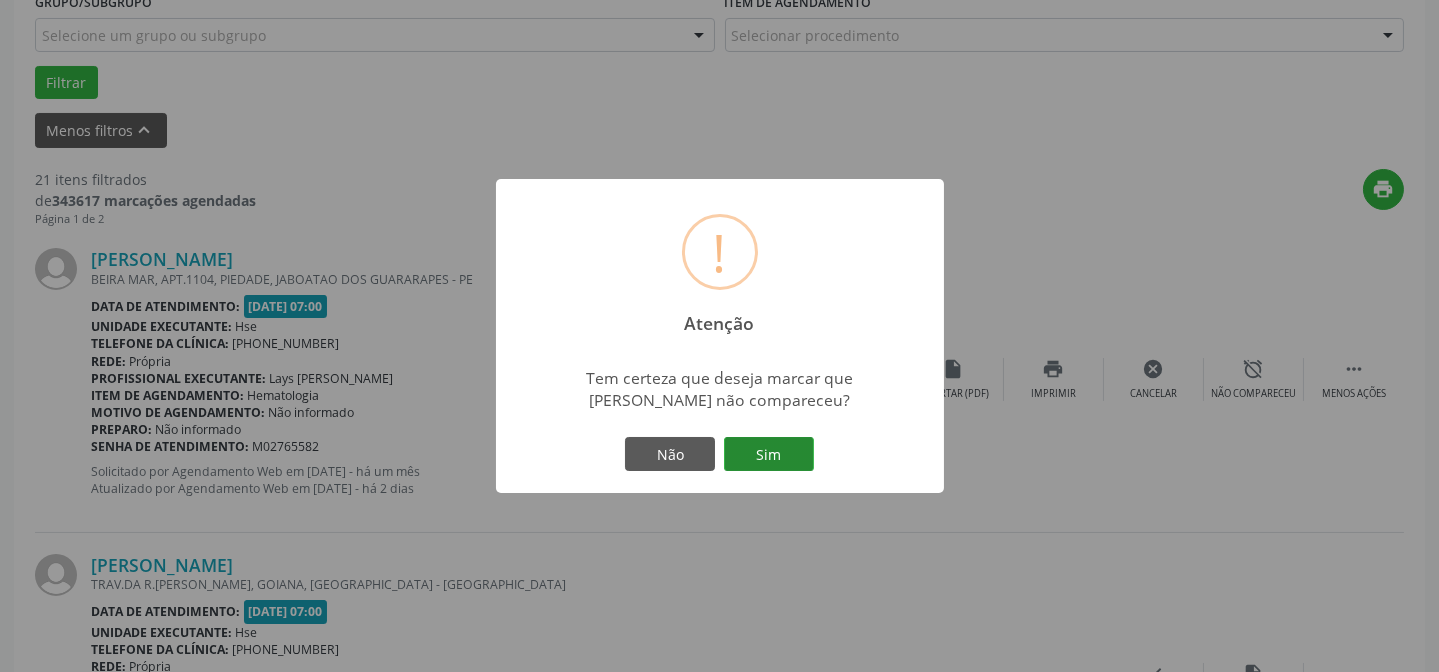click on "Sim" at bounding box center [769, 454] 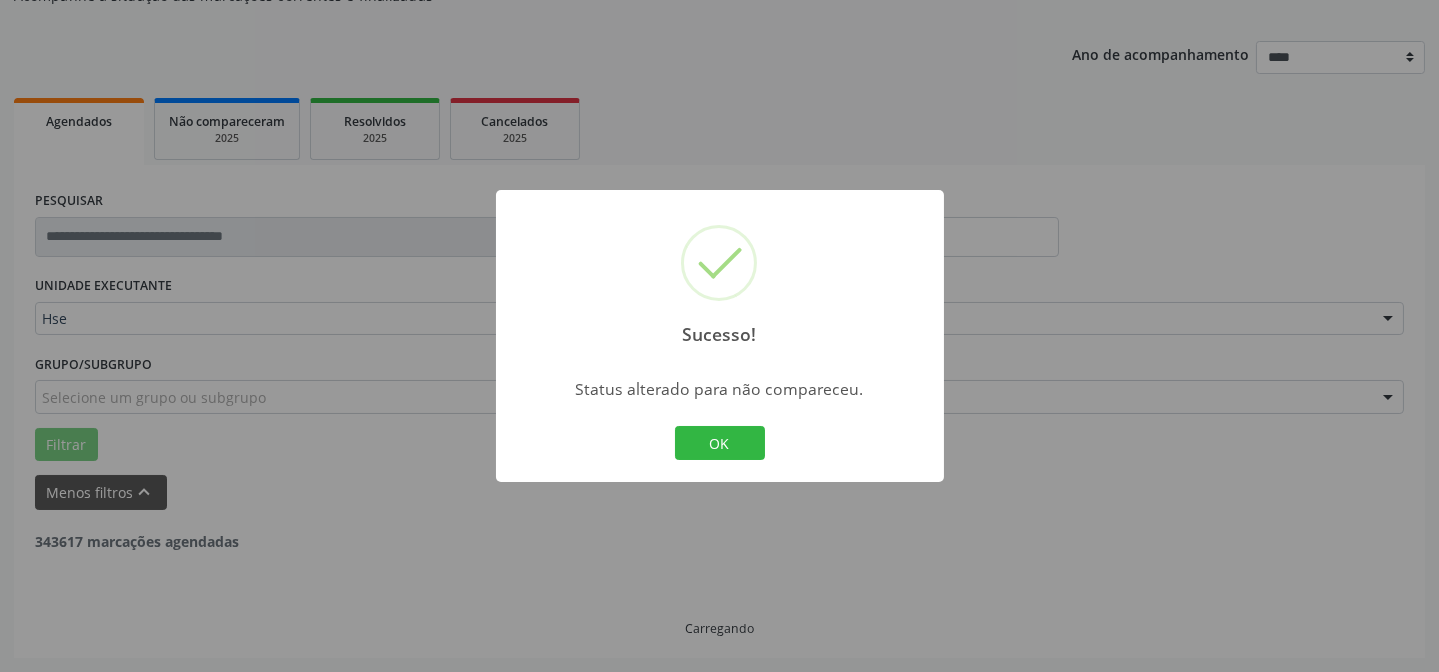 scroll, scrollTop: 200, scrollLeft: 0, axis: vertical 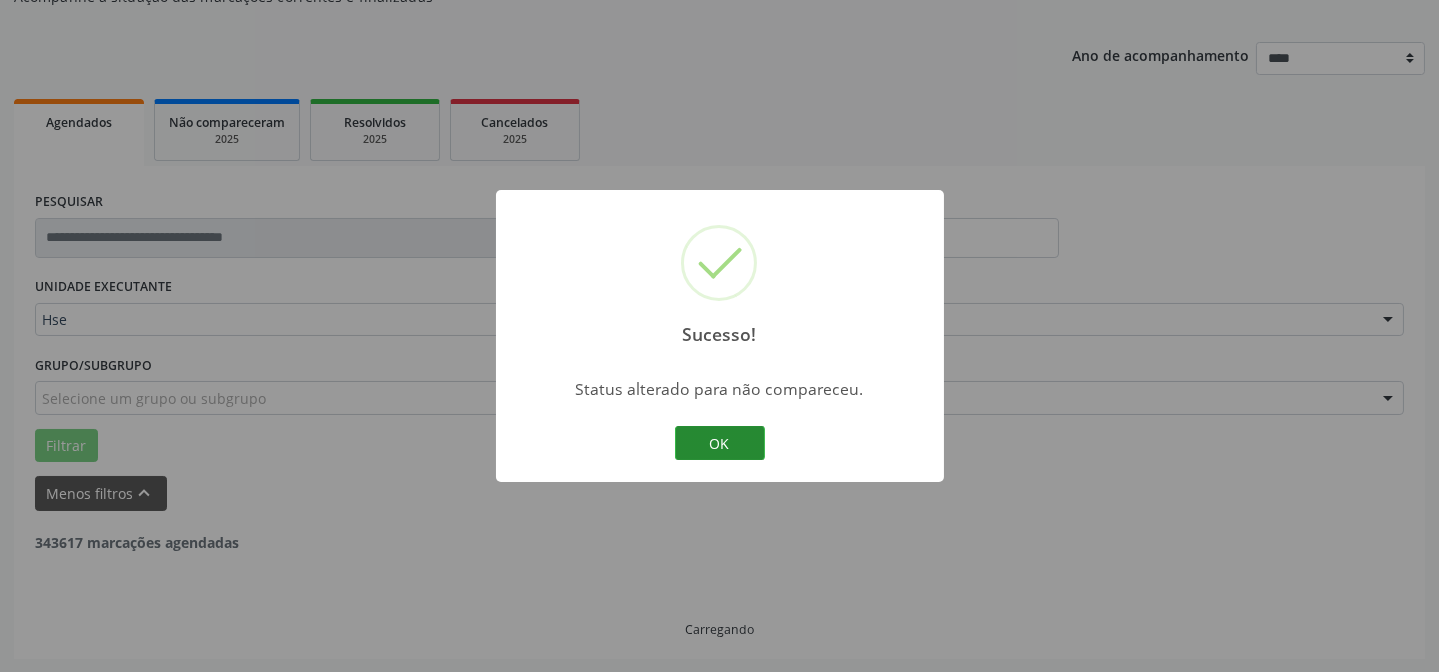 click on "OK" at bounding box center [720, 443] 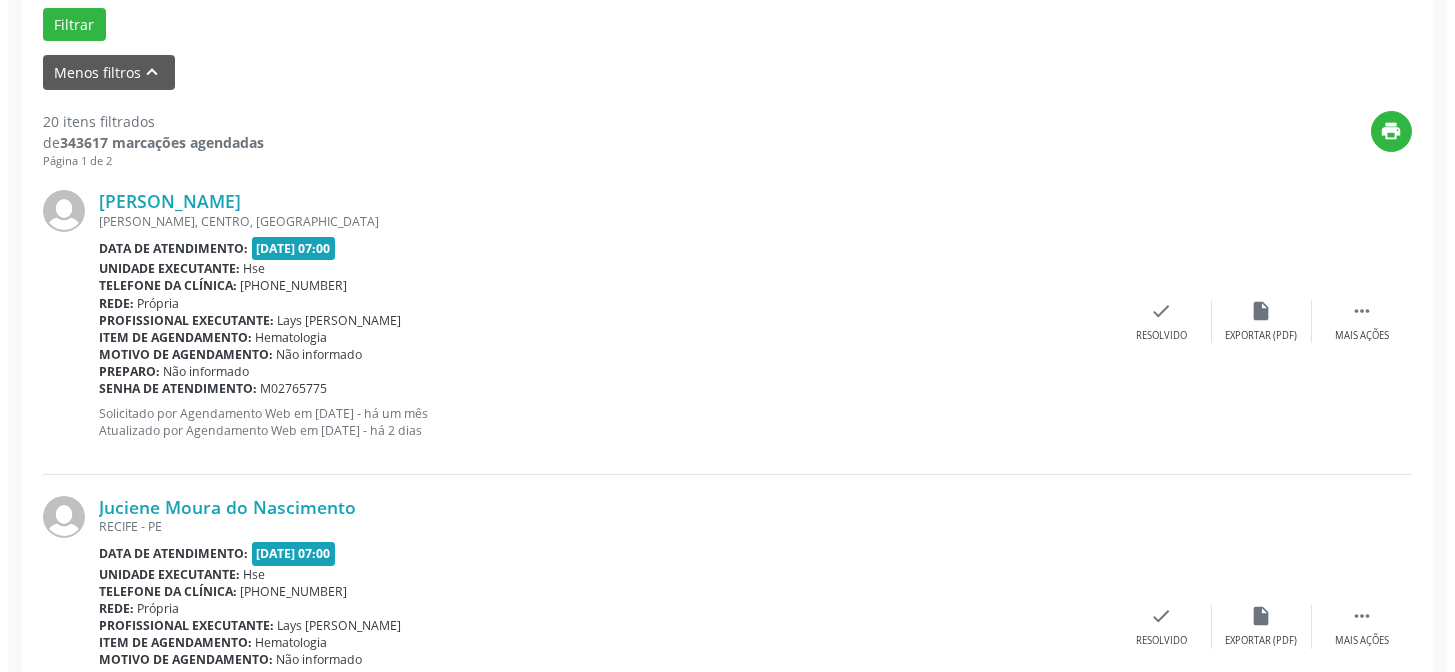scroll, scrollTop: 654, scrollLeft: 0, axis: vertical 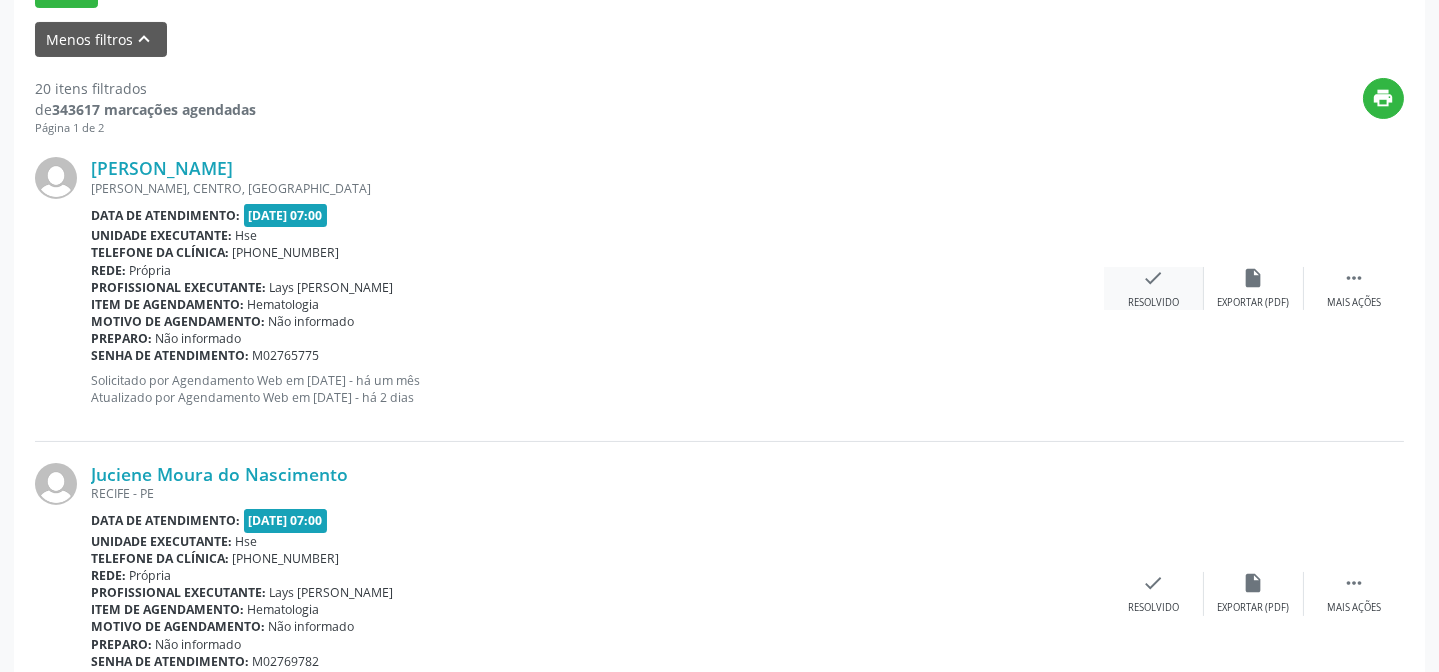 click on "Resolvido" at bounding box center [1153, 303] 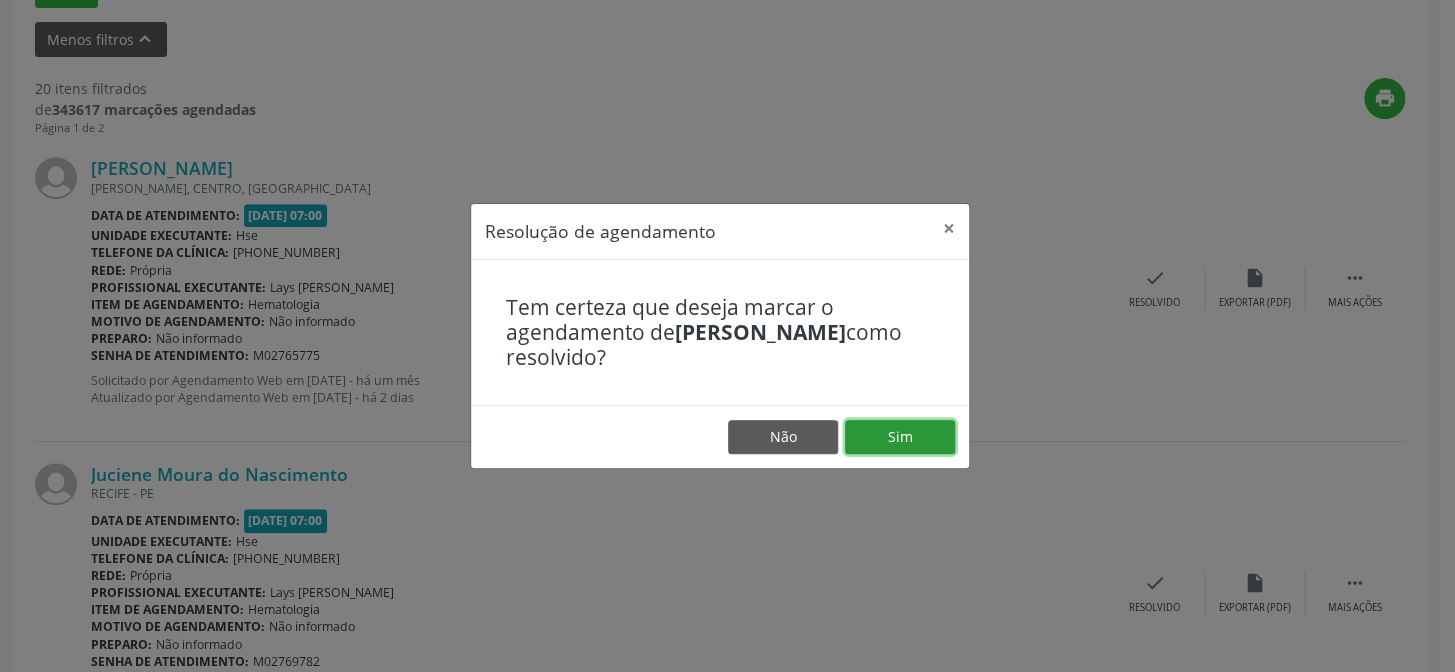 click on "Sim" at bounding box center (900, 437) 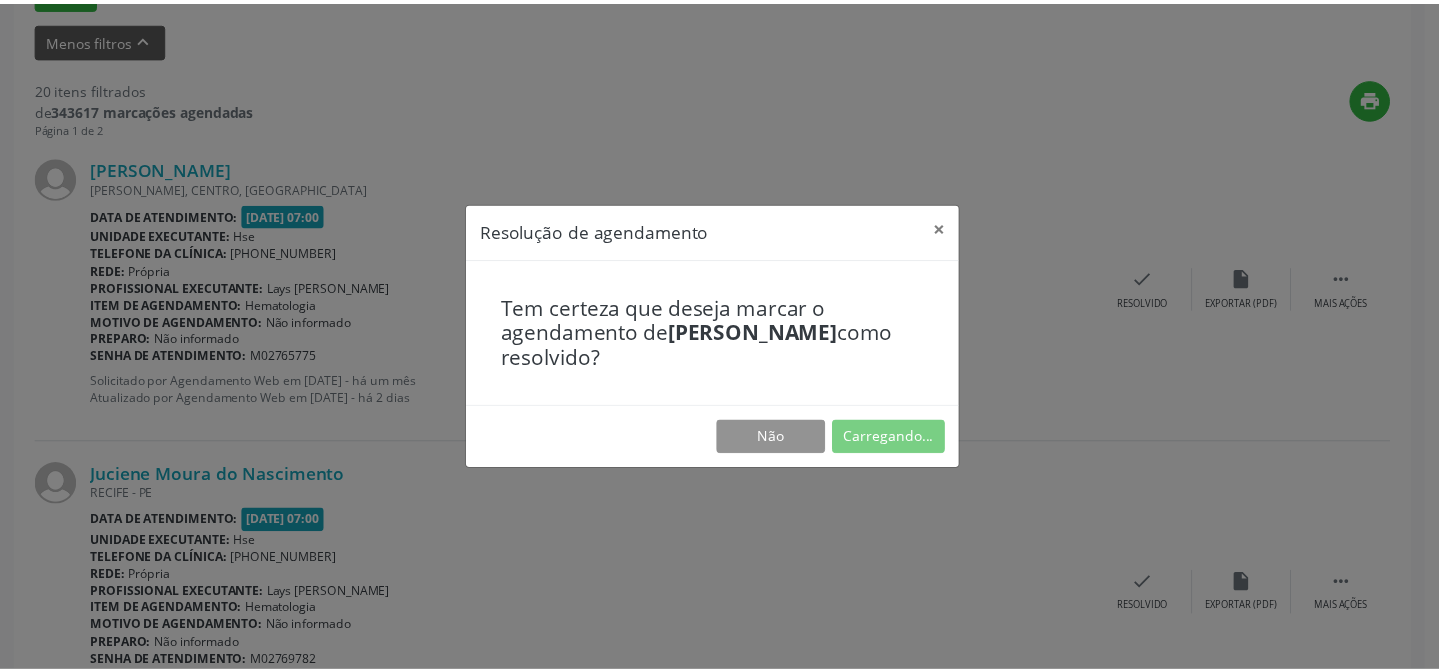 scroll, scrollTop: 179, scrollLeft: 0, axis: vertical 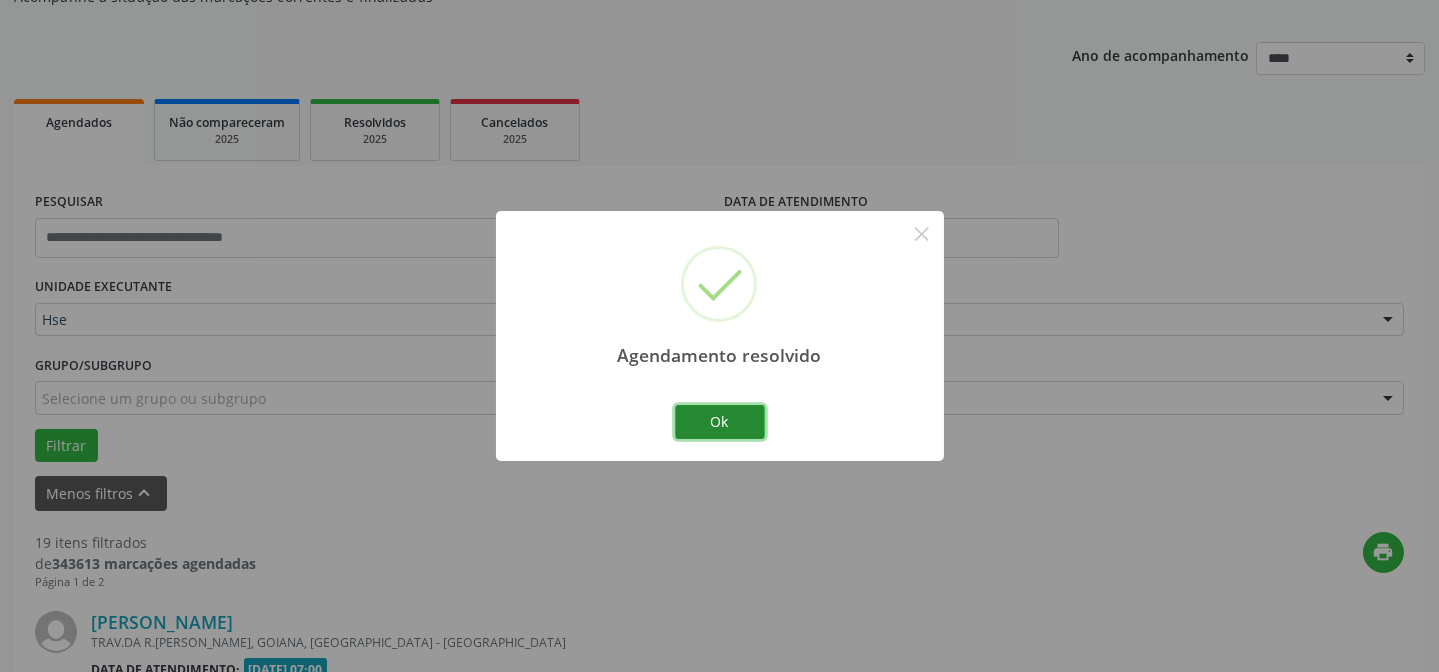 click on "Ok" at bounding box center [720, 422] 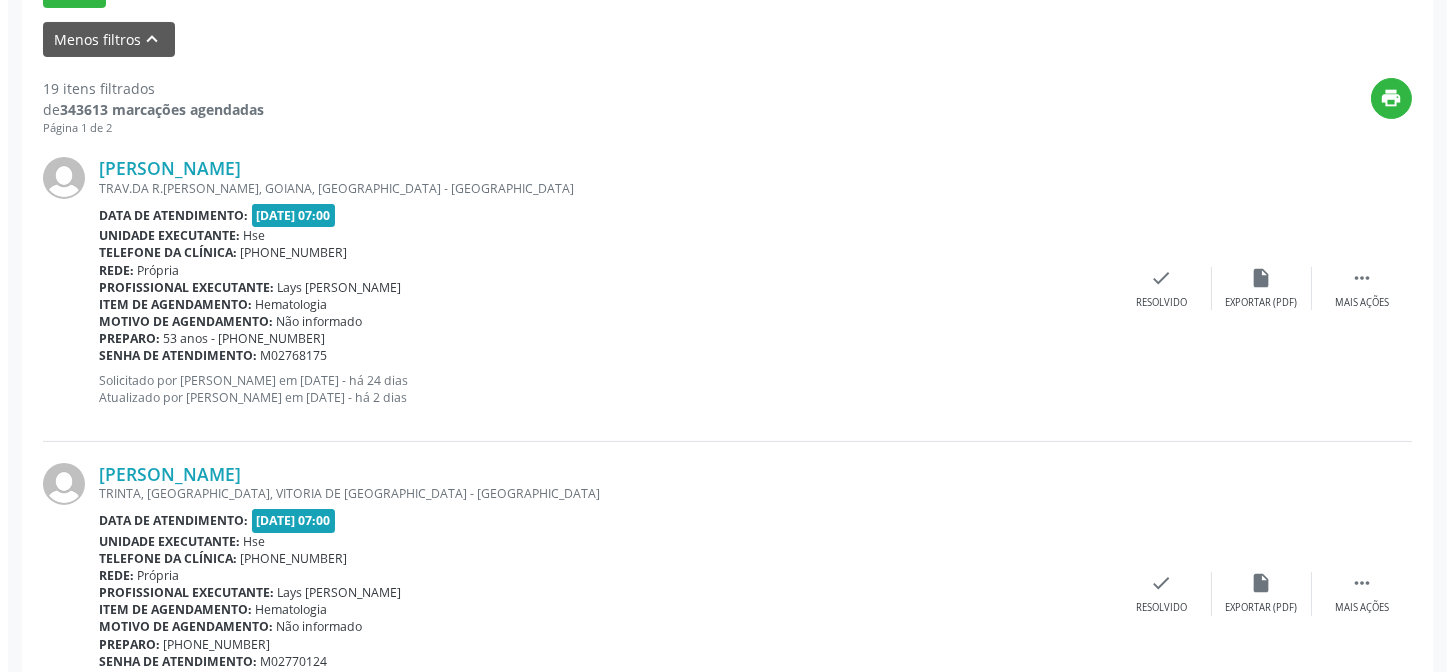 scroll, scrollTop: 653, scrollLeft: 0, axis: vertical 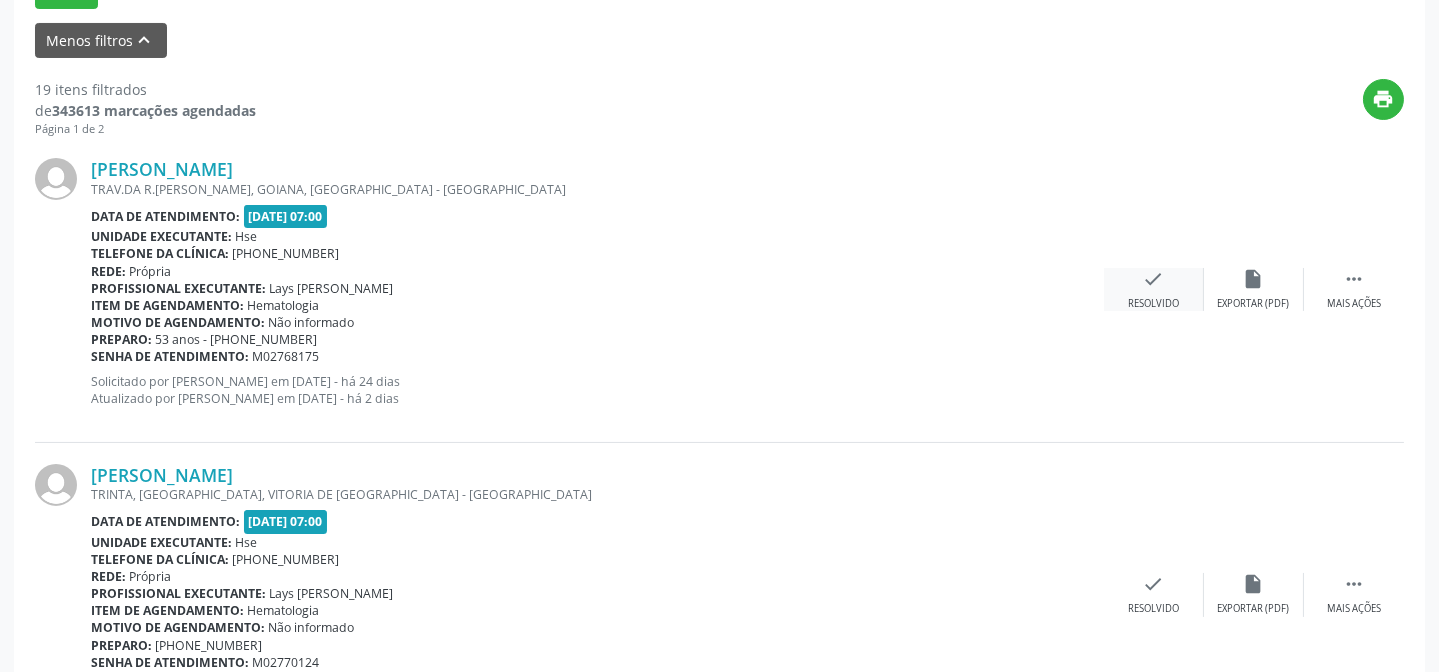 click on "check
Resolvido" at bounding box center (1154, 289) 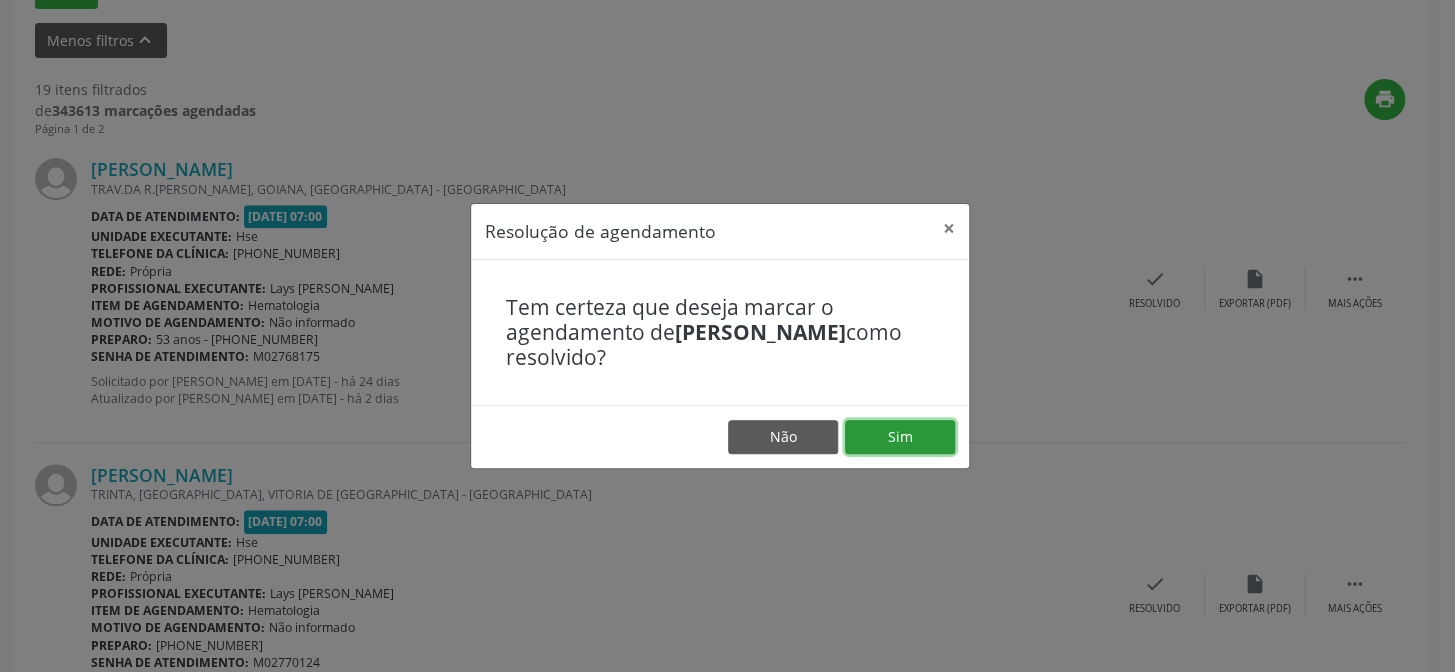 click on "Sim" at bounding box center [900, 437] 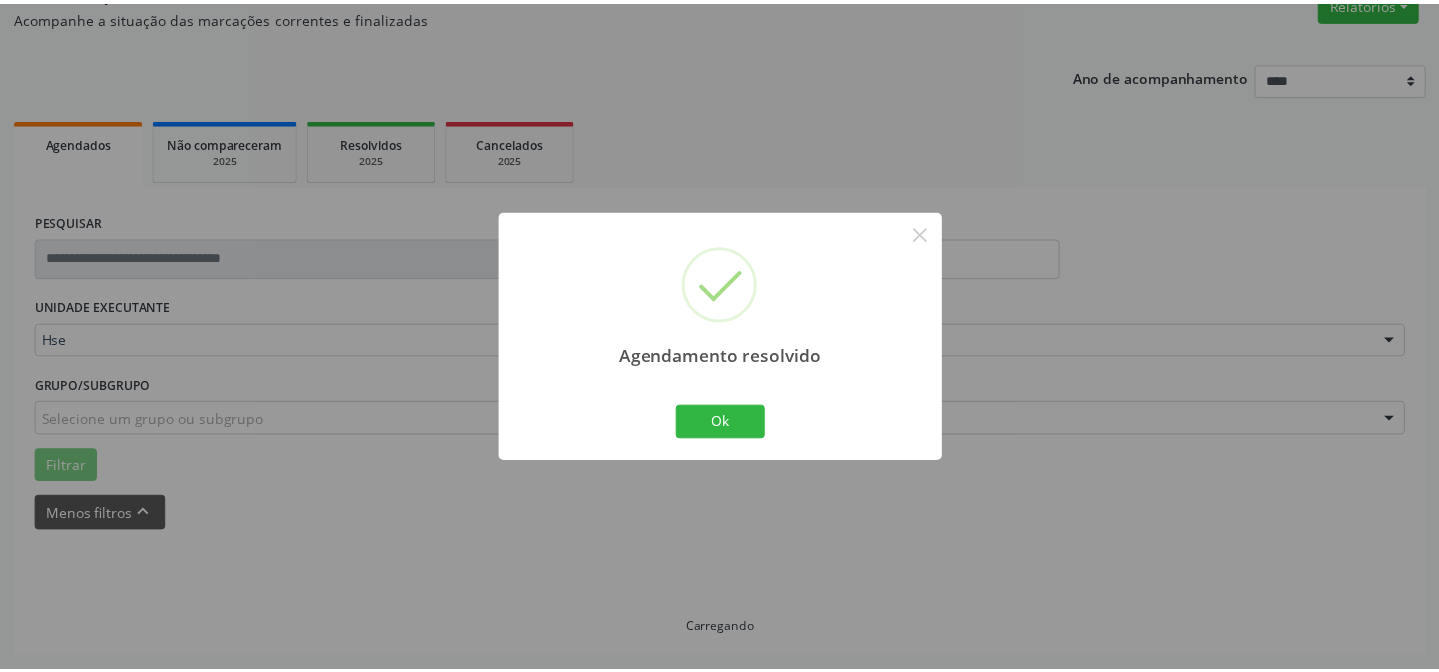scroll, scrollTop: 179, scrollLeft: 0, axis: vertical 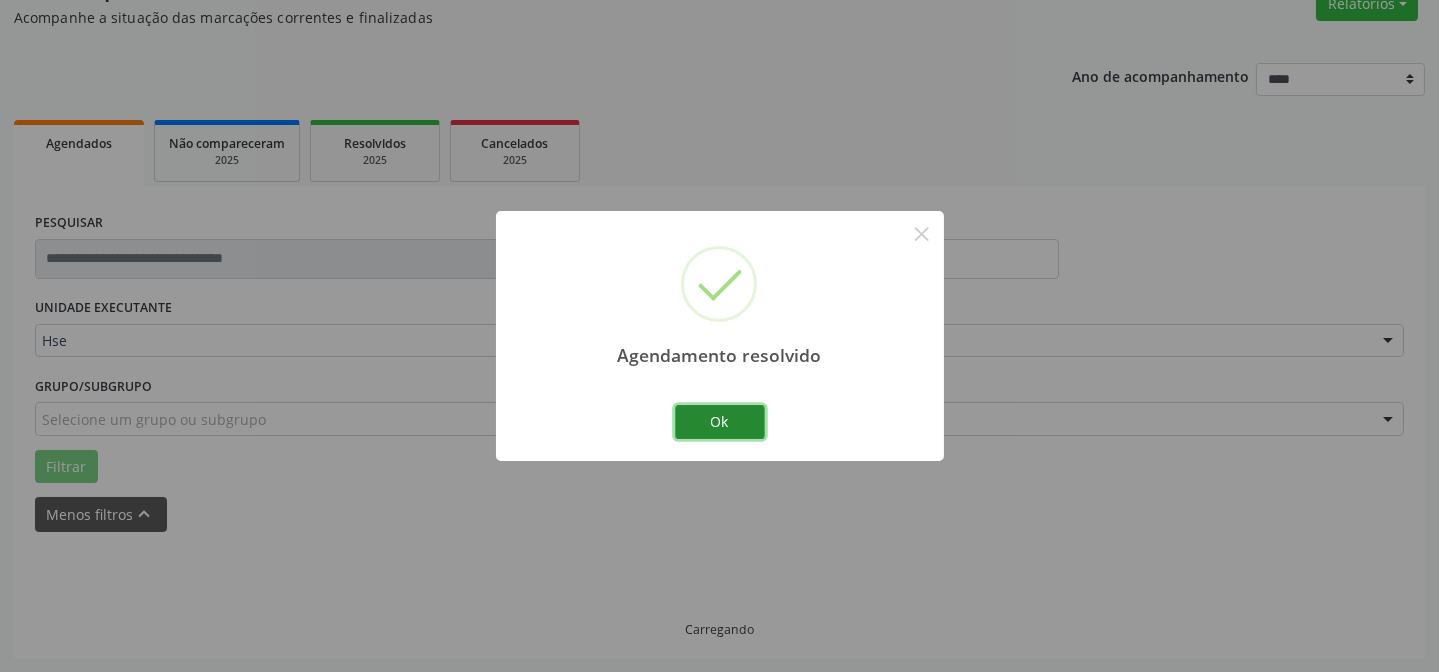 click on "Ok" at bounding box center [720, 422] 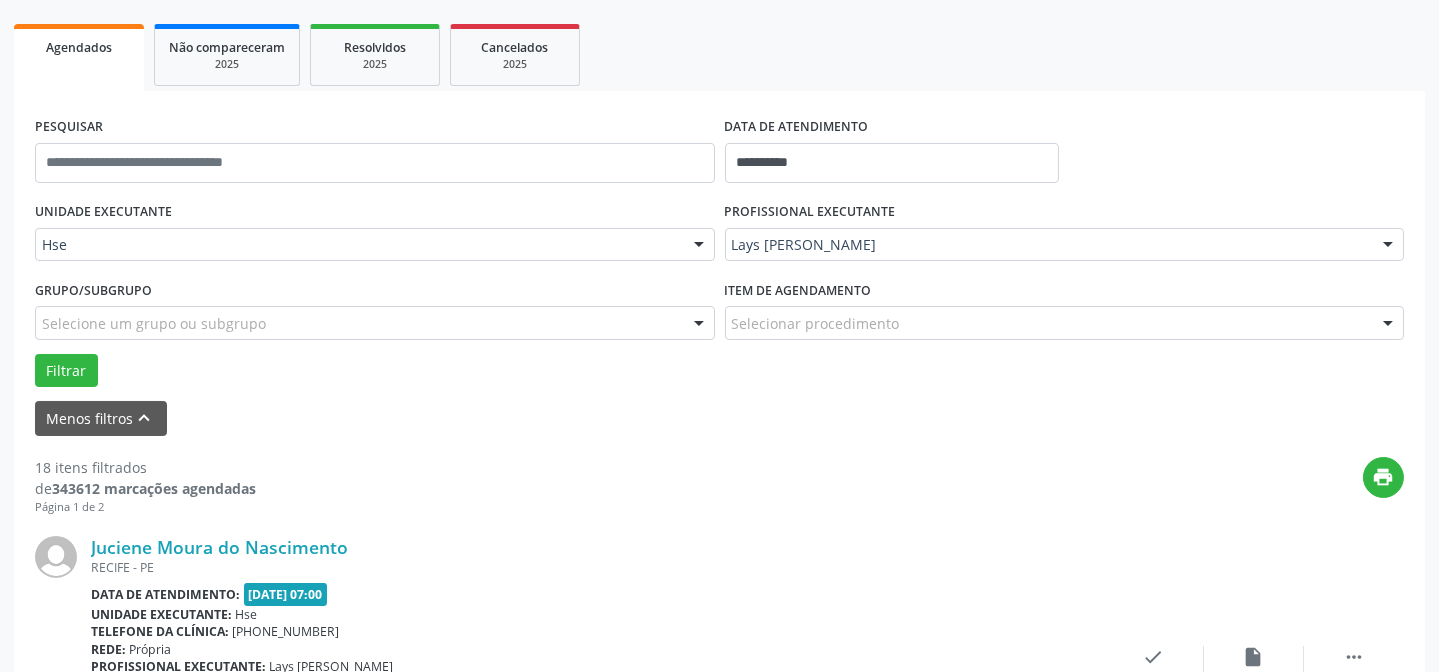 scroll, scrollTop: 381, scrollLeft: 0, axis: vertical 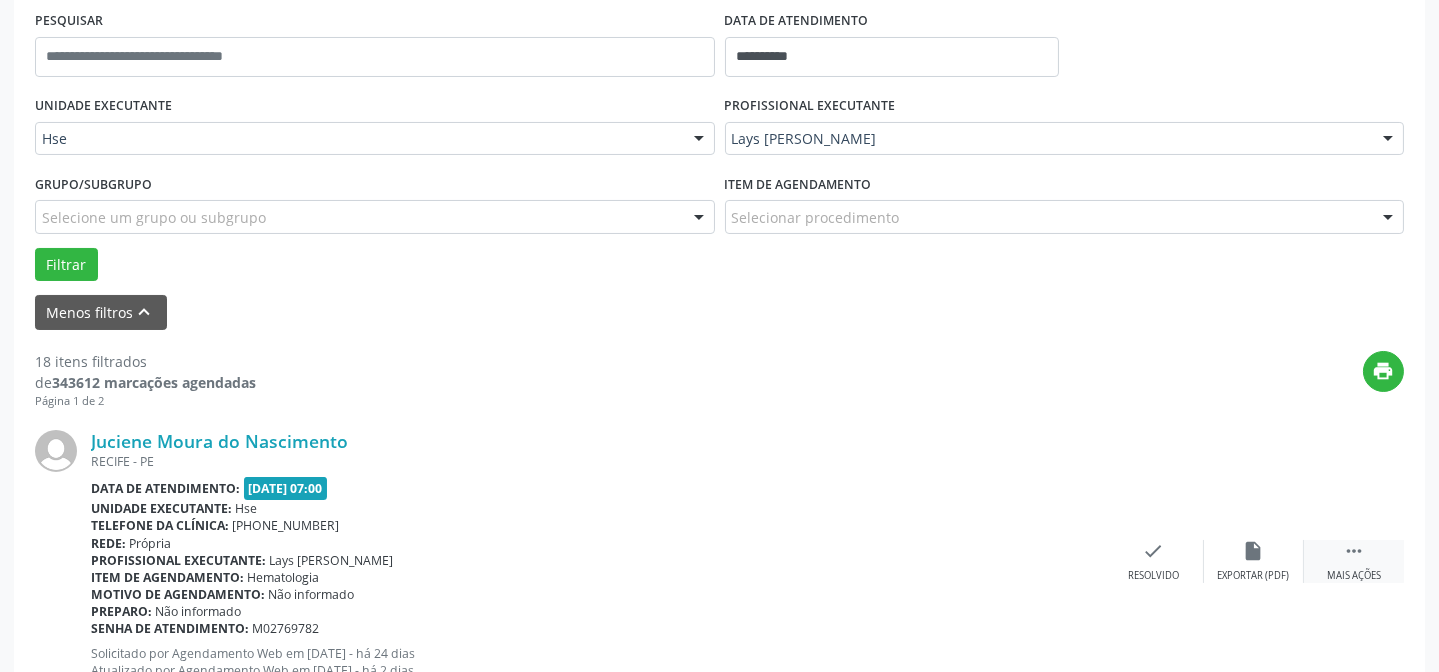 click on "
Mais ações" at bounding box center (1354, 561) 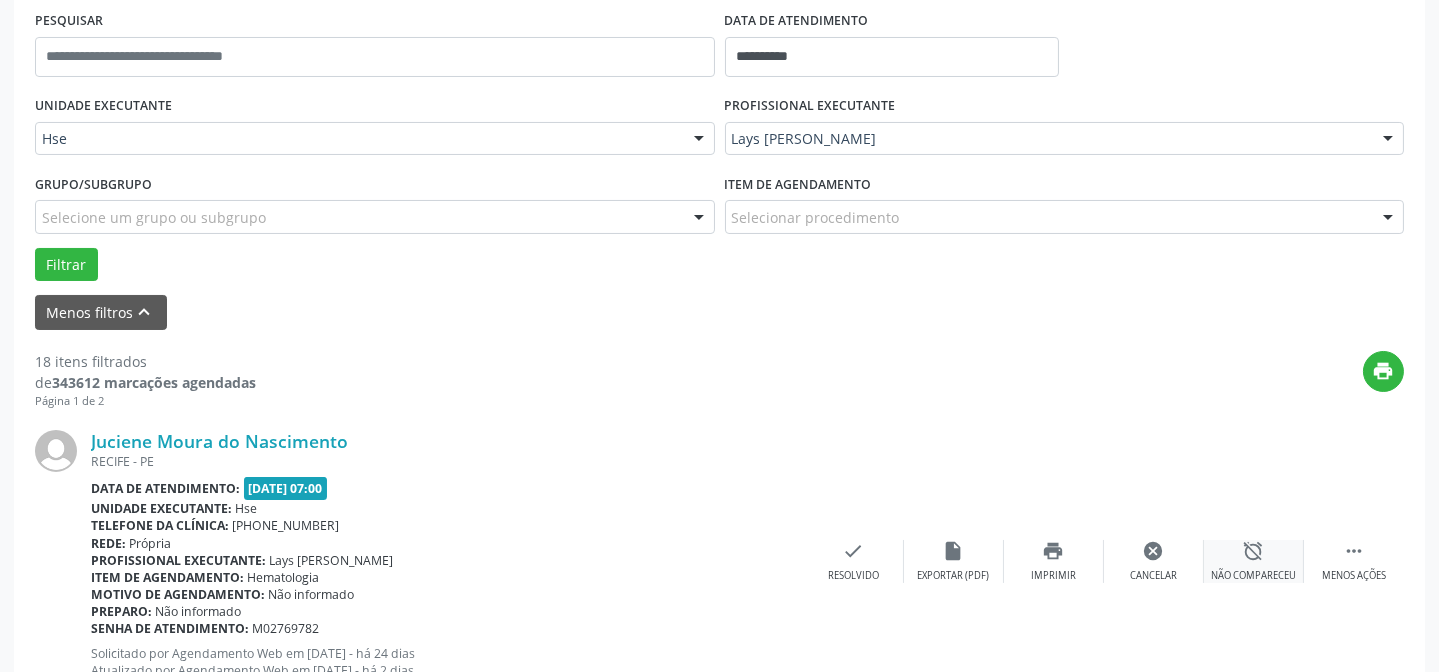 click on "alarm_off" at bounding box center [1254, 551] 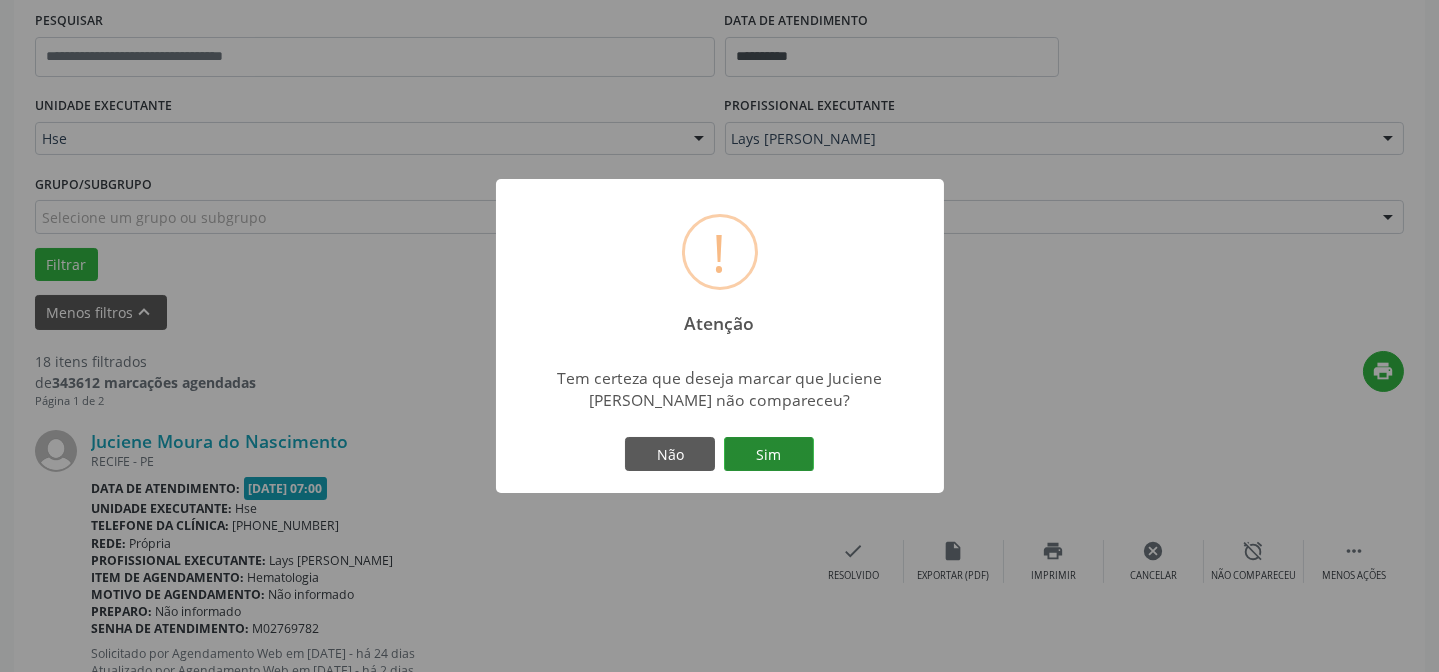 click on "Sim" at bounding box center [769, 454] 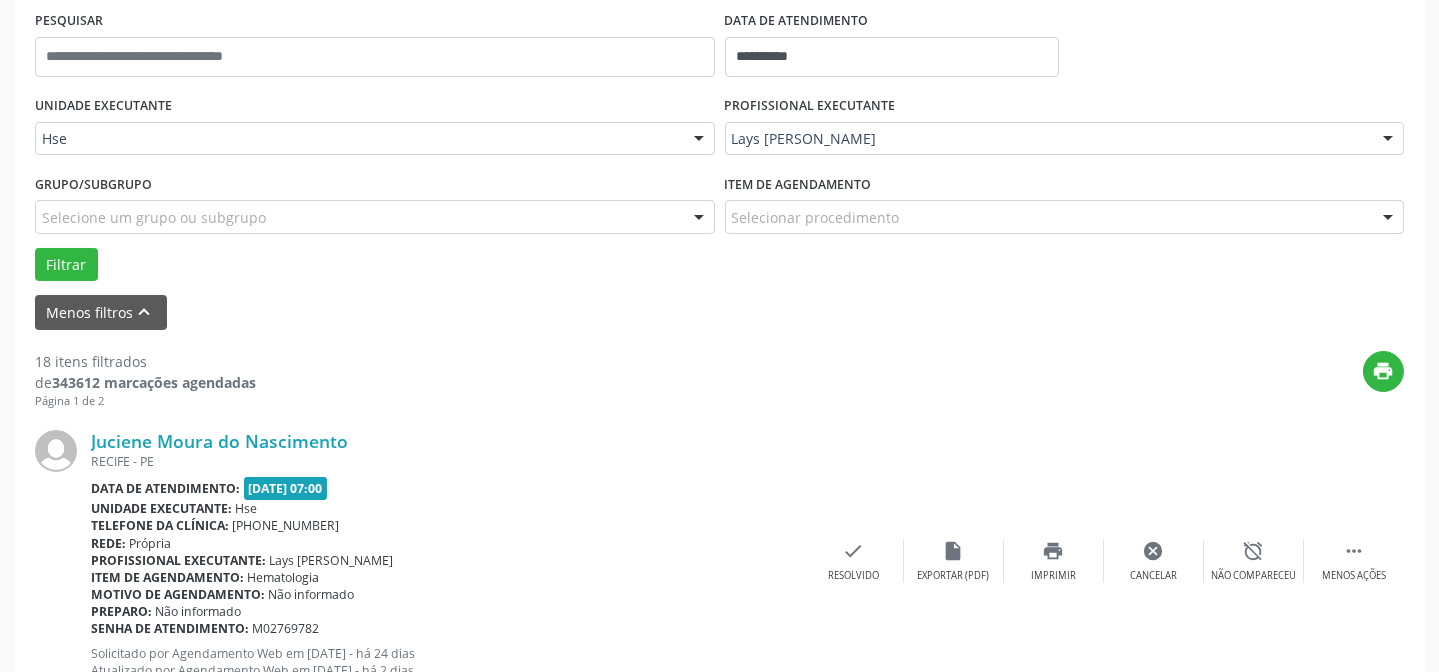 scroll, scrollTop: 200, scrollLeft: 0, axis: vertical 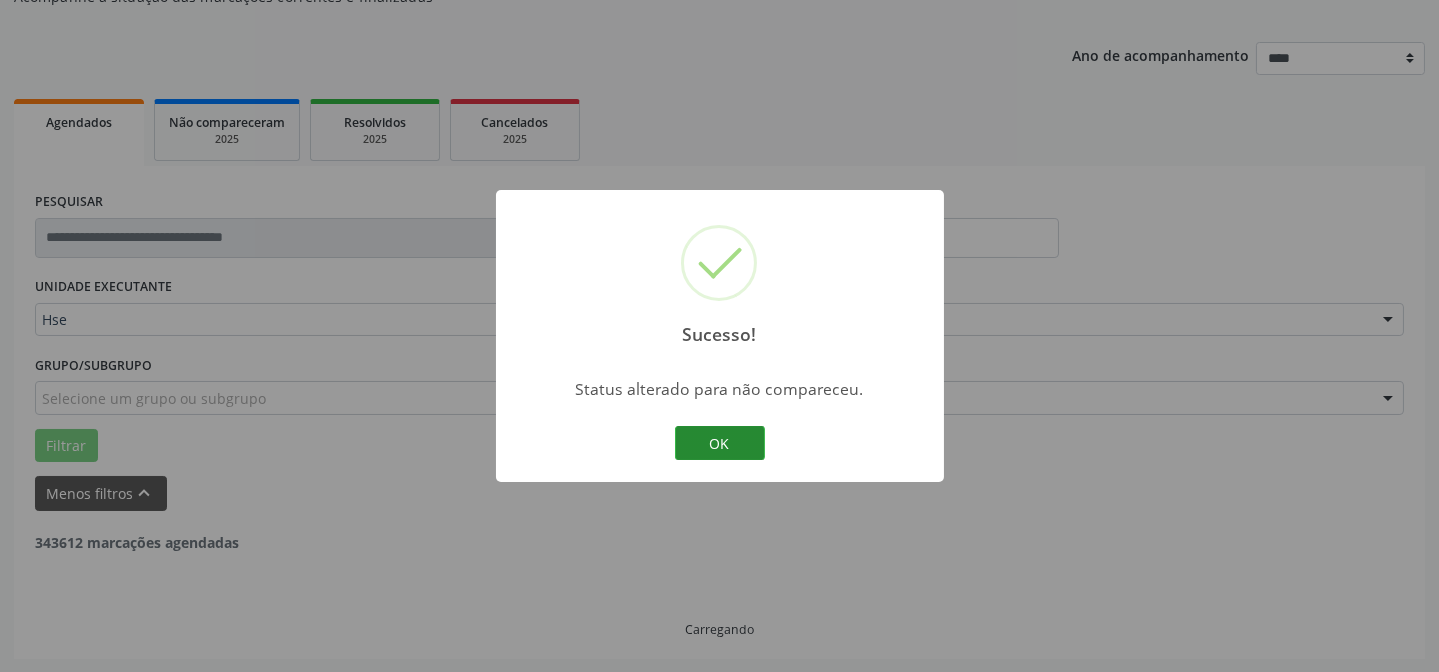 click on "OK" at bounding box center (720, 443) 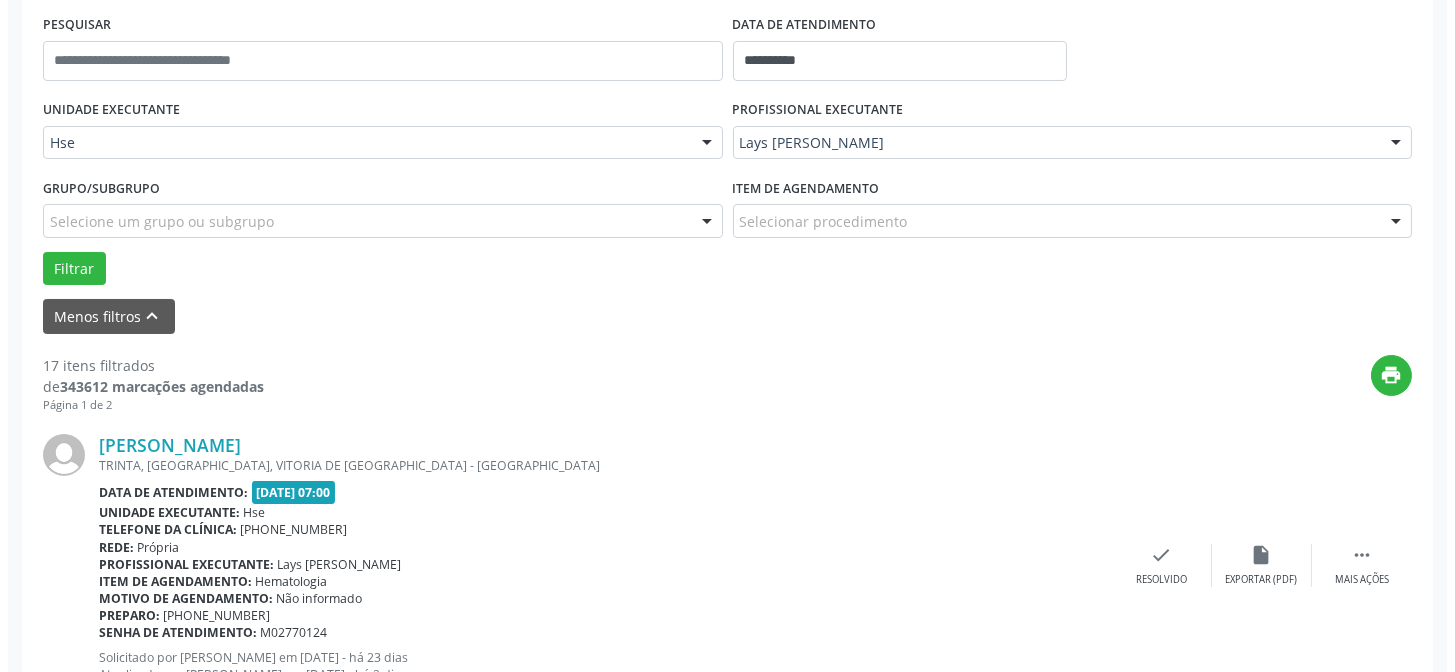 scroll, scrollTop: 381, scrollLeft: 0, axis: vertical 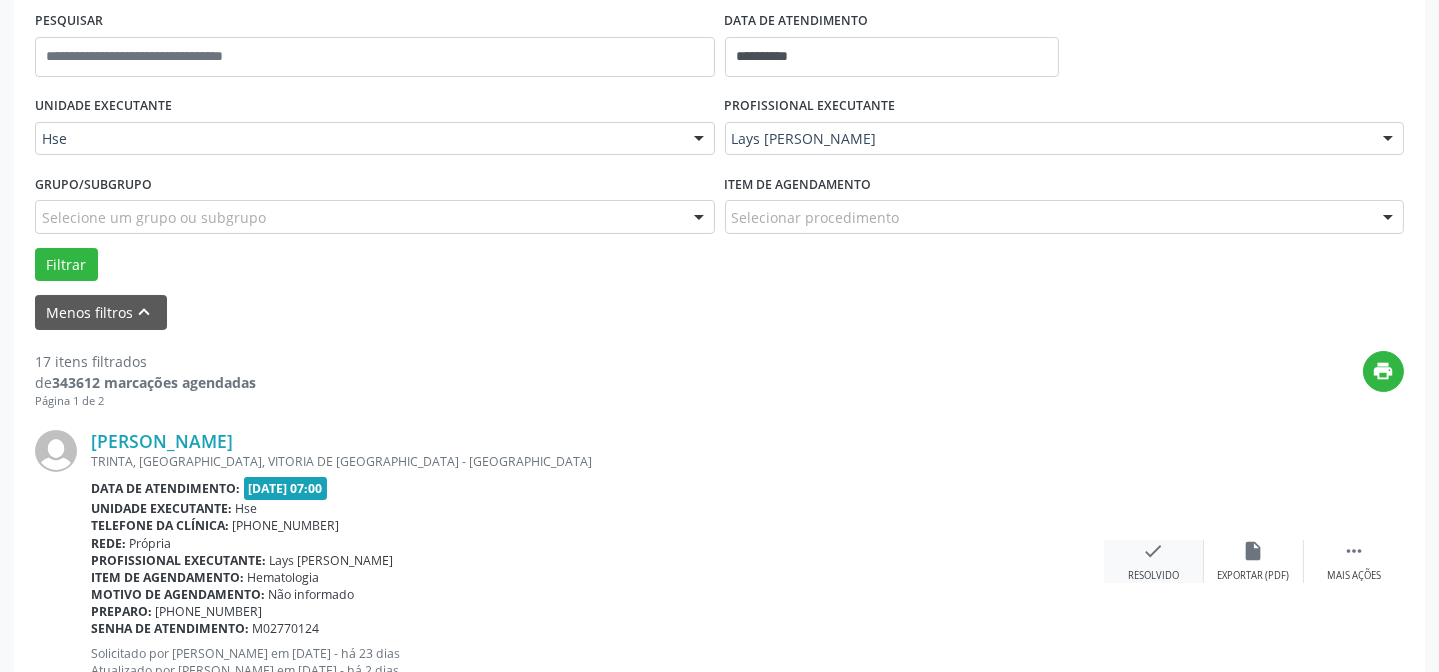 click on "check" at bounding box center [1154, 551] 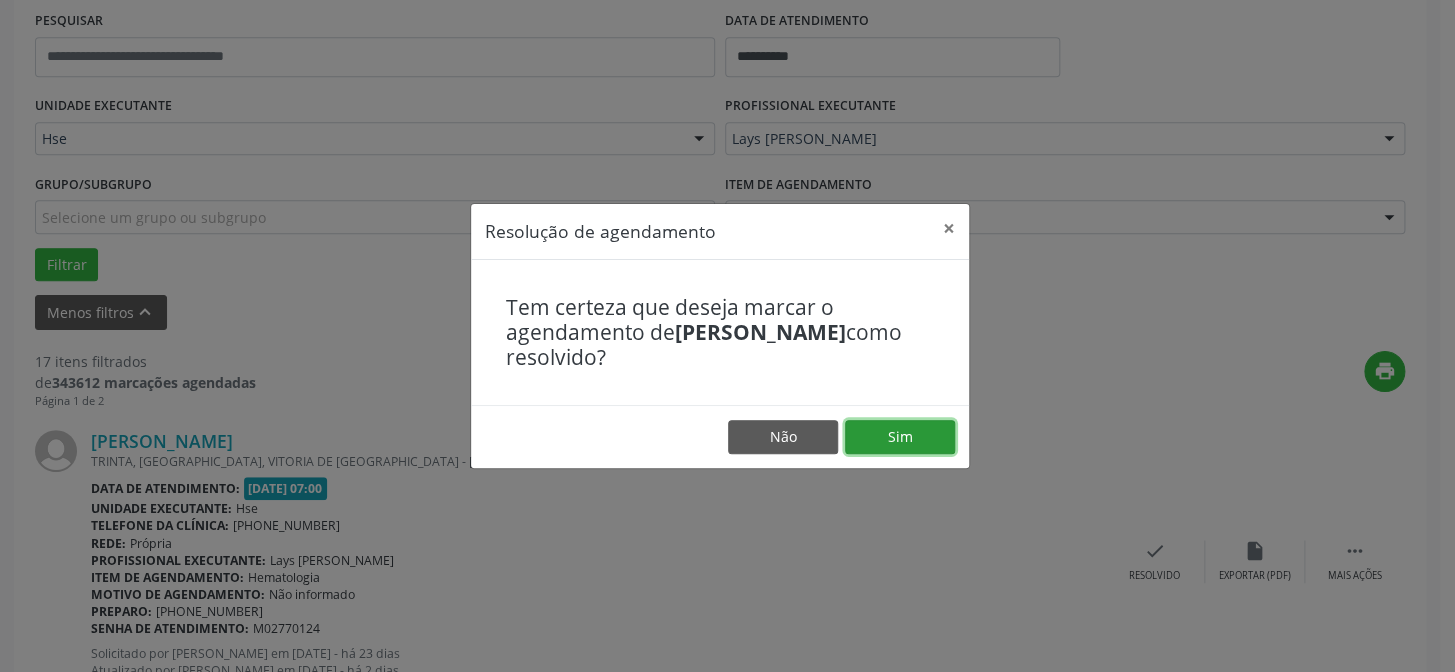 click on "Sim" at bounding box center [900, 437] 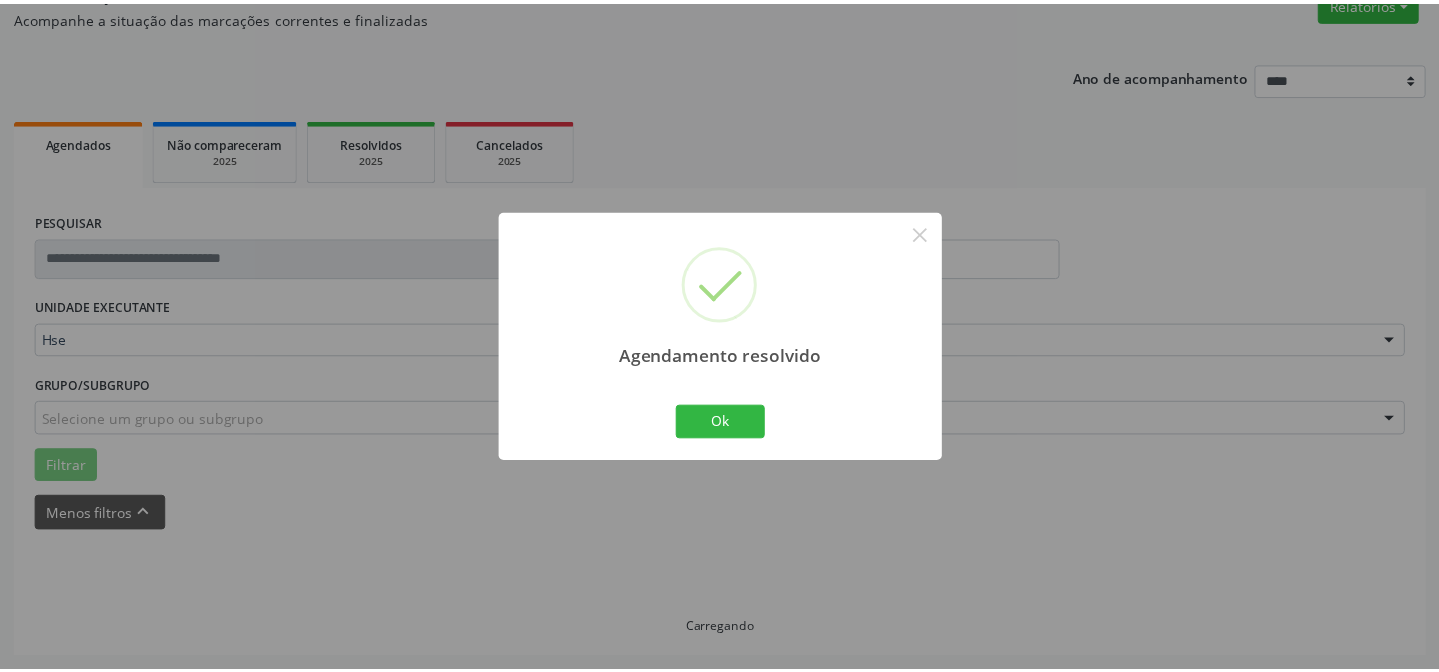 scroll, scrollTop: 179, scrollLeft: 0, axis: vertical 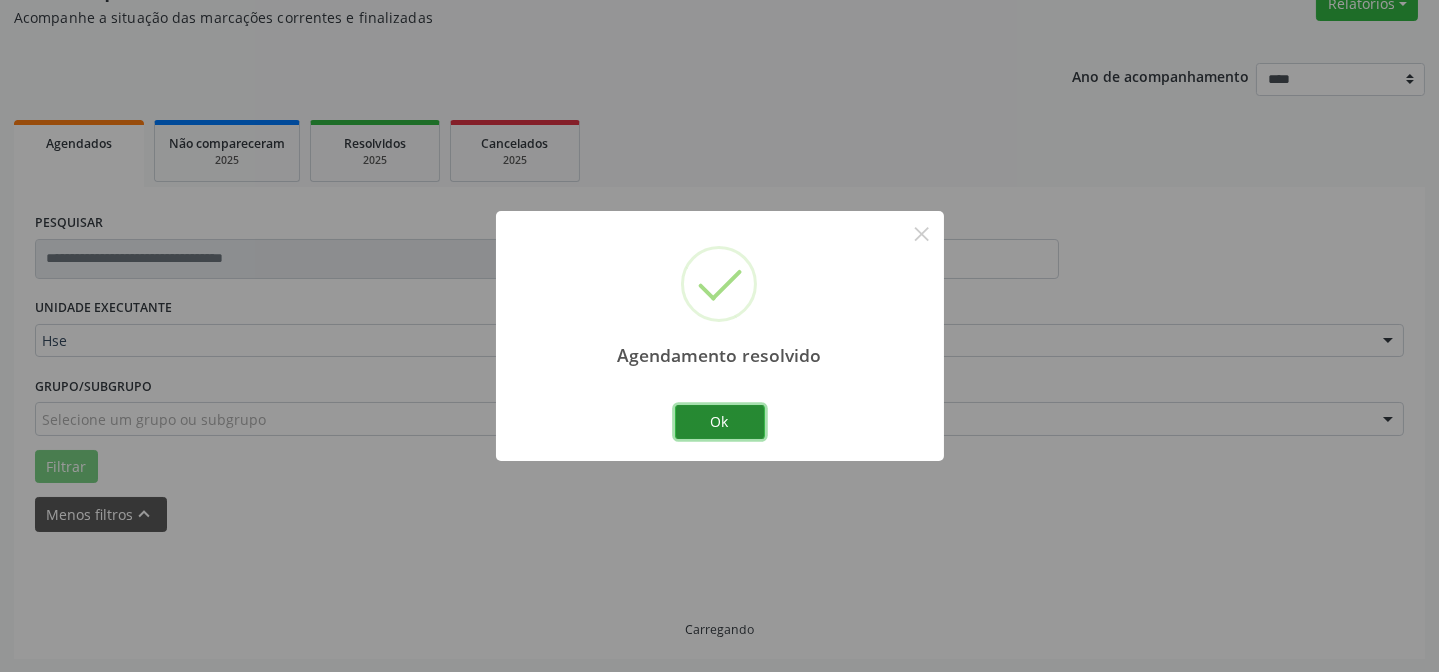 click on "Ok" at bounding box center [720, 422] 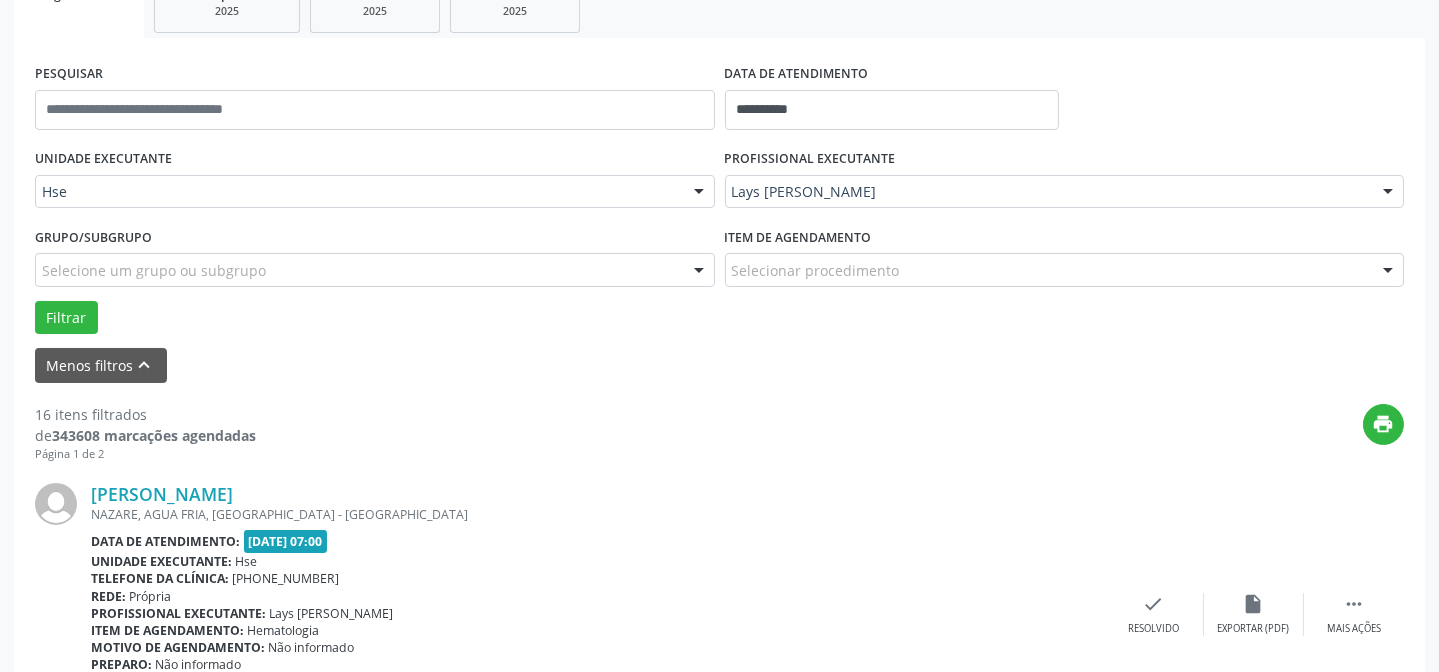 scroll, scrollTop: 360, scrollLeft: 0, axis: vertical 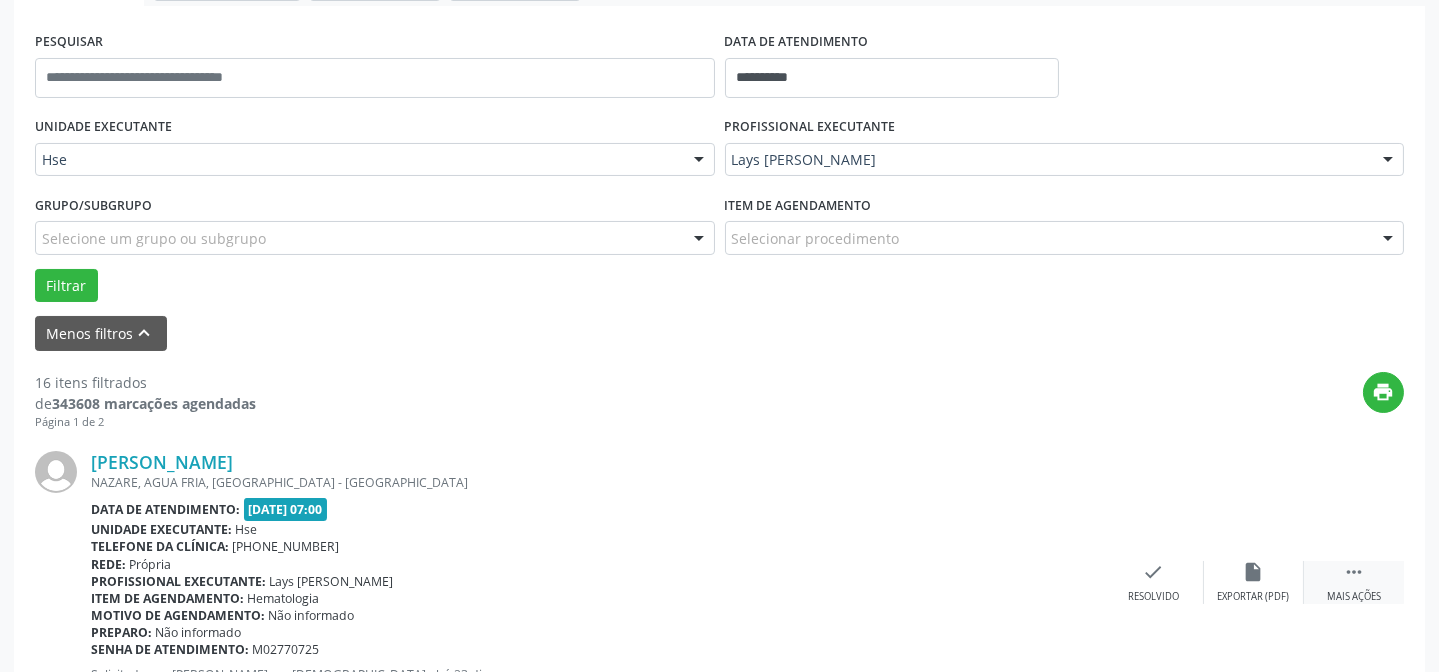 click on "
Mais ações" at bounding box center (1354, 582) 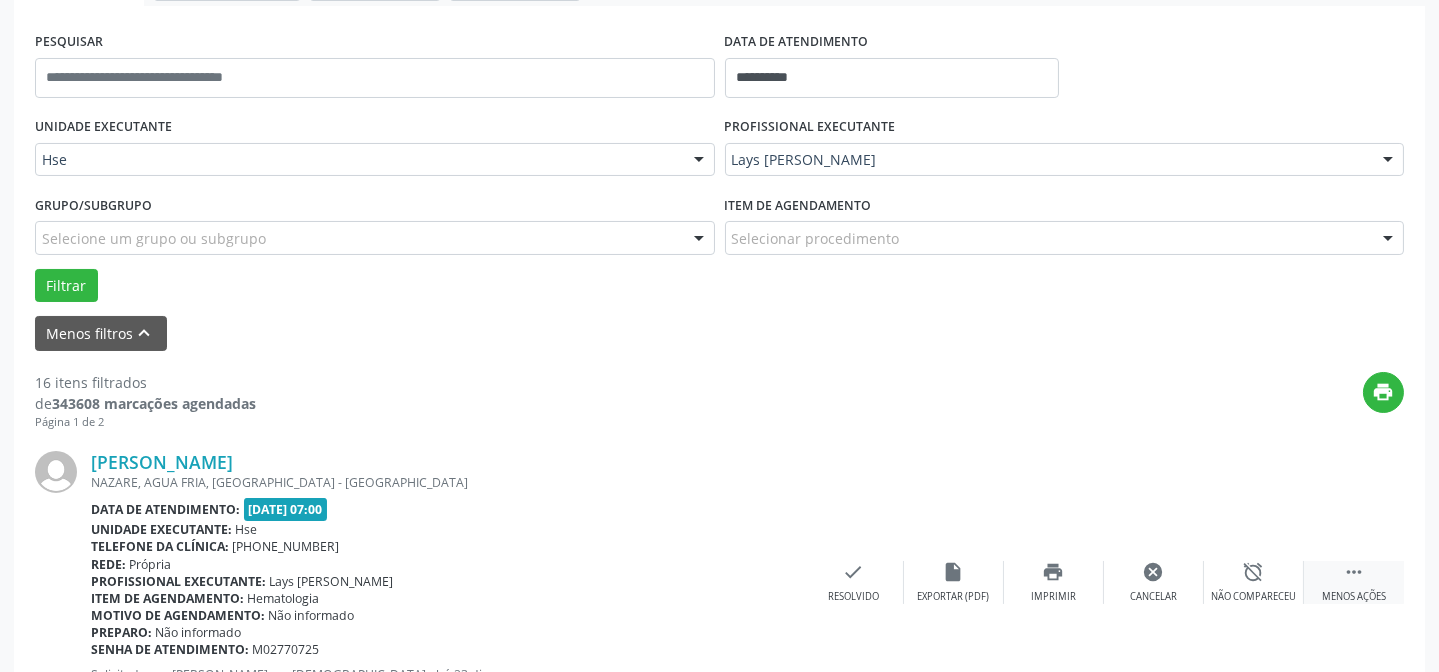 click on "
Menos ações" at bounding box center (1354, 582) 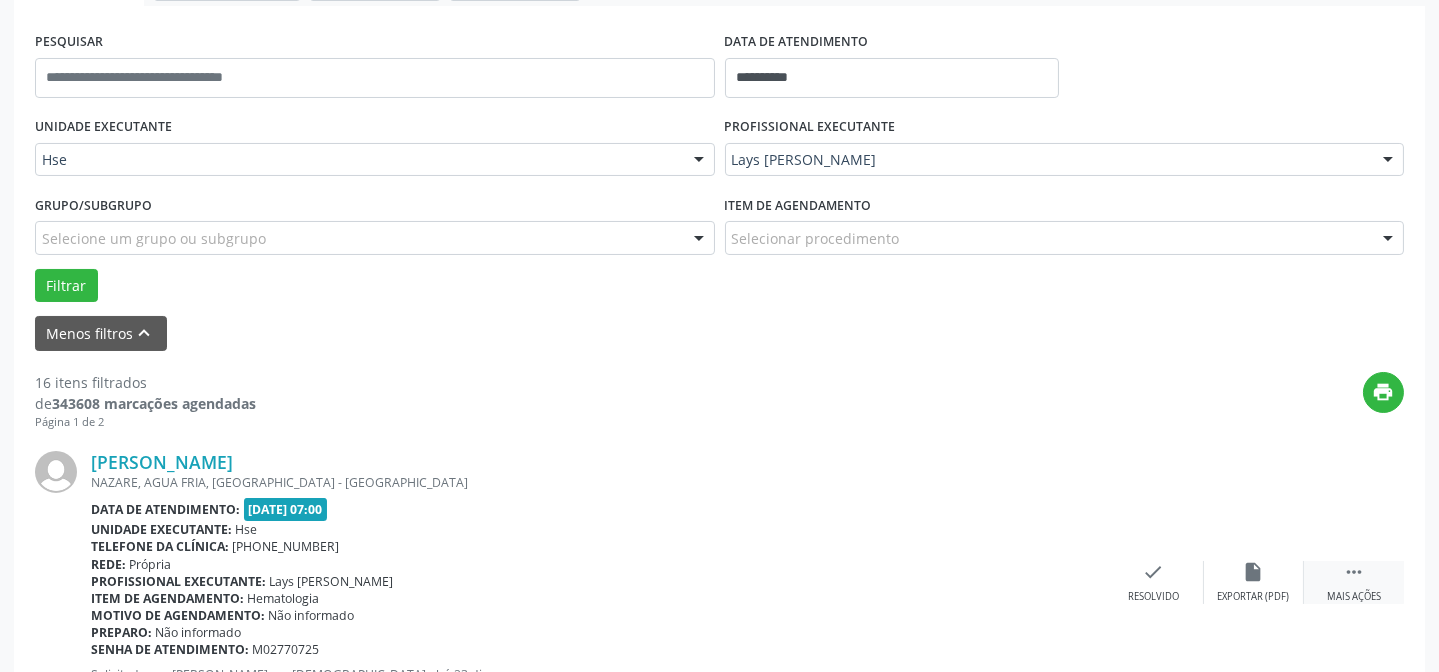 click on "
Mais ações" at bounding box center [1354, 582] 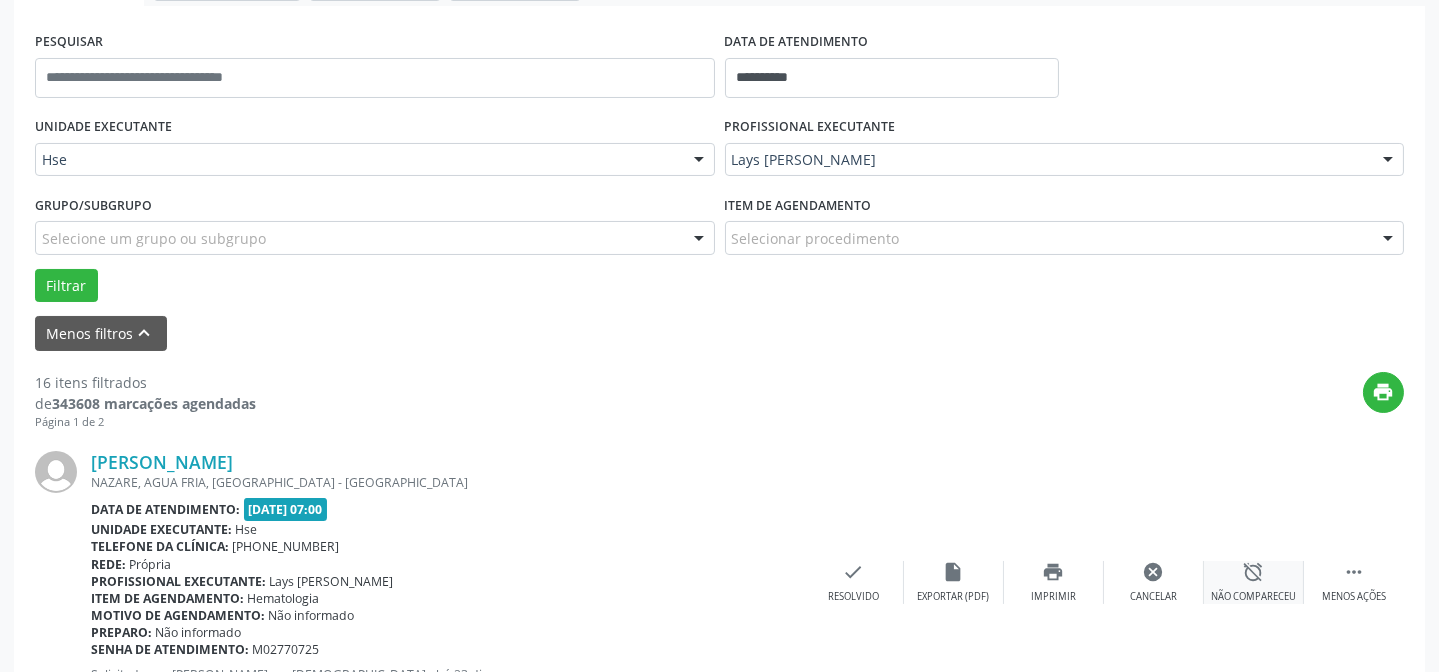 click on "alarm_off" at bounding box center [1254, 572] 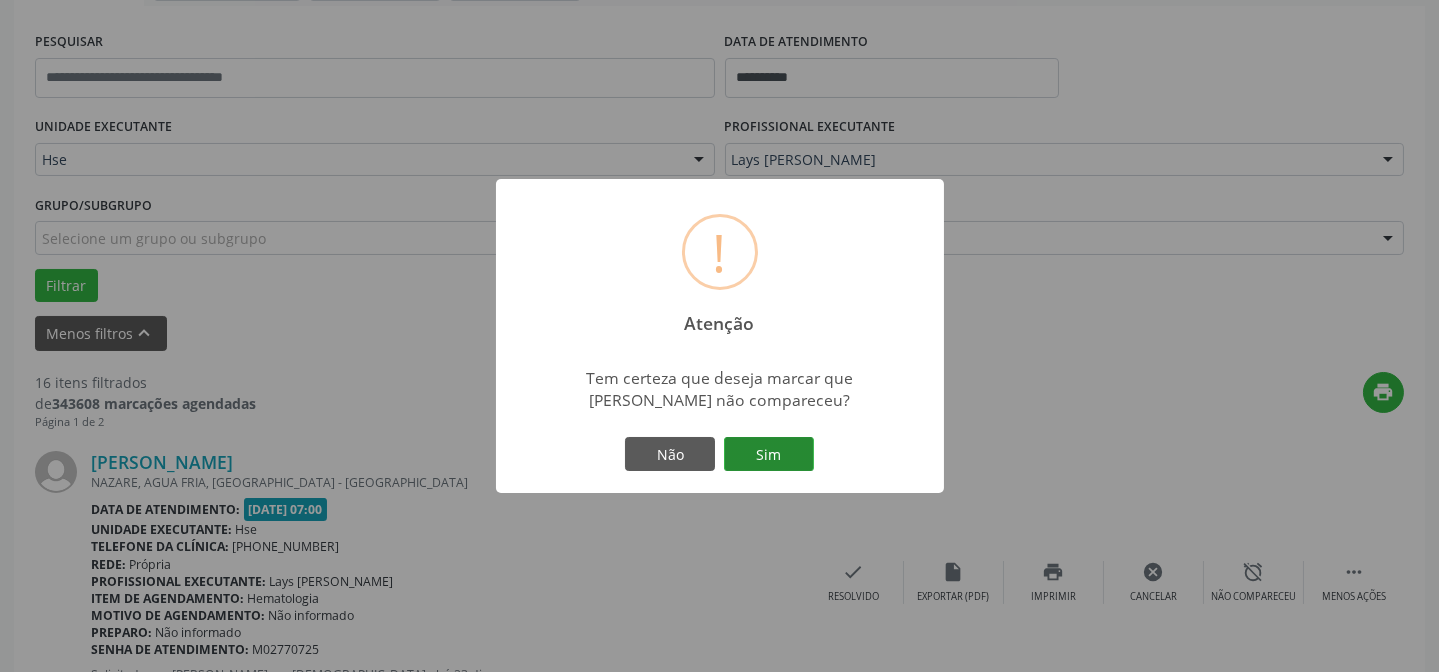 click on "Sim" at bounding box center (769, 454) 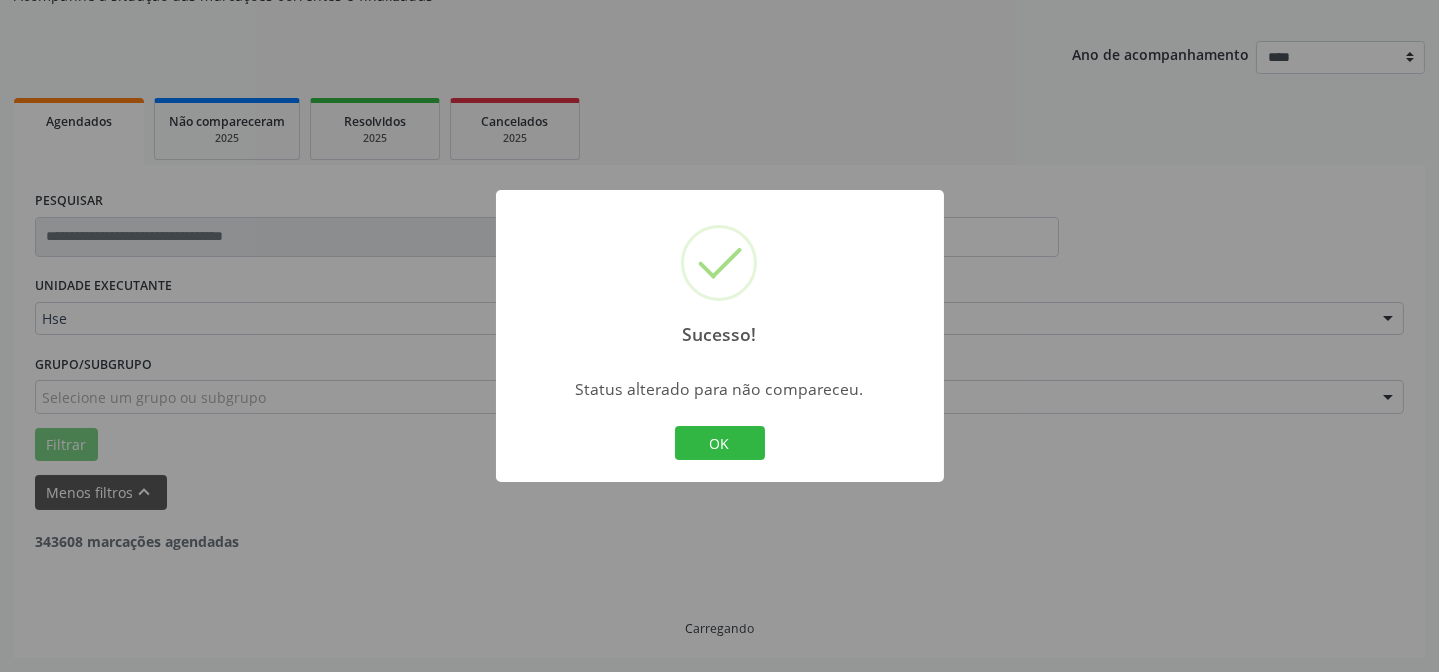 scroll, scrollTop: 200, scrollLeft: 0, axis: vertical 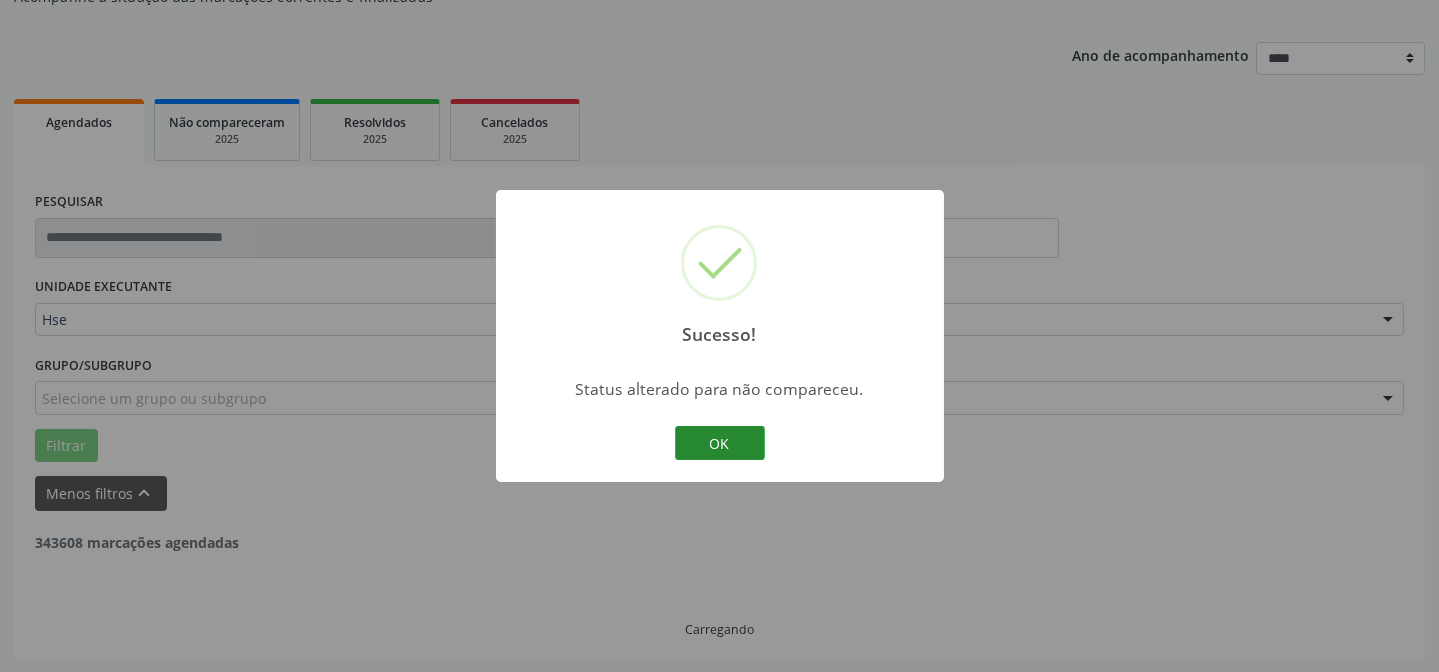 click on "OK" at bounding box center (720, 443) 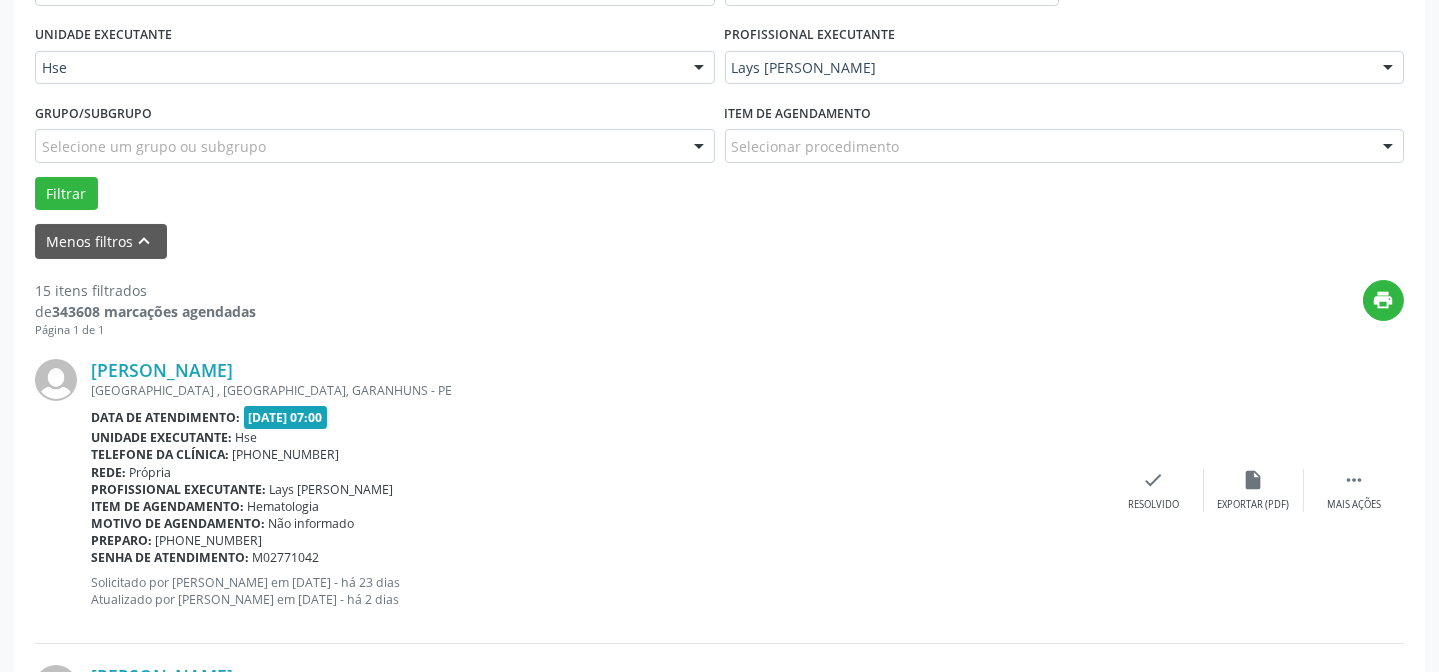 scroll, scrollTop: 472, scrollLeft: 0, axis: vertical 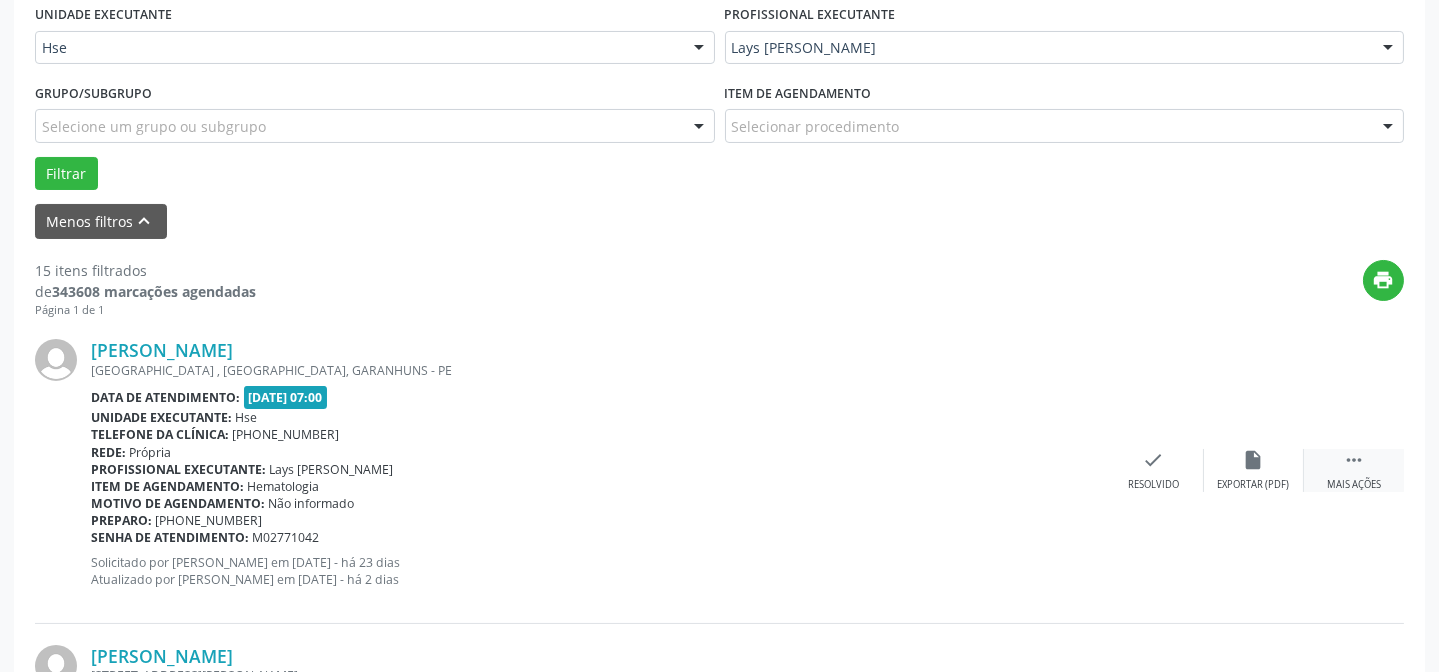 click on "
Mais ações" at bounding box center [1354, 470] 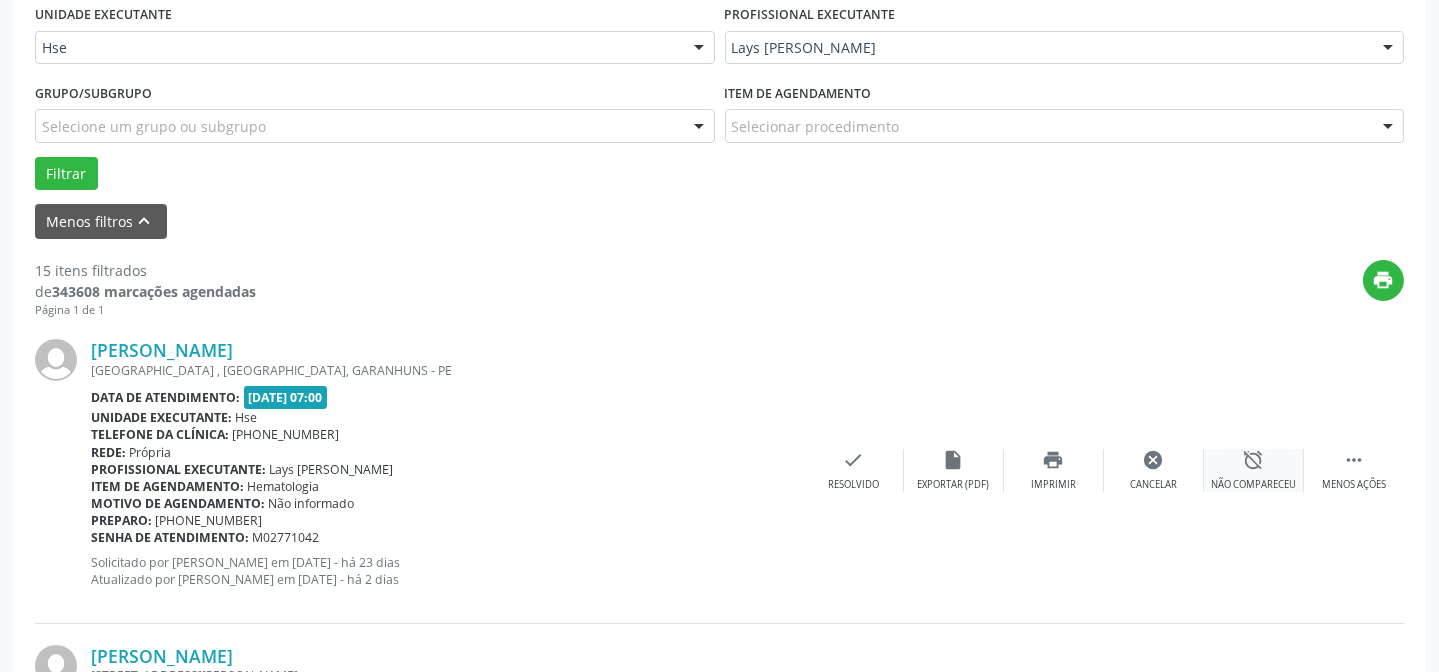 click on "alarm_off
Não compareceu" at bounding box center (1254, 470) 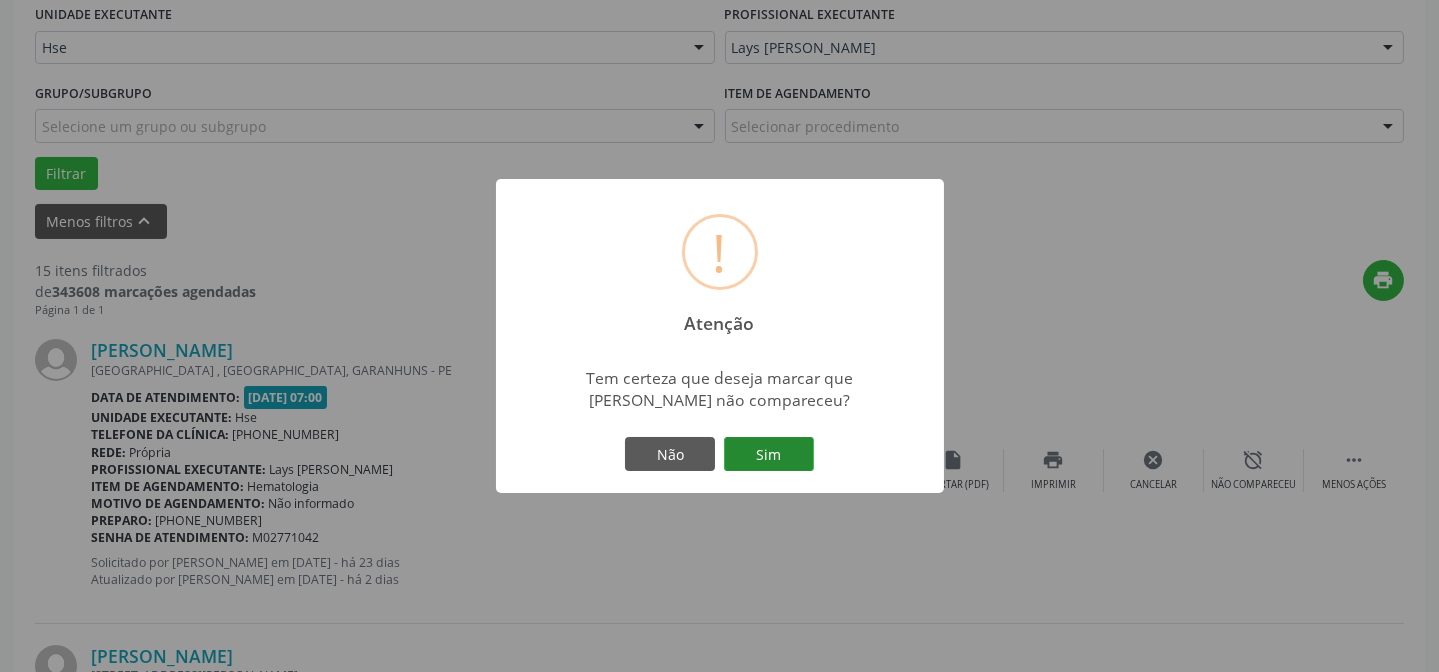 click on "Sim" at bounding box center [769, 454] 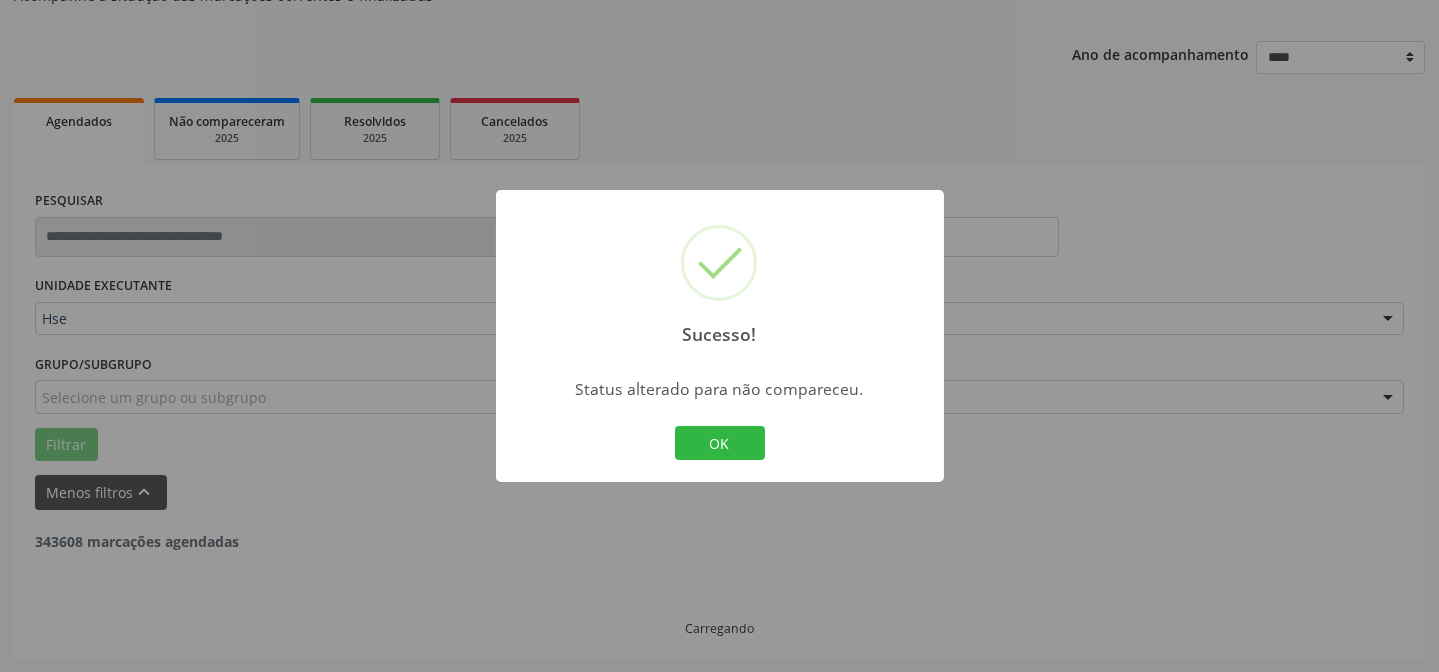scroll, scrollTop: 200, scrollLeft: 0, axis: vertical 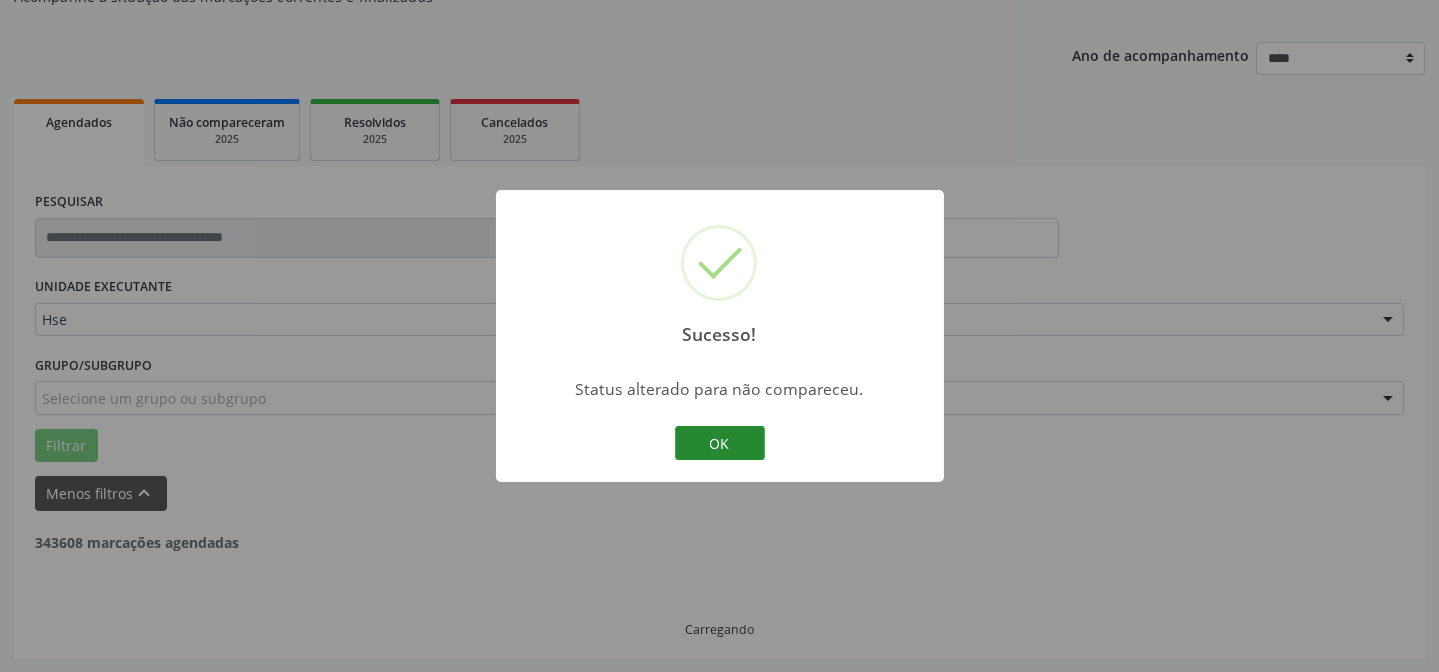click on "OK Cancel" at bounding box center [719, 443] 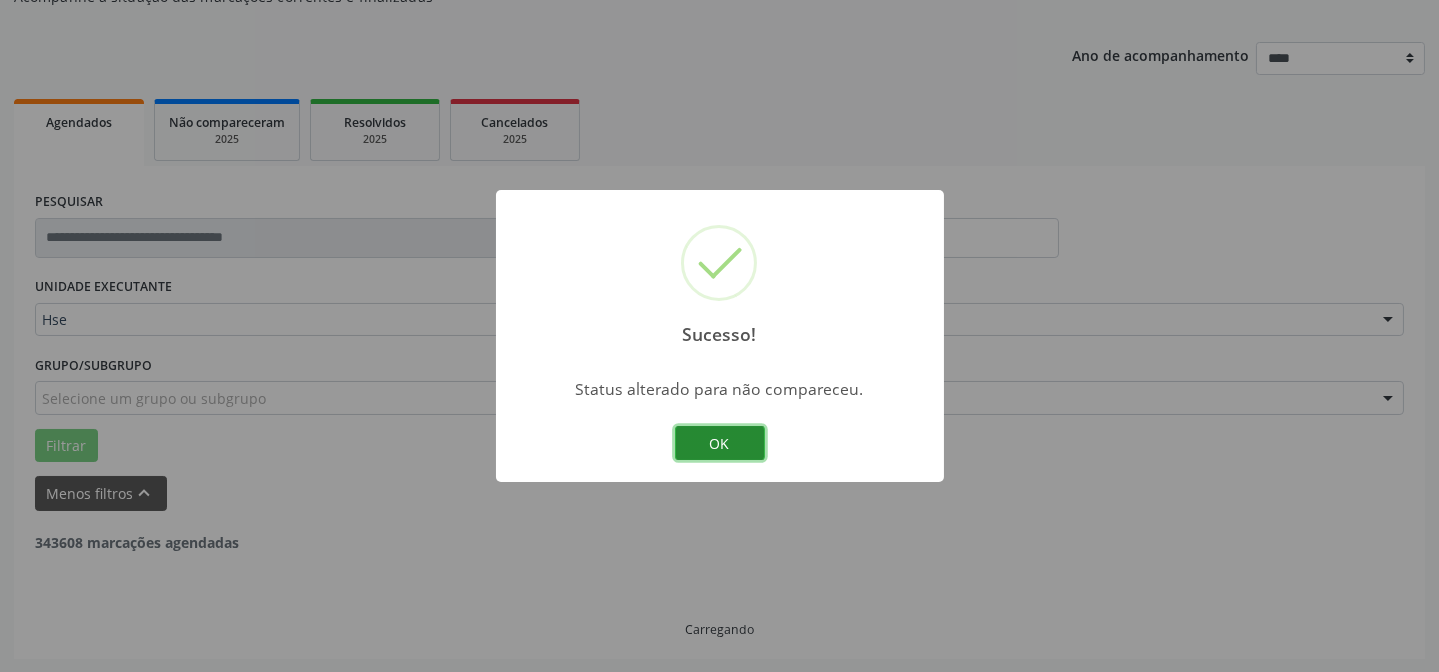 click on "OK" at bounding box center (720, 443) 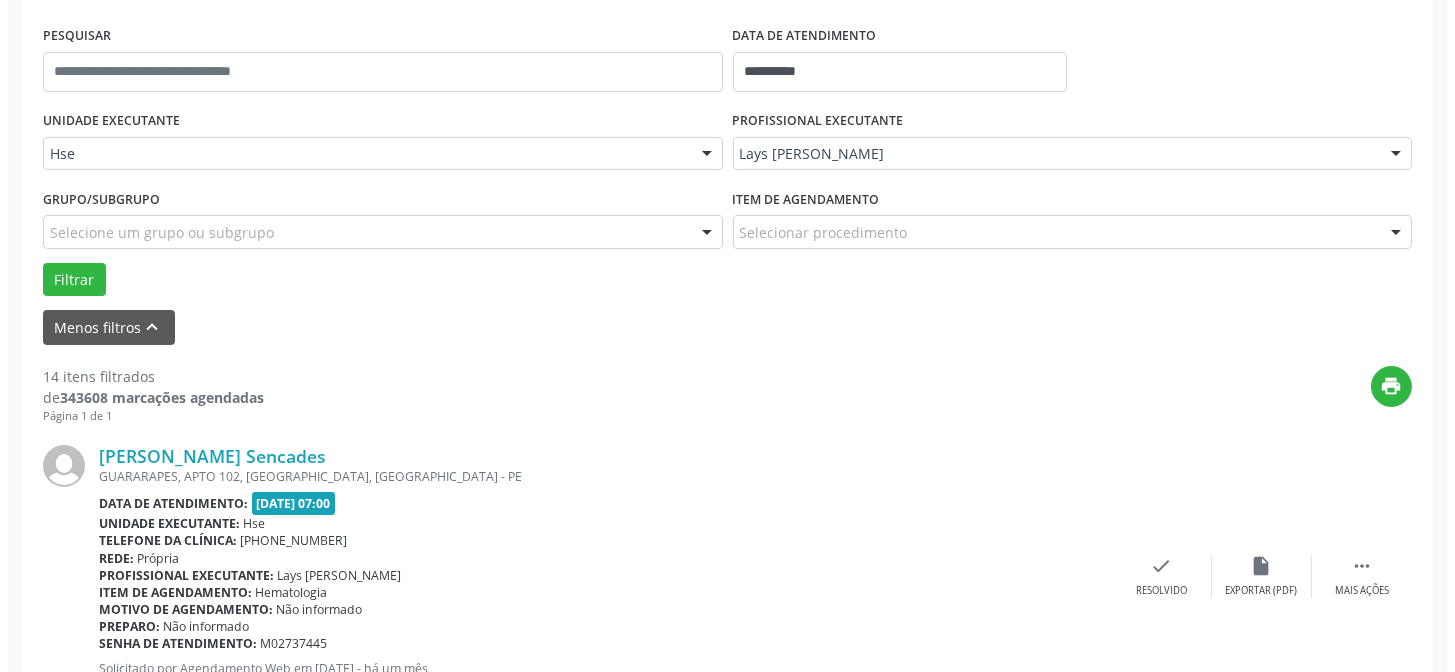 scroll, scrollTop: 381, scrollLeft: 0, axis: vertical 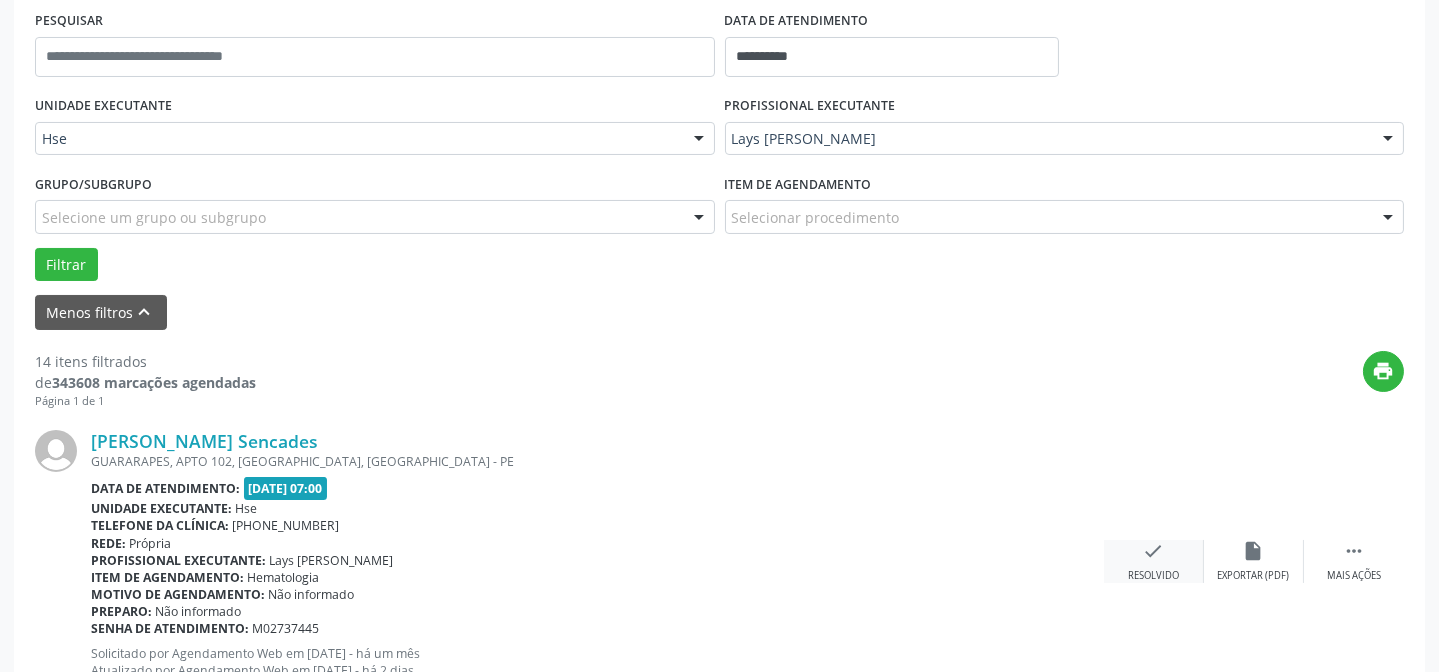 click on "check" at bounding box center (1154, 551) 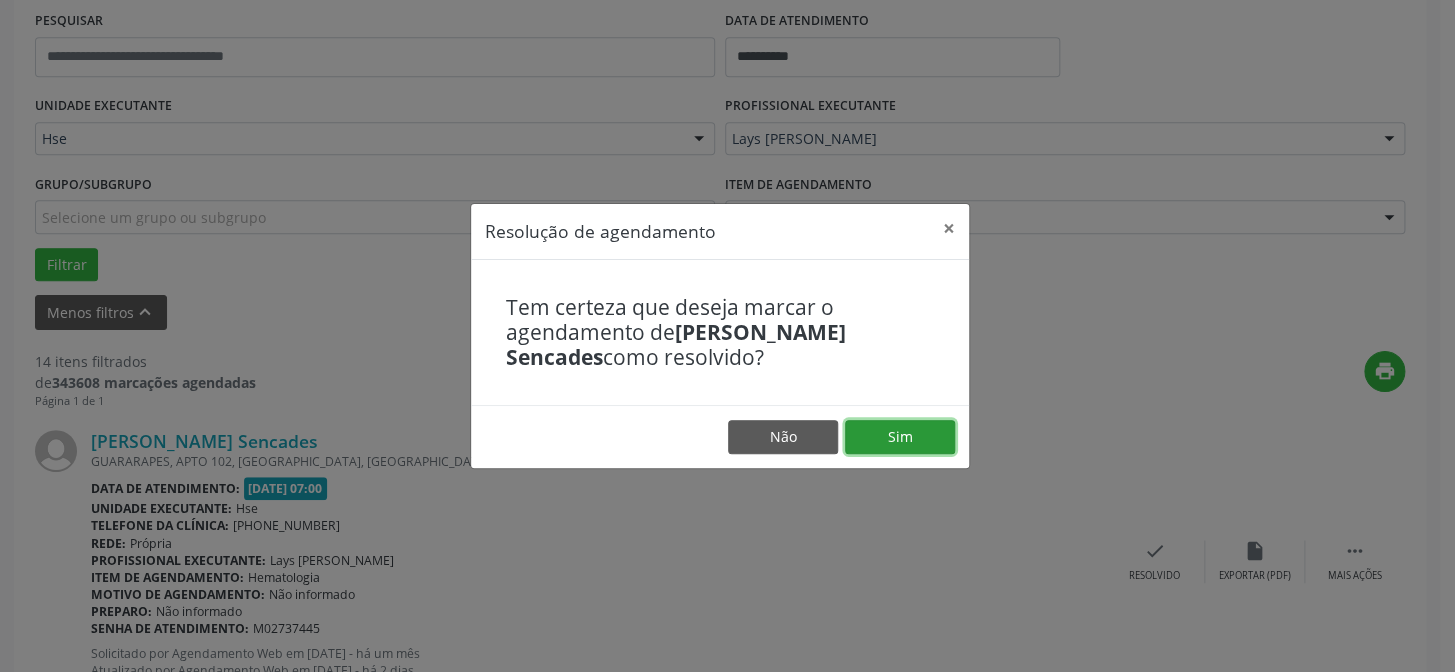 click on "Sim" at bounding box center [900, 437] 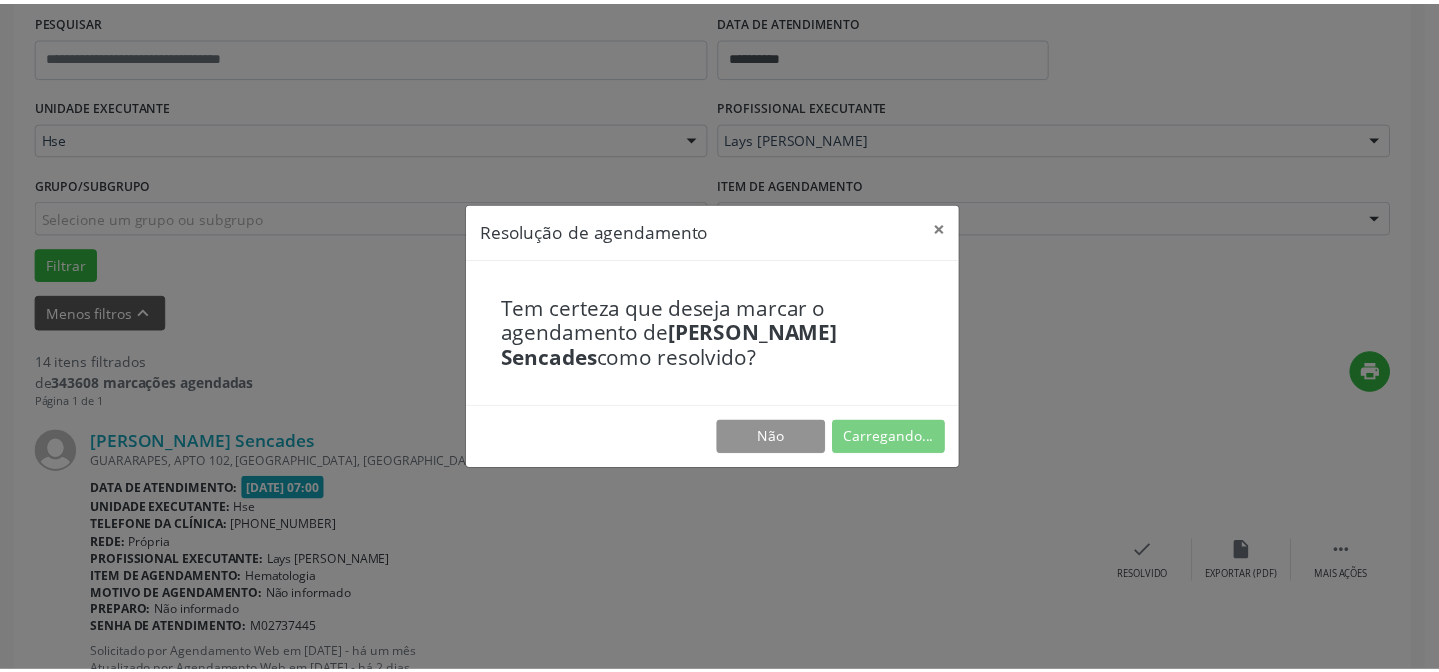 scroll, scrollTop: 179, scrollLeft: 0, axis: vertical 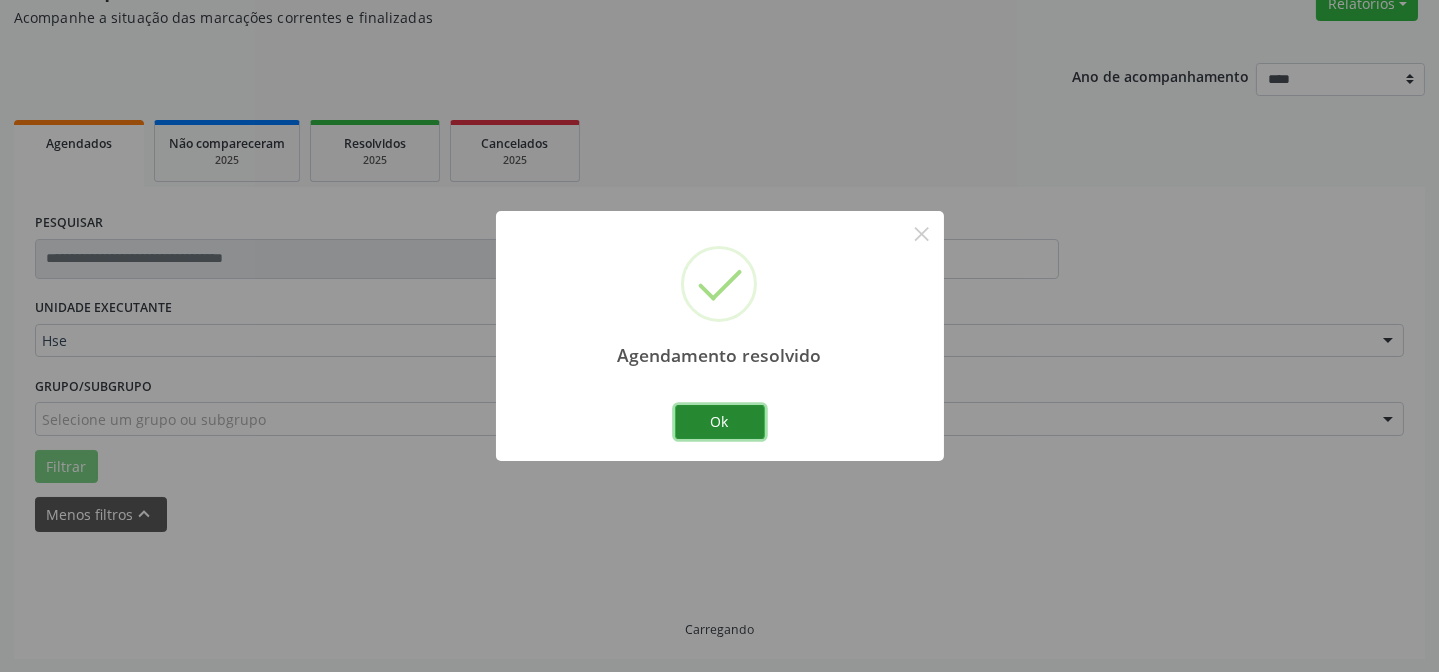 click on "Ok" at bounding box center [720, 422] 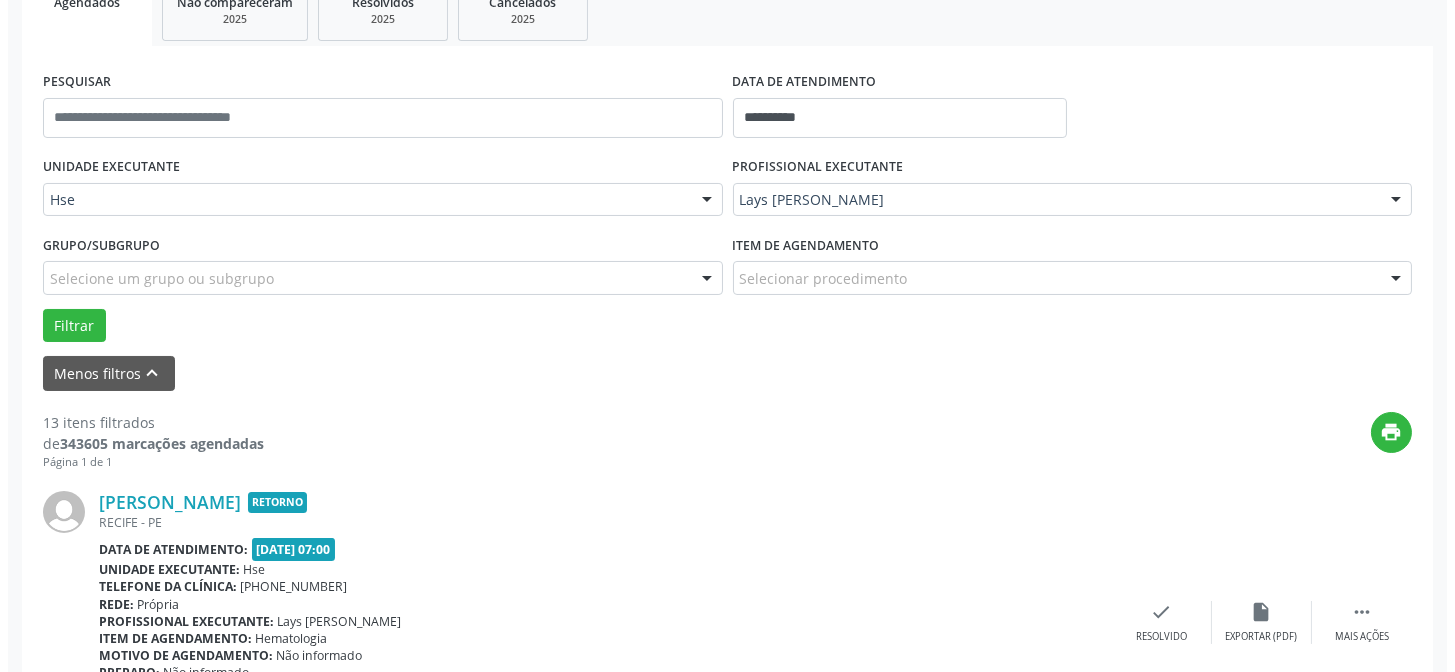 scroll, scrollTop: 360, scrollLeft: 0, axis: vertical 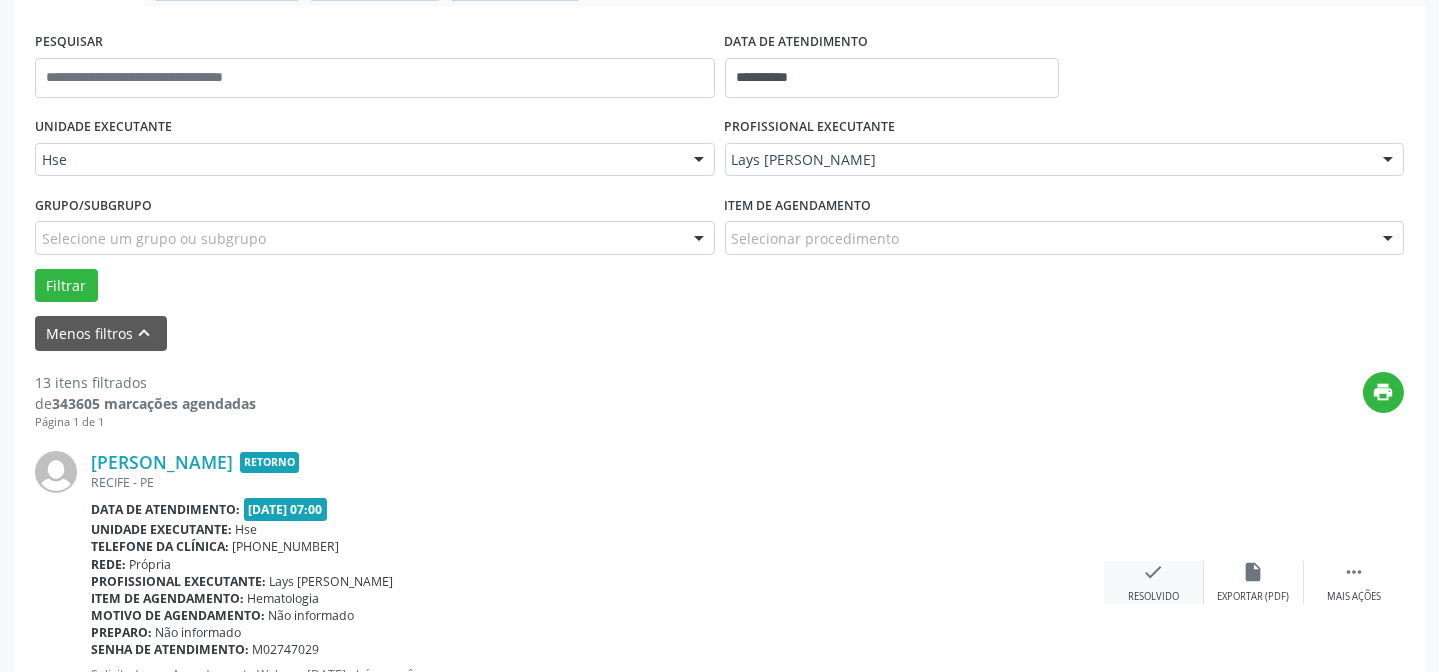 click on "Resolvido" at bounding box center (1153, 597) 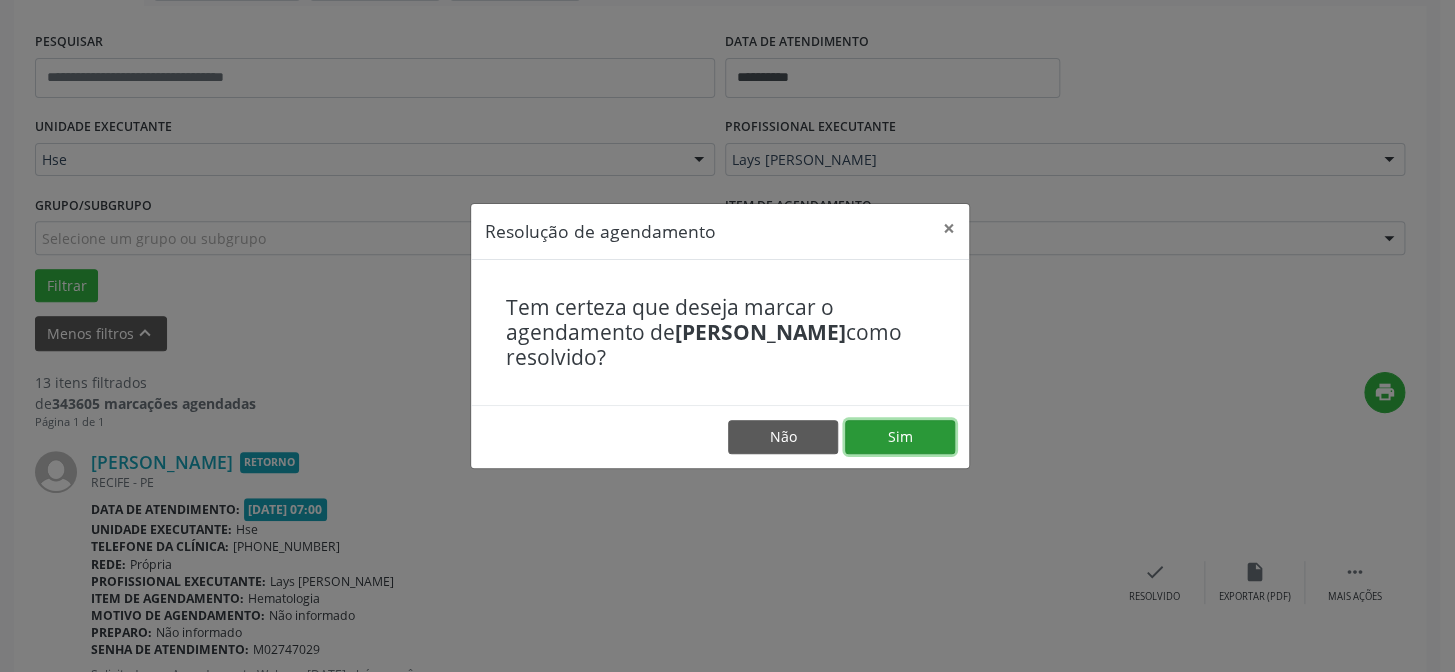 click on "Sim" at bounding box center (900, 437) 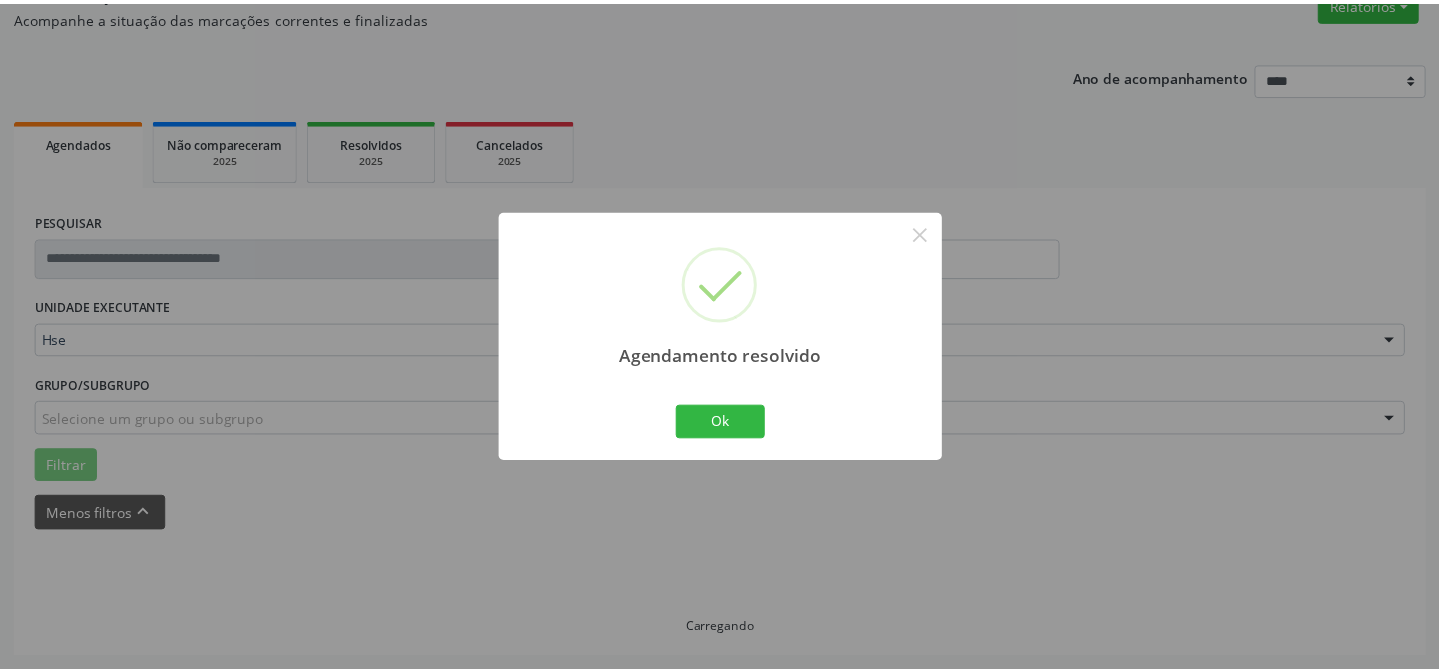 scroll, scrollTop: 179, scrollLeft: 0, axis: vertical 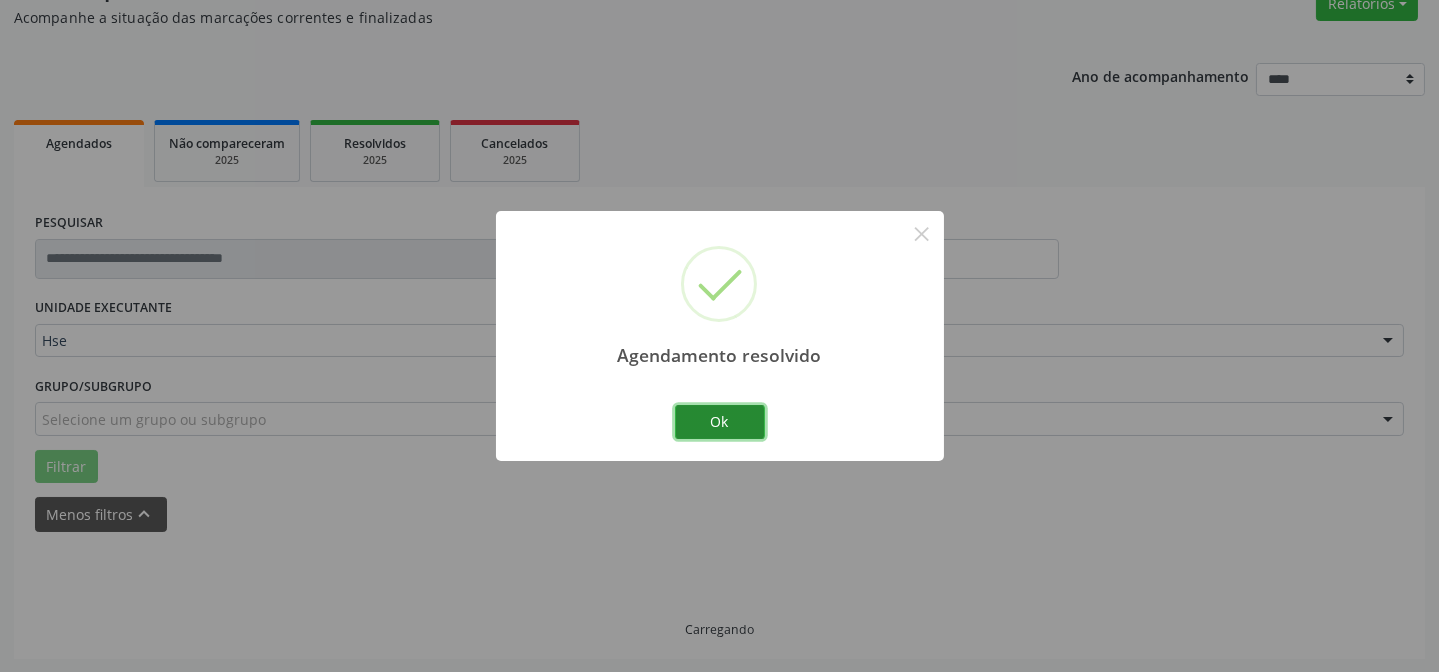 click on "Ok" at bounding box center (720, 422) 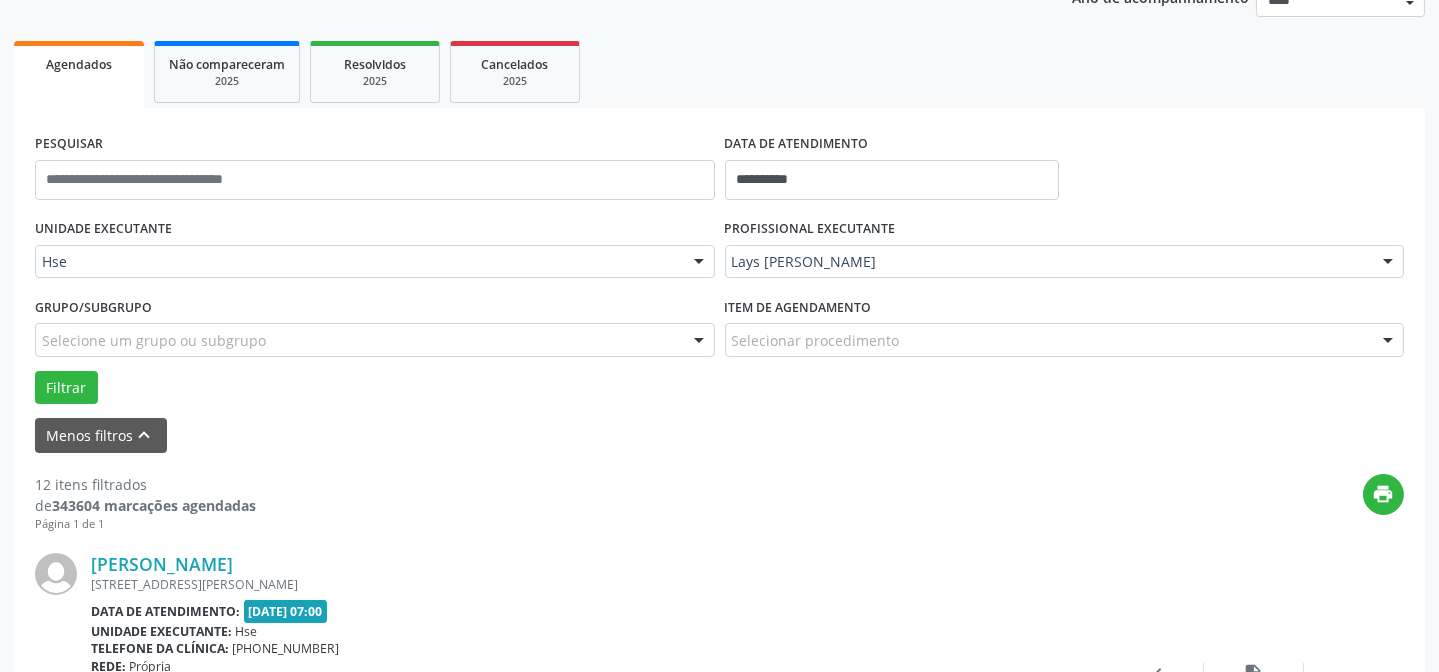 scroll, scrollTop: 290, scrollLeft: 0, axis: vertical 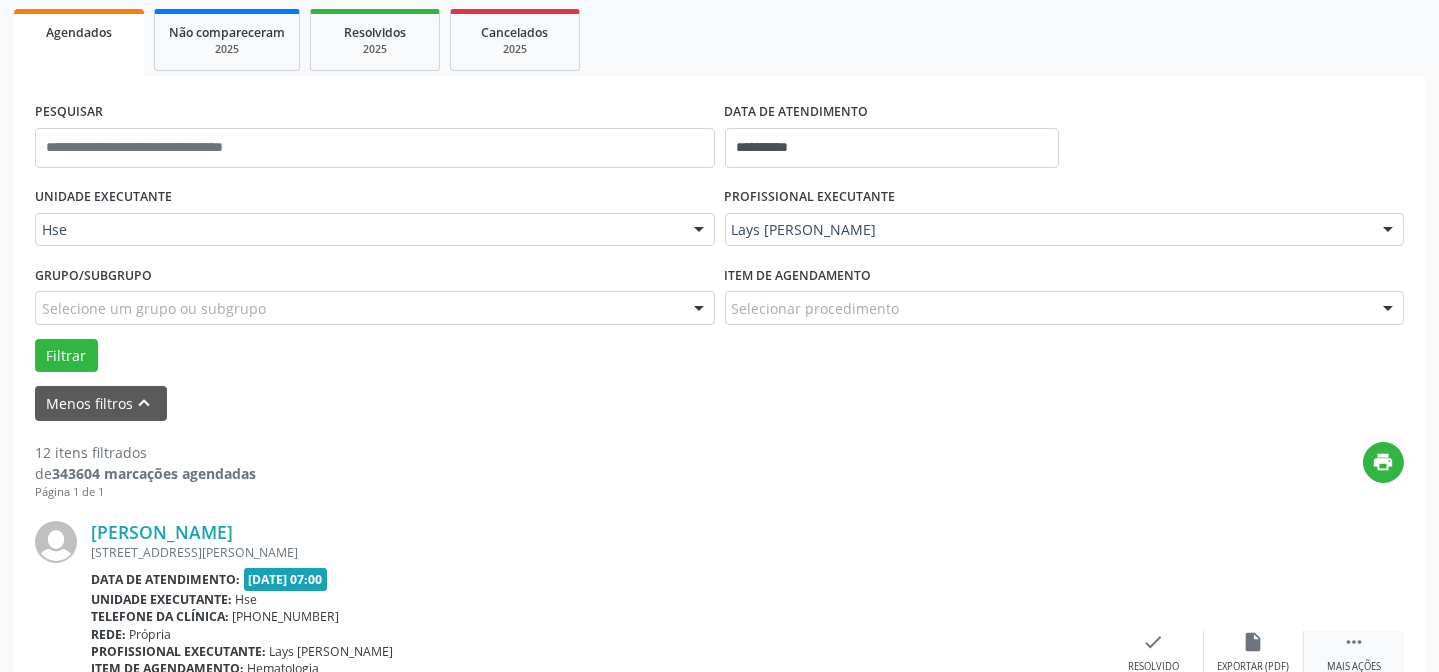 click on "
Mais ações" at bounding box center [1354, 652] 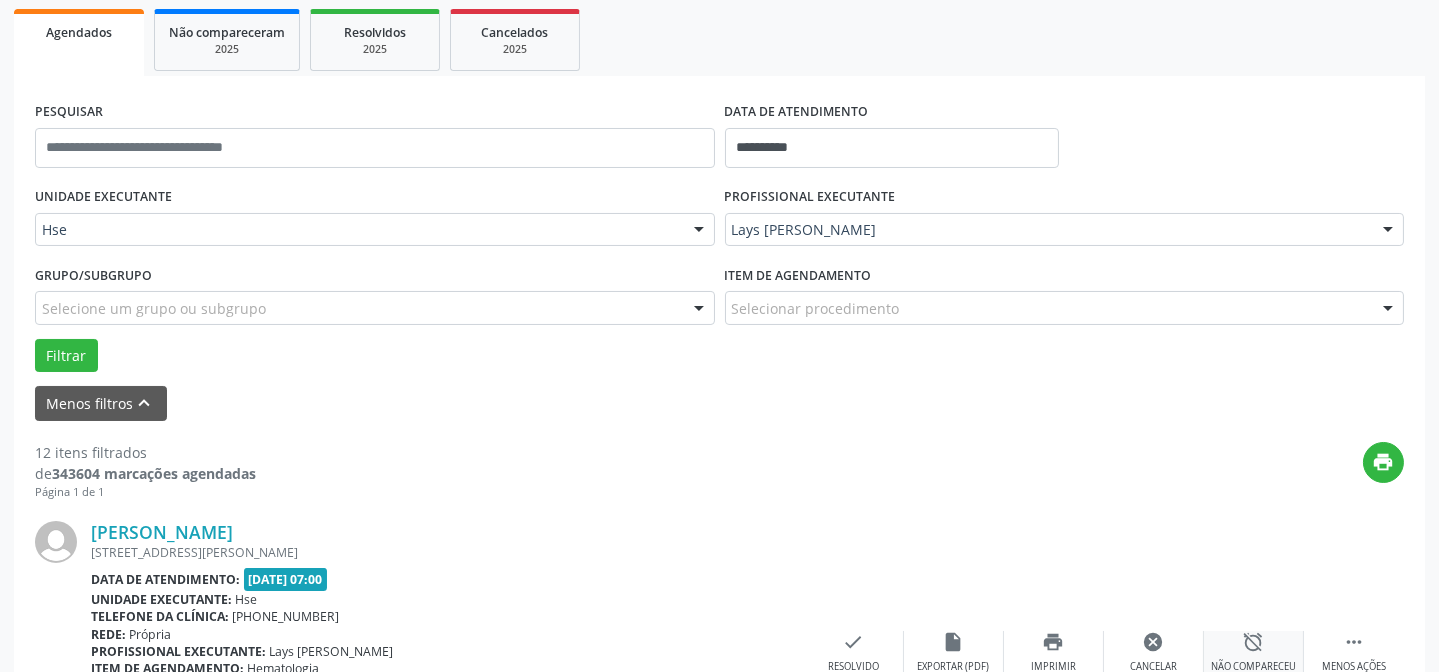 click on "alarm_off" at bounding box center [1254, 642] 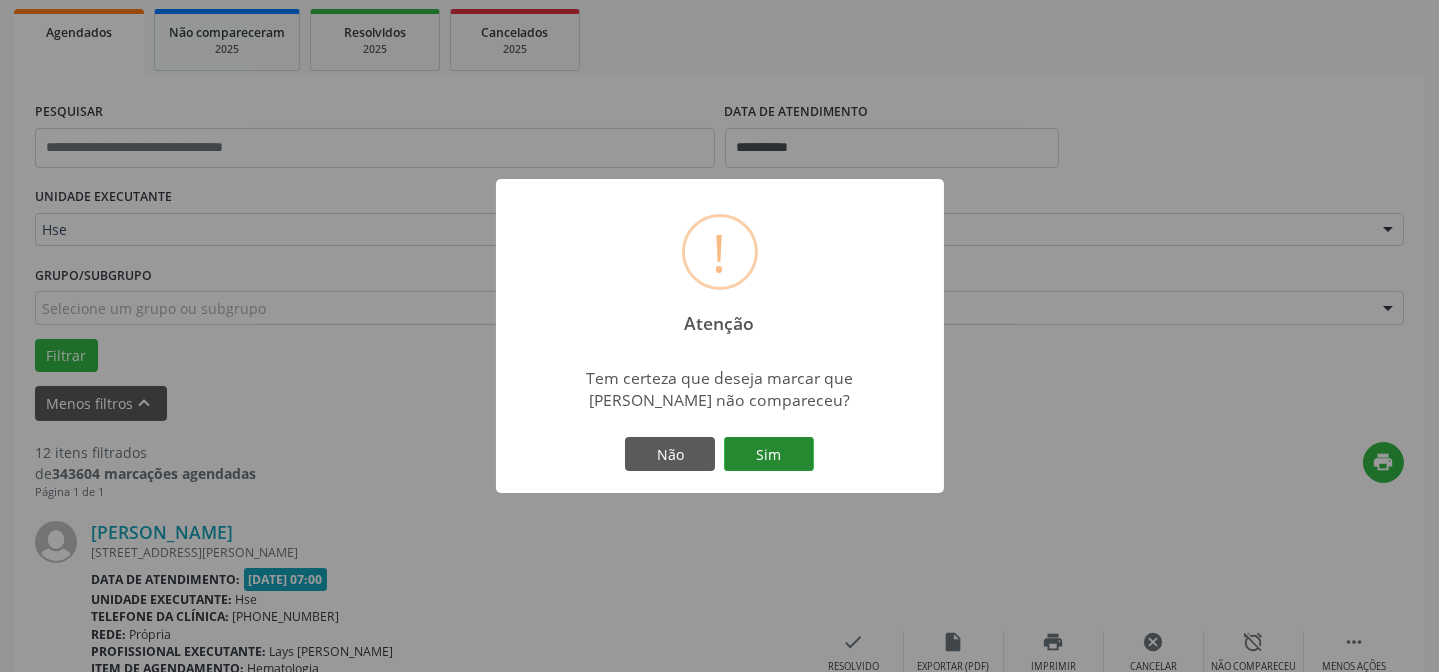 click on "Sim" at bounding box center (769, 454) 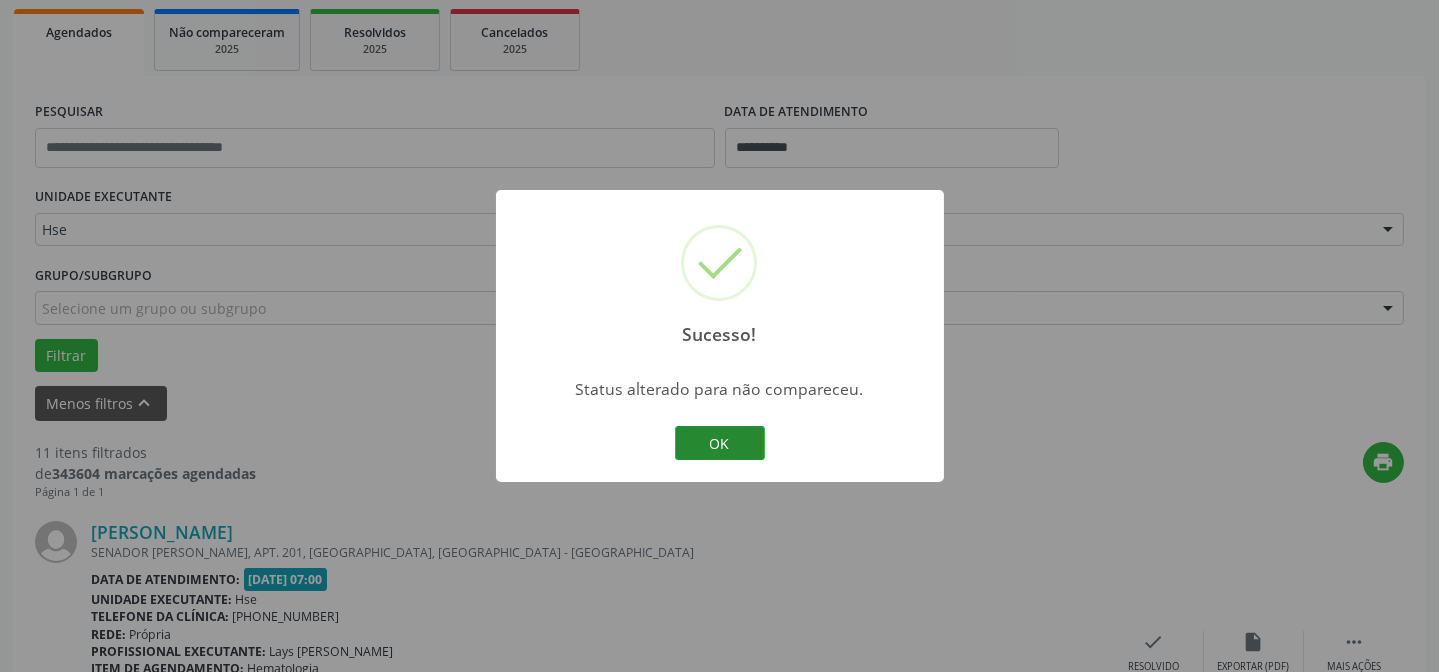 click on "OK" at bounding box center [720, 443] 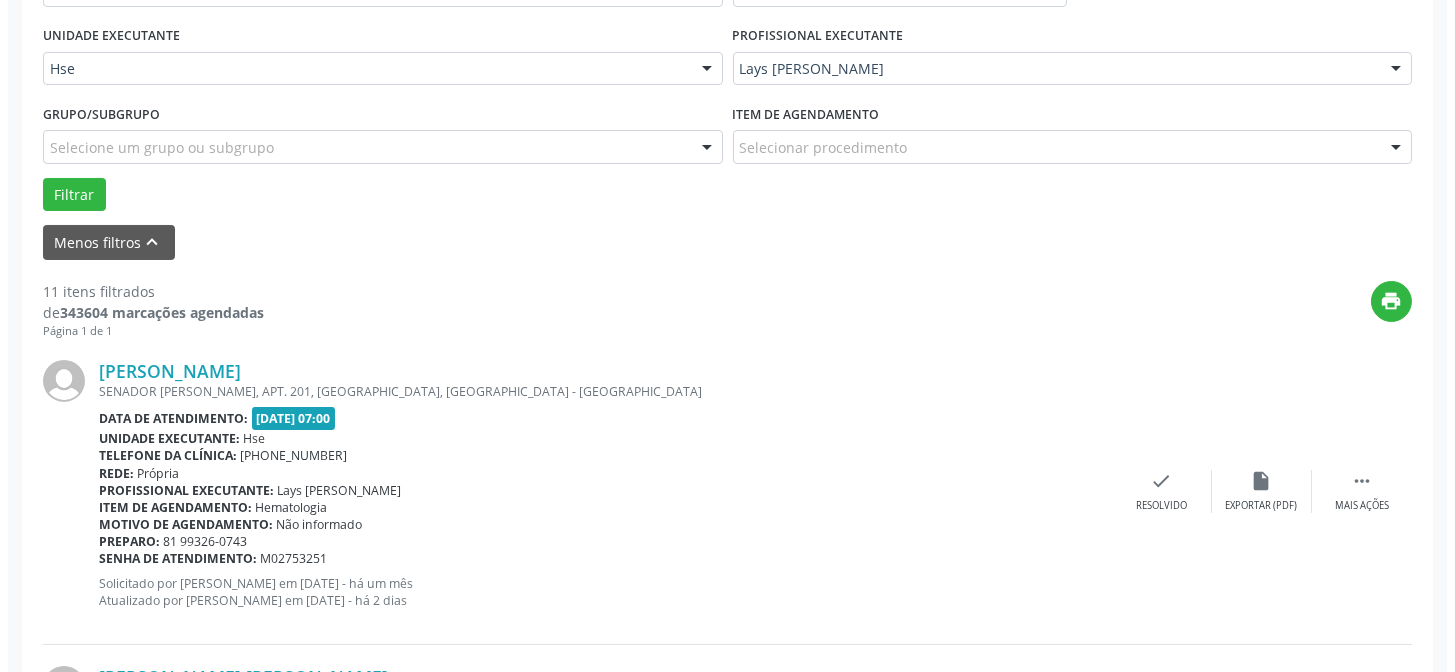 scroll, scrollTop: 472, scrollLeft: 0, axis: vertical 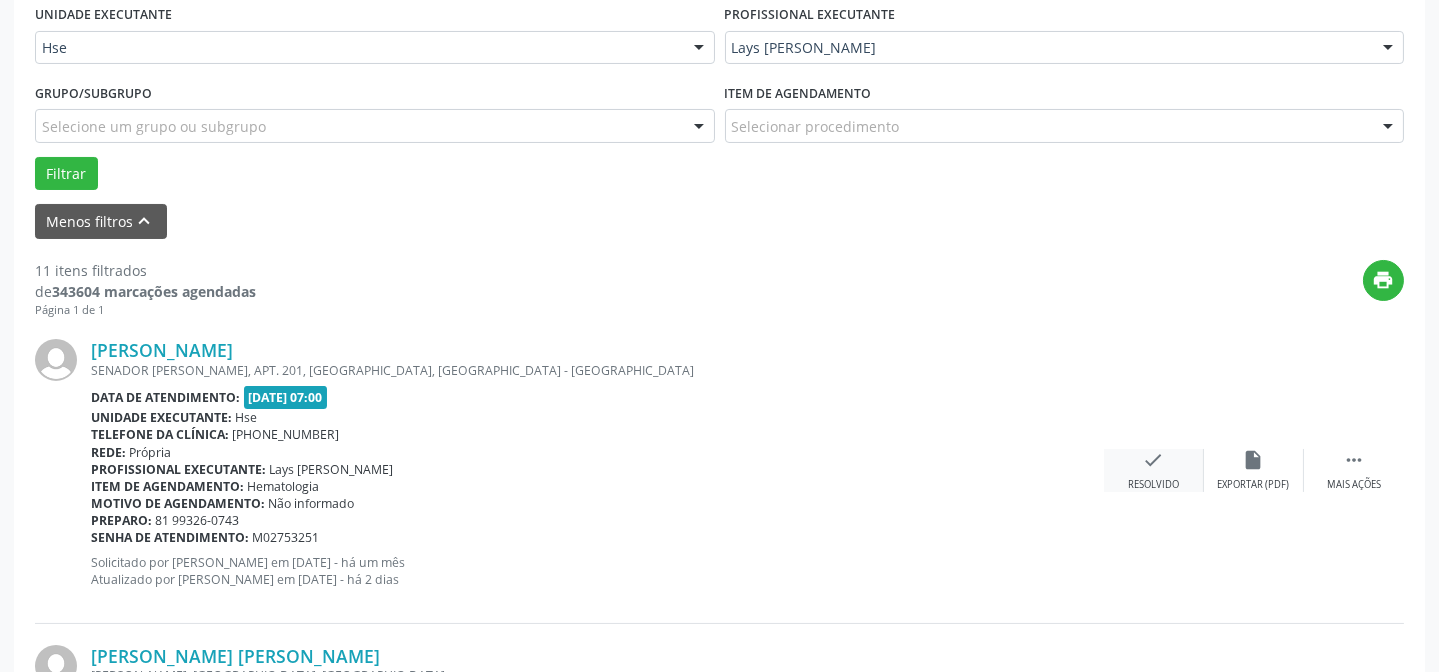 click on "check" at bounding box center (1154, 460) 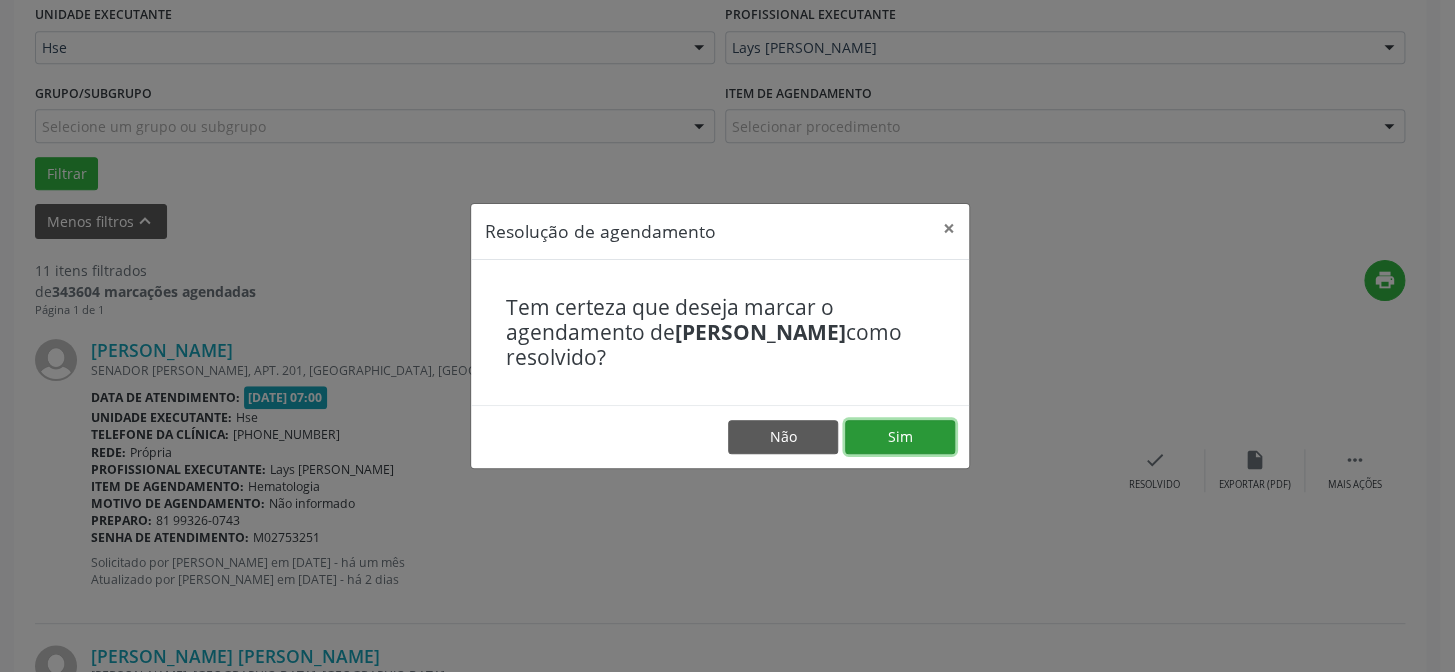 click on "Sim" at bounding box center [900, 437] 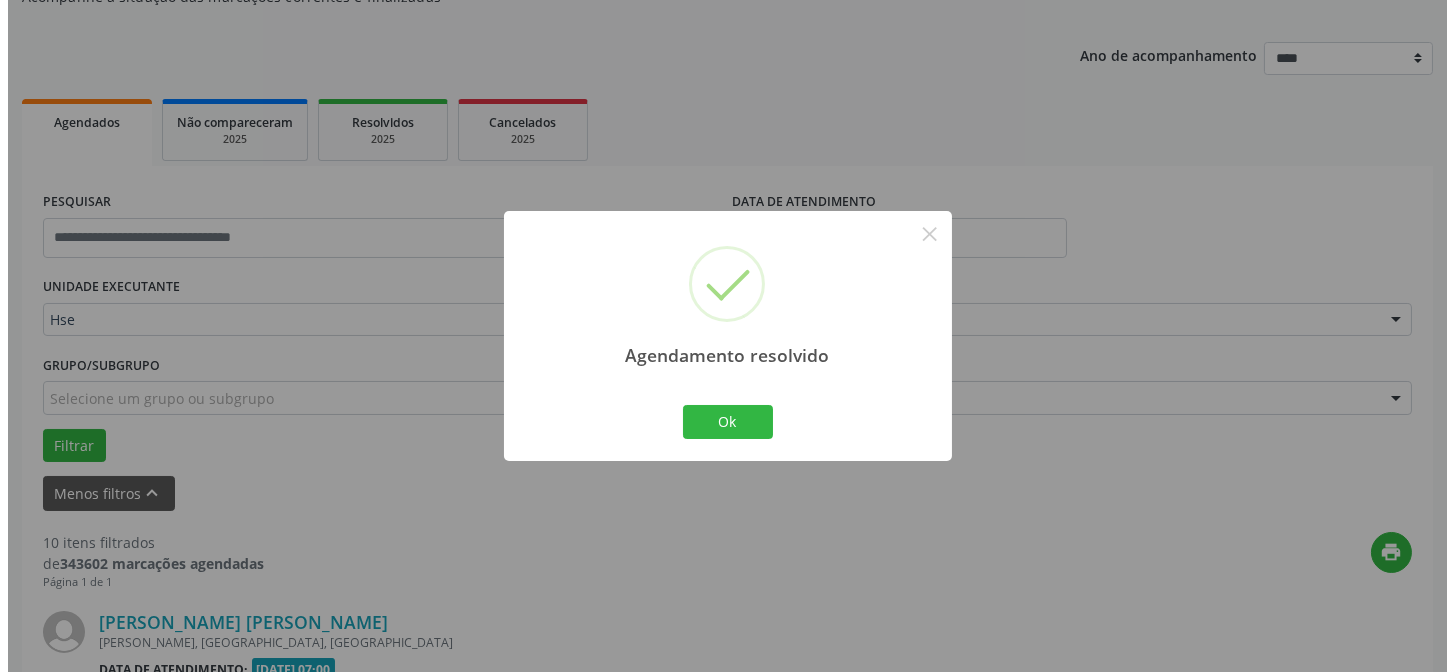 scroll, scrollTop: 472, scrollLeft: 0, axis: vertical 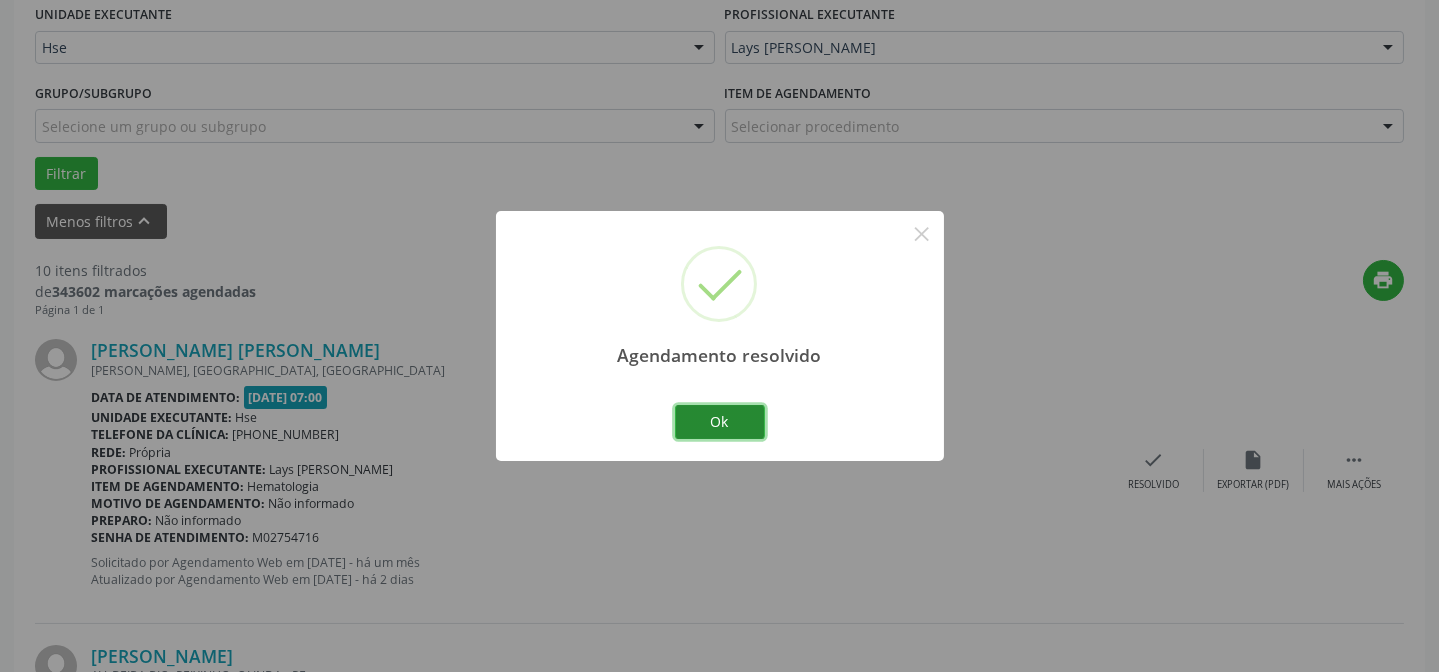 click on "Ok" at bounding box center (720, 422) 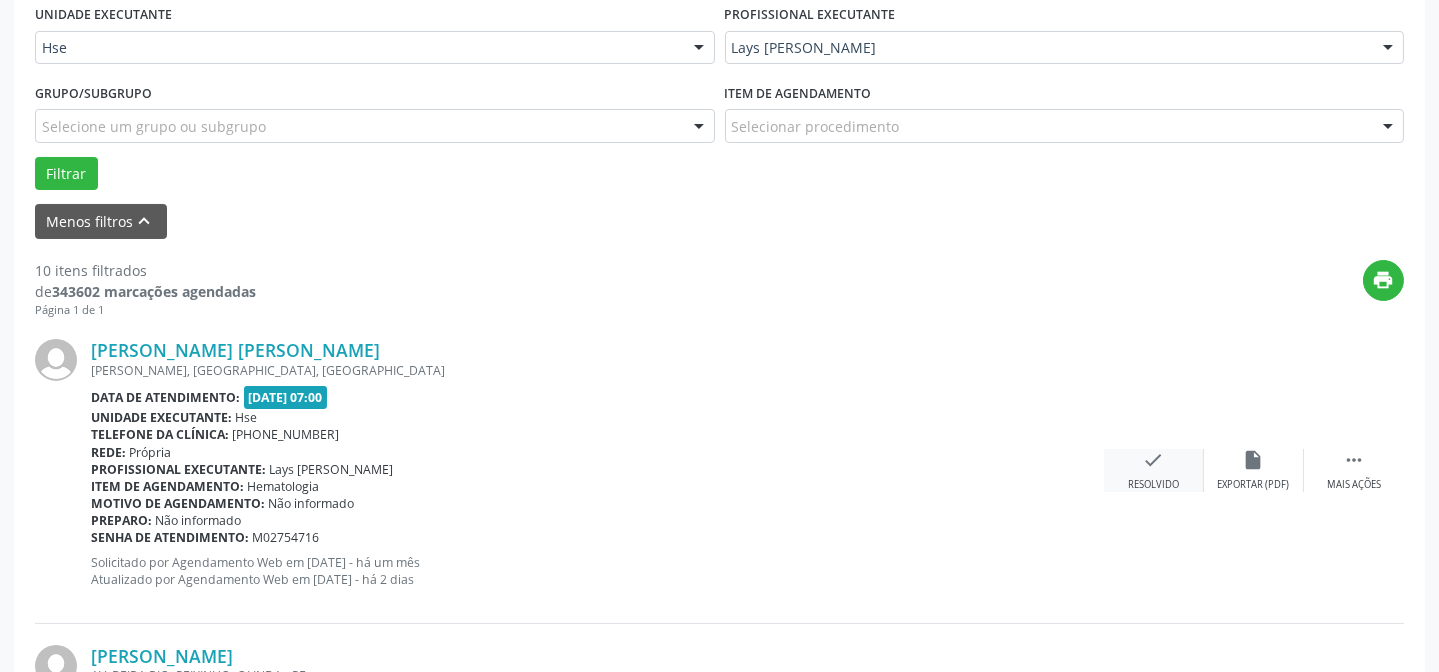click on "check
Resolvido" at bounding box center (1154, 470) 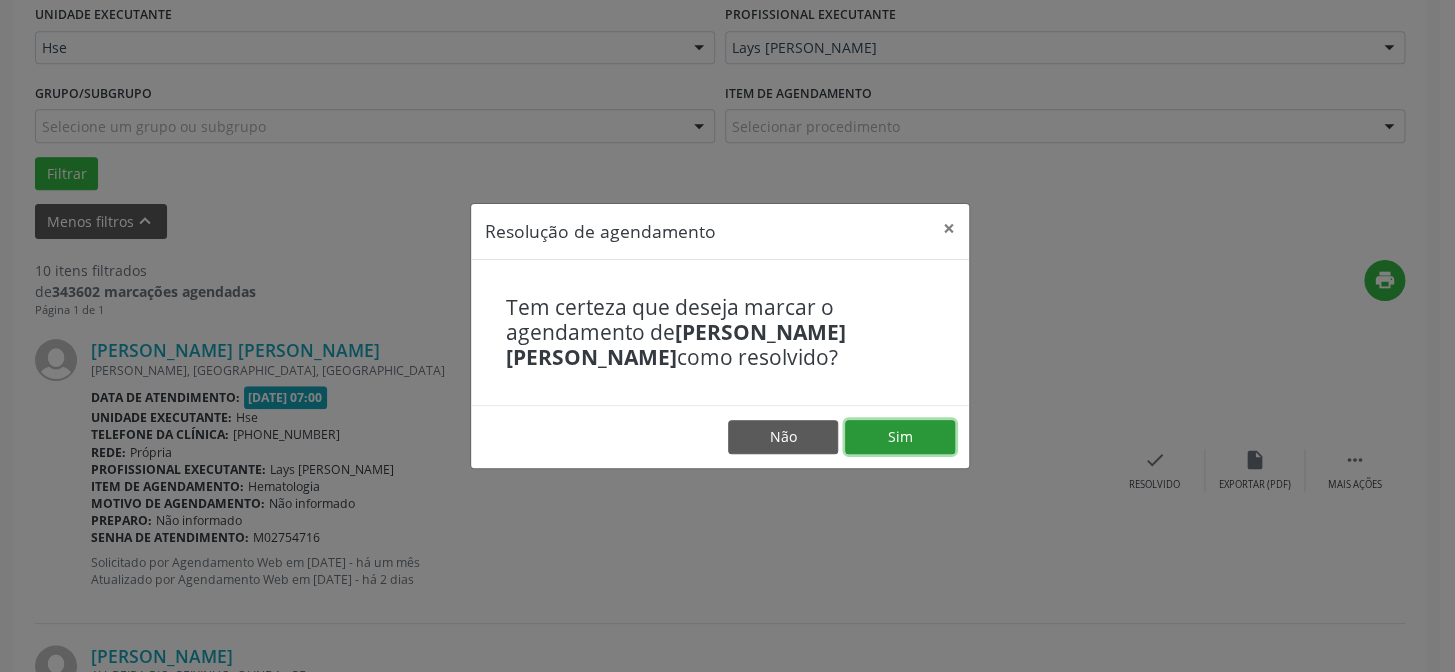 click on "Sim" at bounding box center [900, 437] 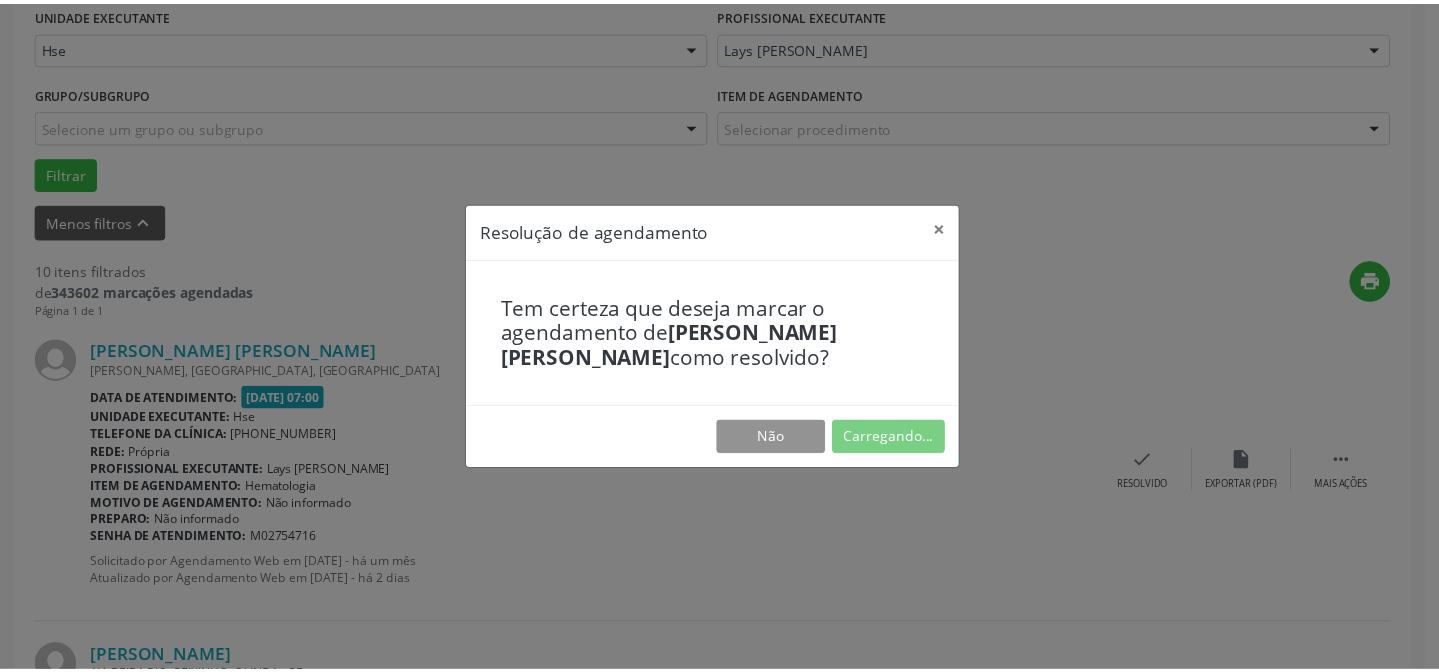 scroll, scrollTop: 179, scrollLeft: 0, axis: vertical 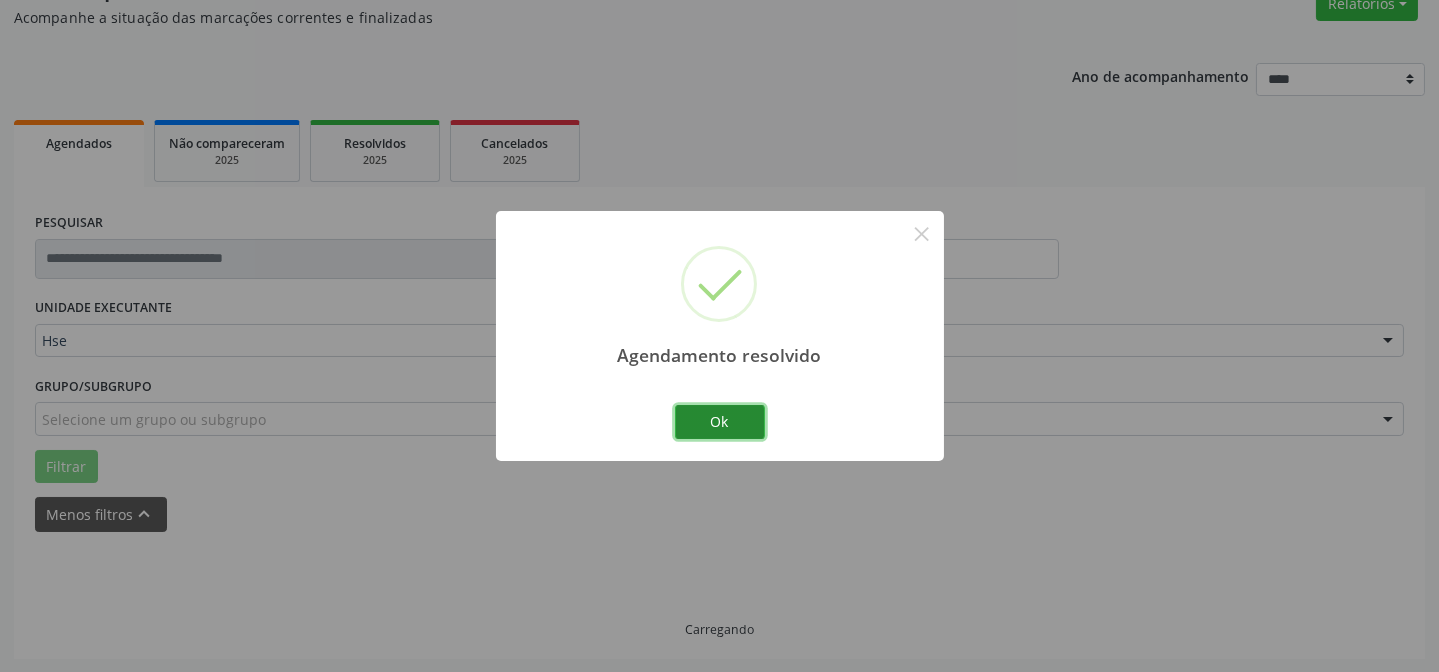 click on "Ok" at bounding box center (720, 422) 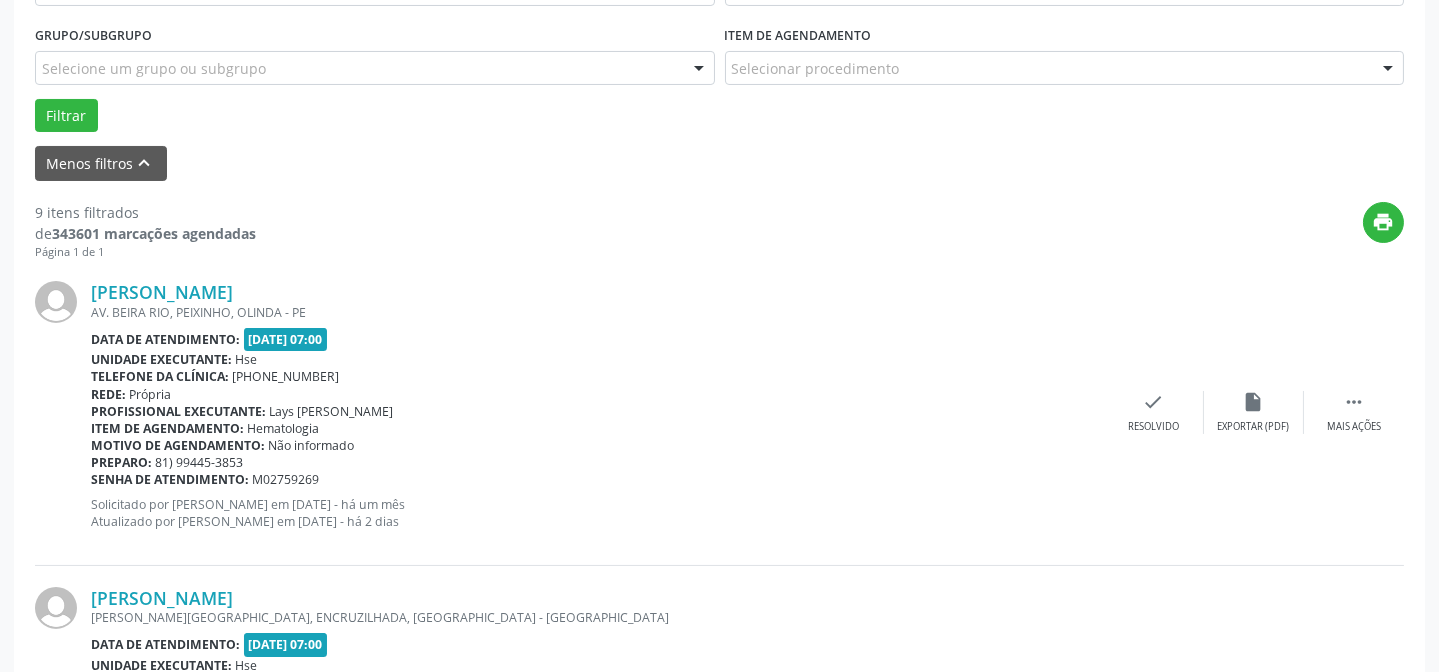 scroll, scrollTop: 563, scrollLeft: 0, axis: vertical 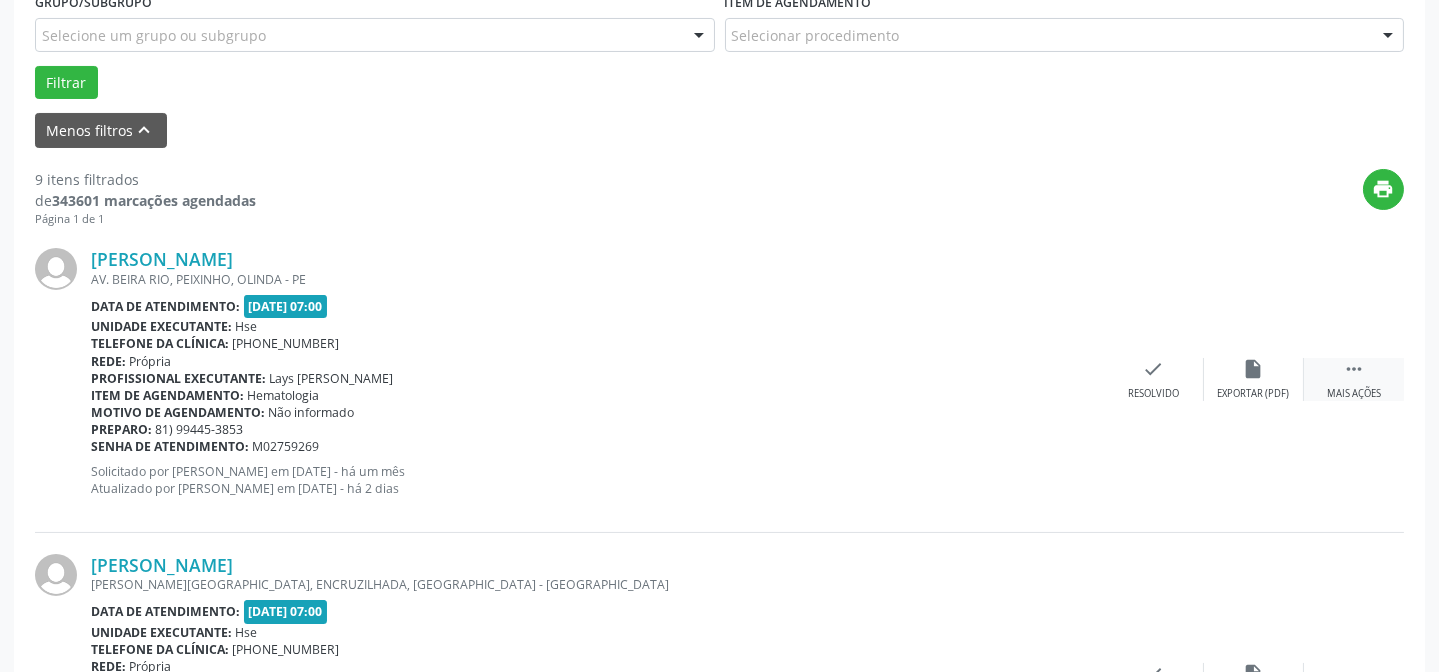 click on "Mais ações" at bounding box center [1354, 394] 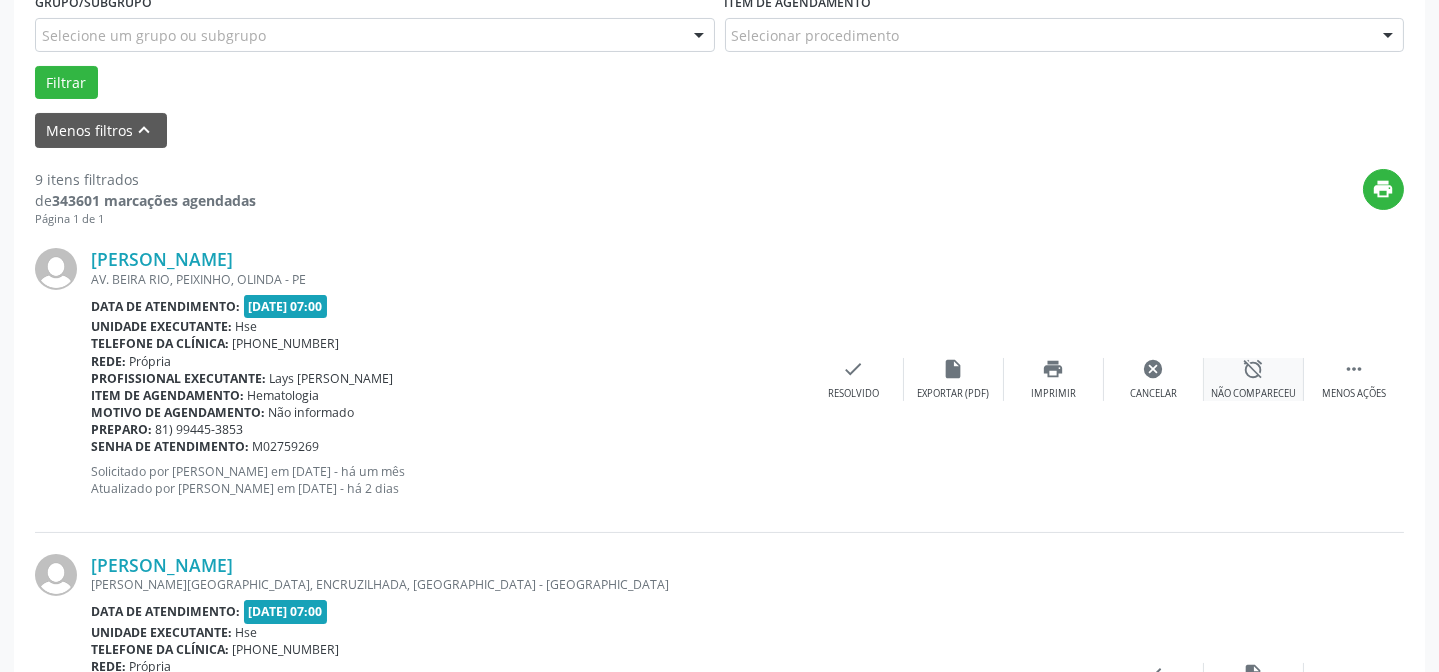 click on "Não compareceu" at bounding box center (1253, 394) 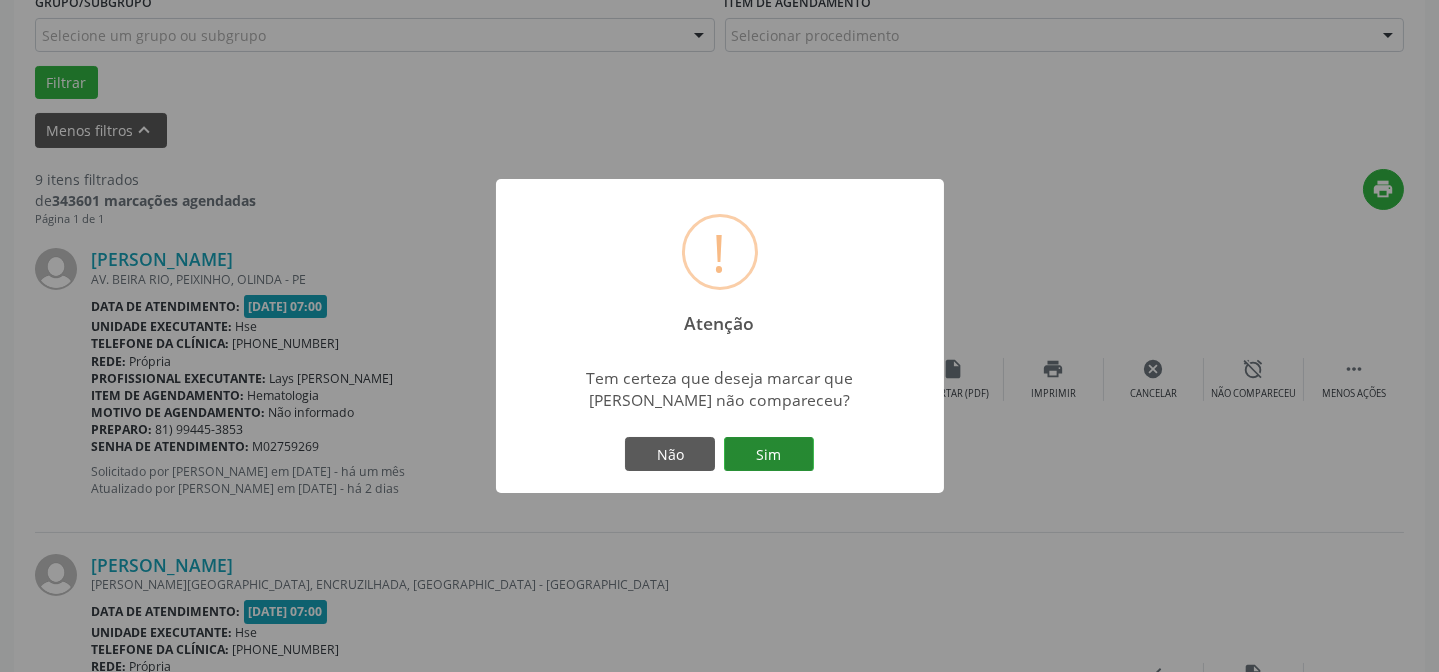 click on "Sim" at bounding box center (769, 454) 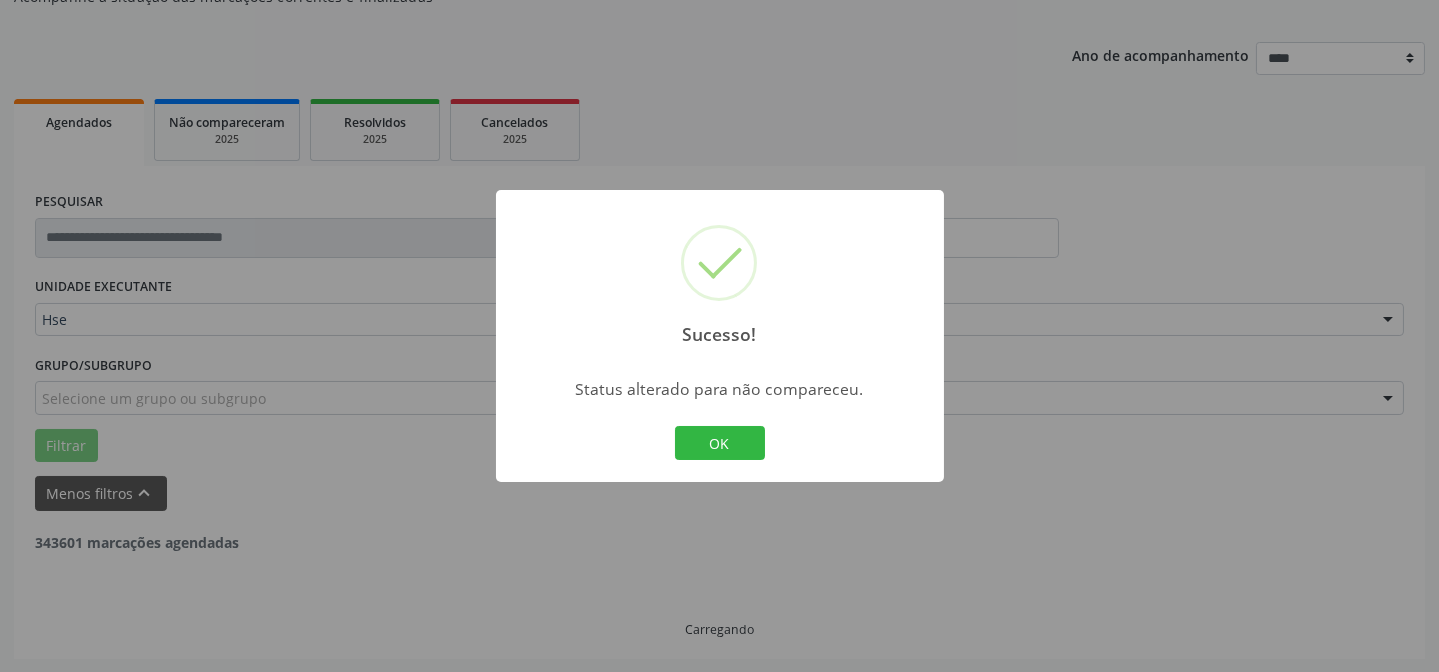 scroll, scrollTop: 563, scrollLeft: 0, axis: vertical 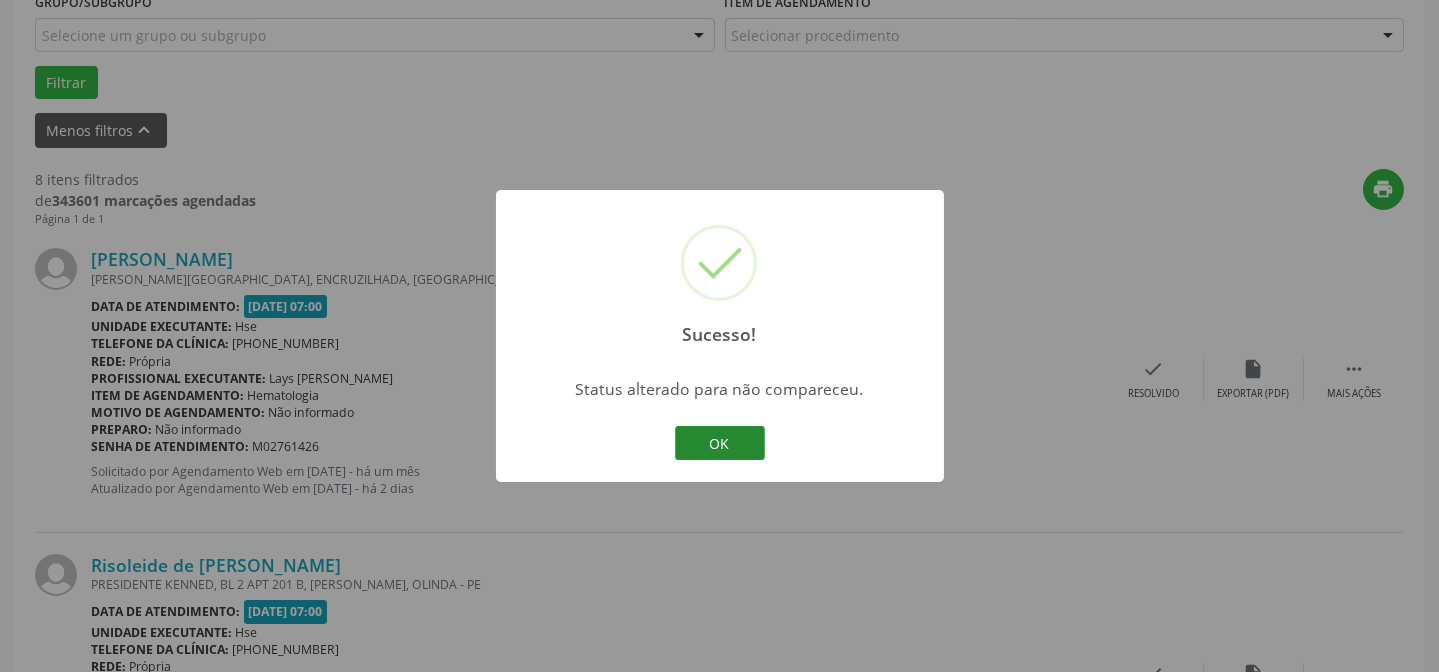 click on "OK" at bounding box center [720, 443] 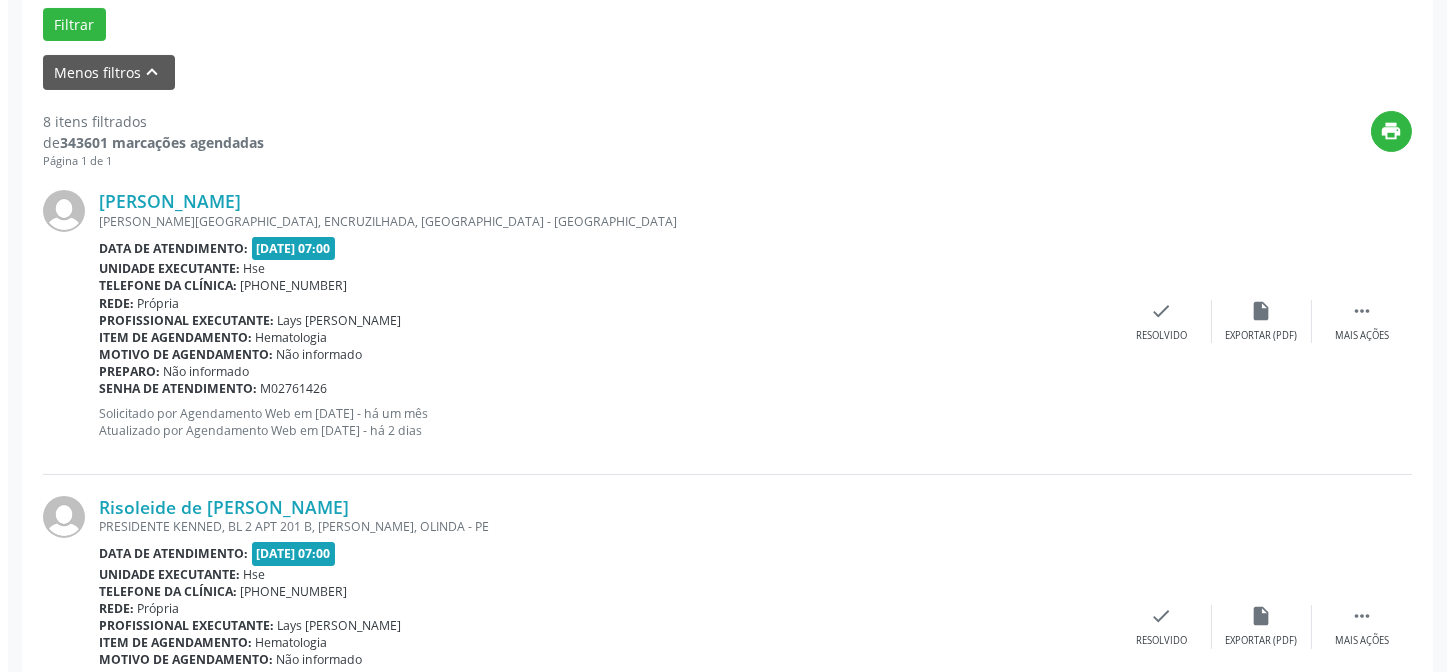 scroll, scrollTop: 654, scrollLeft: 0, axis: vertical 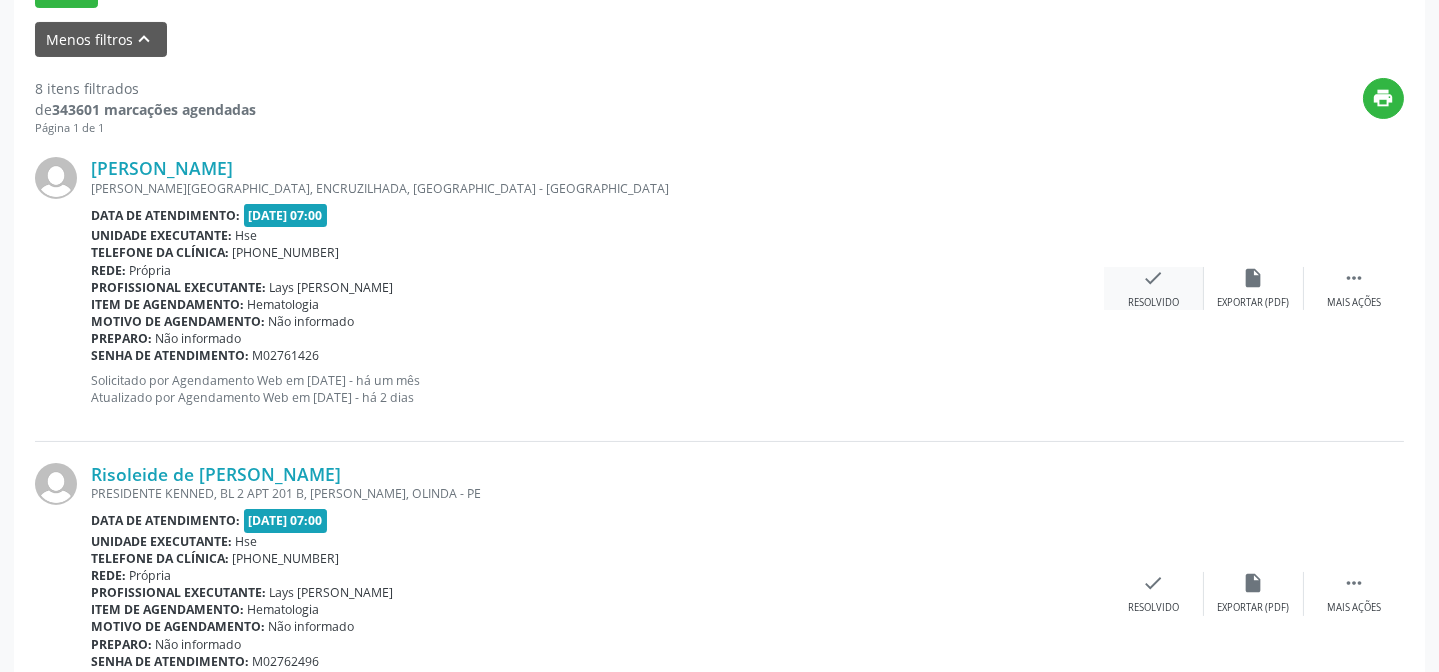 click on "check" at bounding box center [1154, 278] 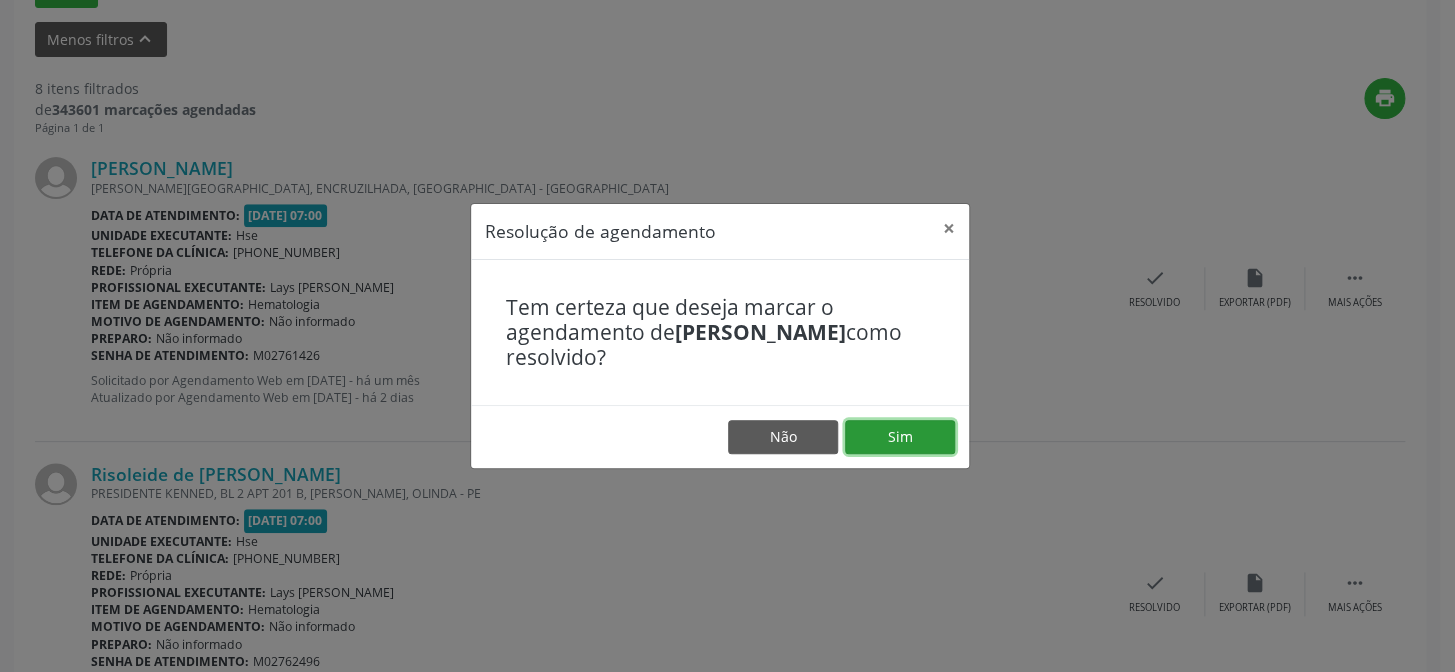 click on "Sim" at bounding box center [900, 437] 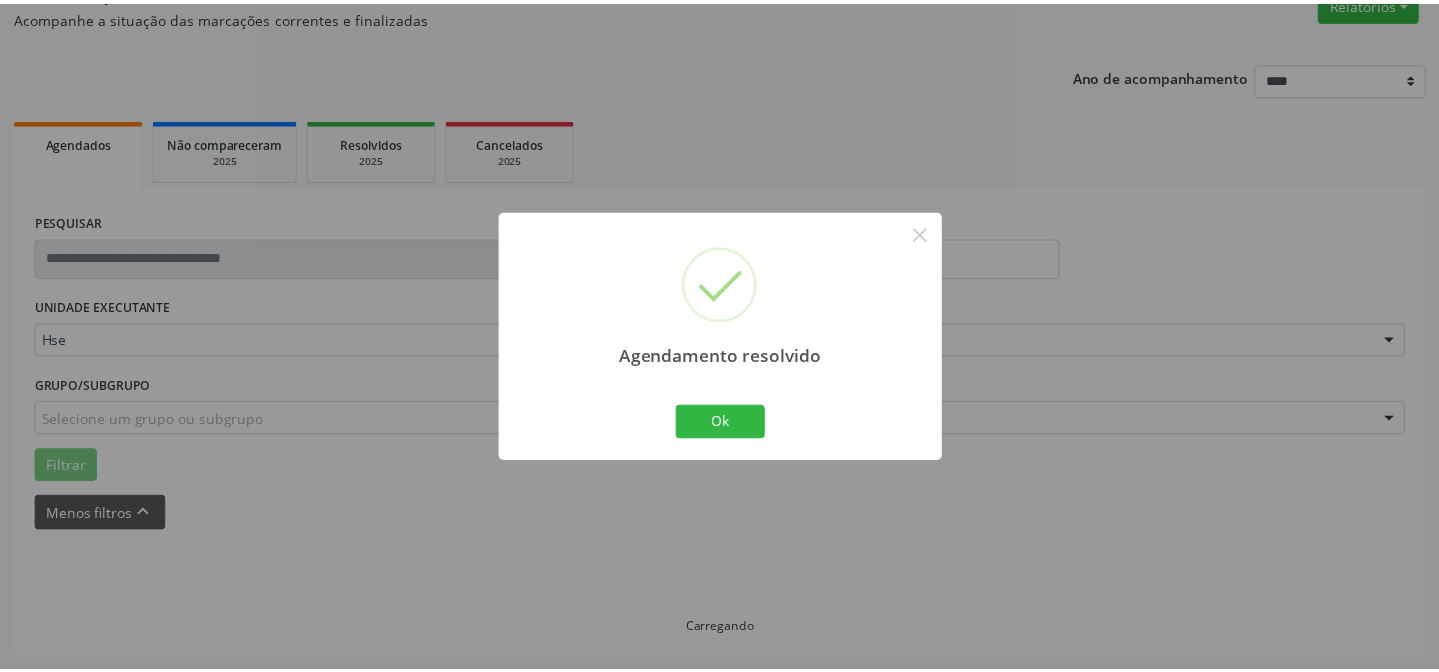 scroll, scrollTop: 179, scrollLeft: 0, axis: vertical 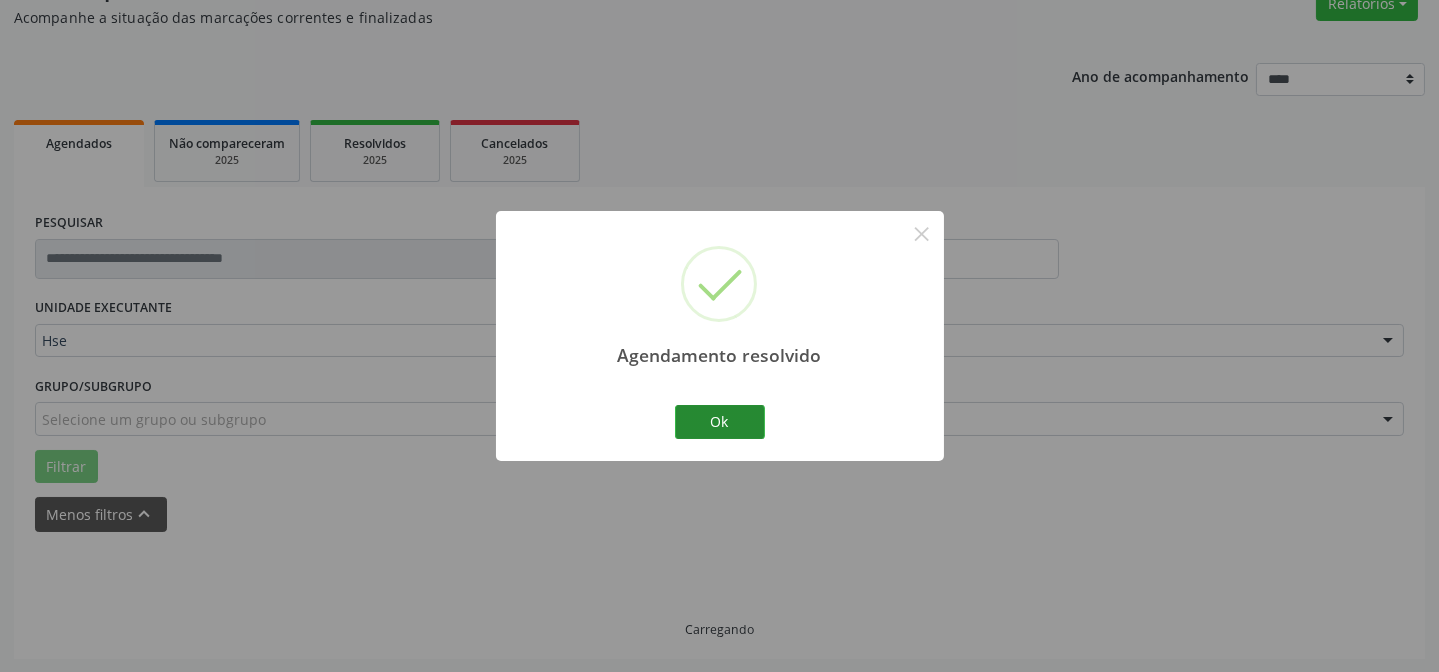 click on "Ok Cancel" at bounding box center (719, 422) 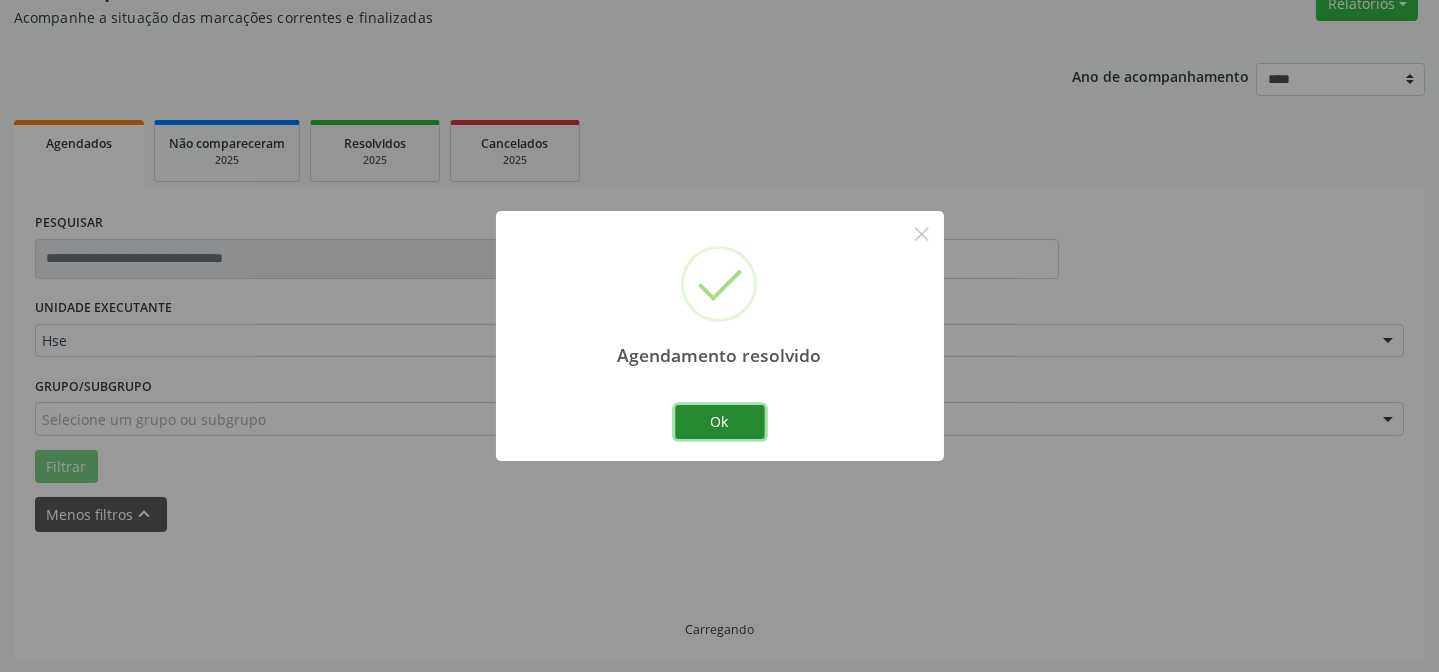 click on "Ok" at bounding box center [720, 422] 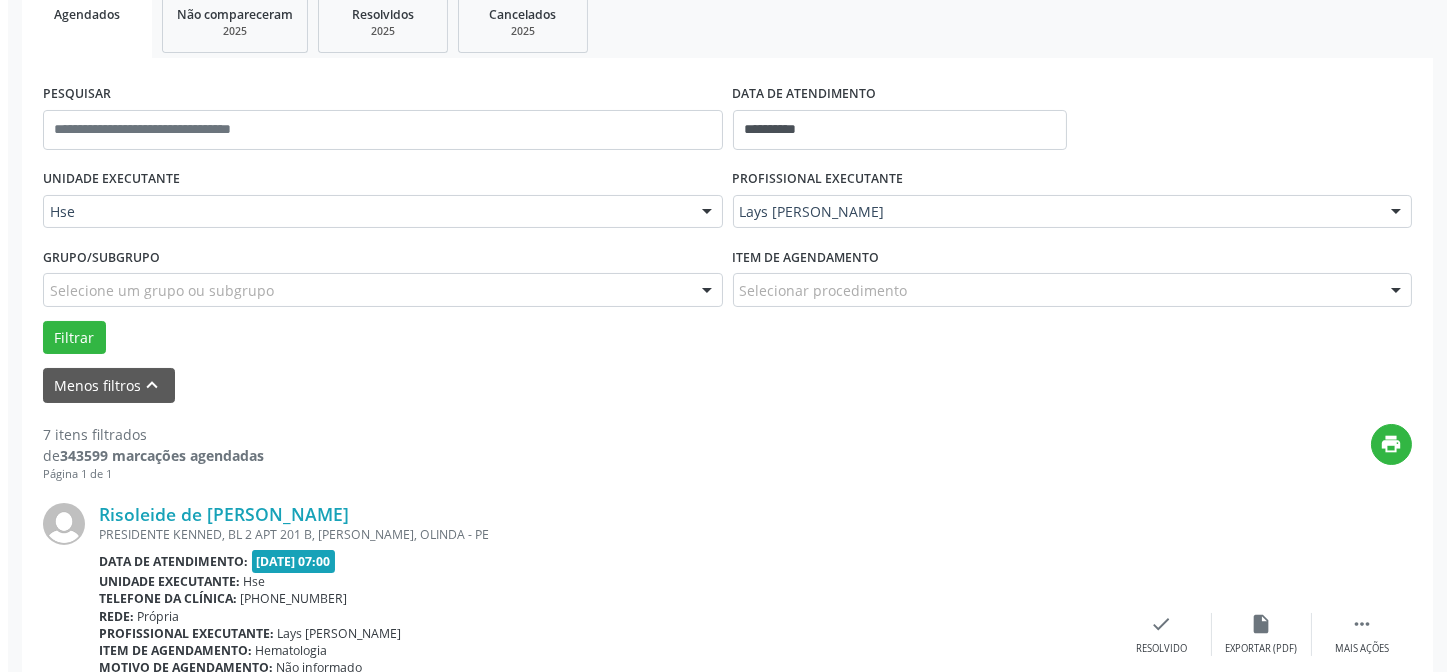 scroll, scrollTop: 472, scrollLeft: 0, axis: vertical 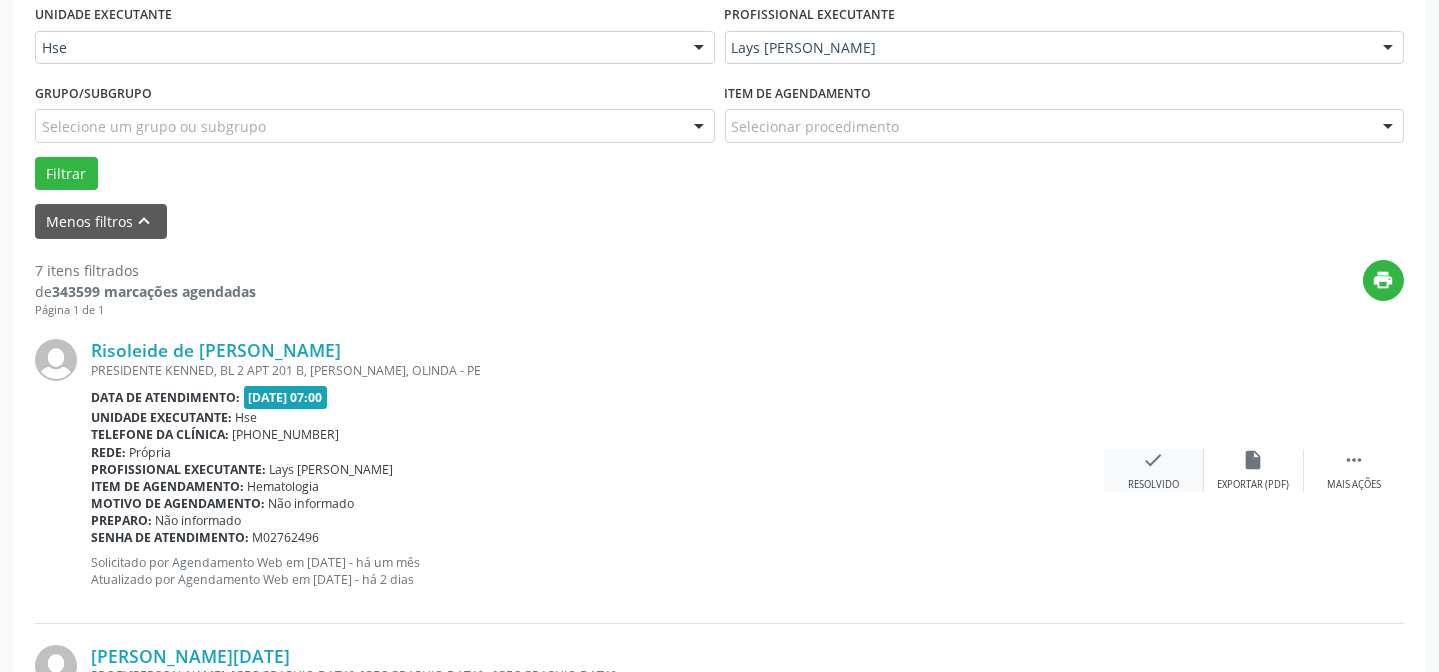 click on "check" at bounding box center (1154, 460) 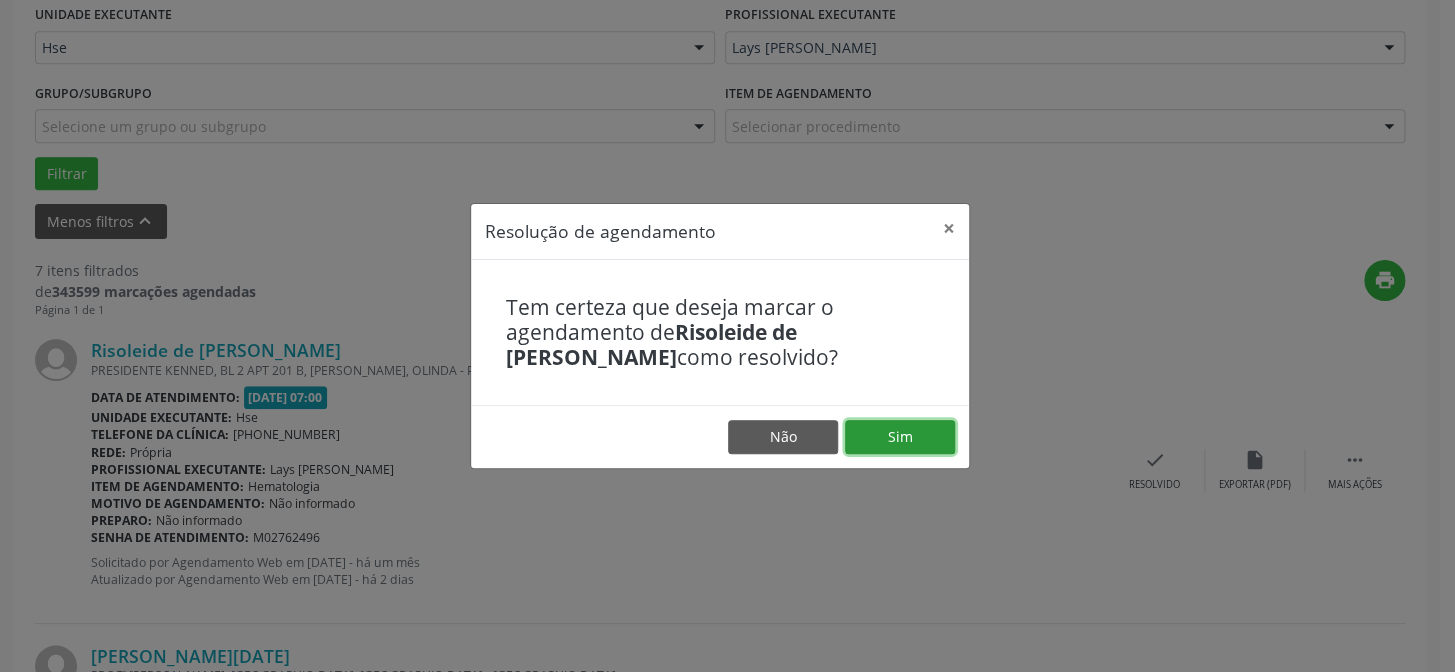 click on "Sim" at bounding box center (900, 437) 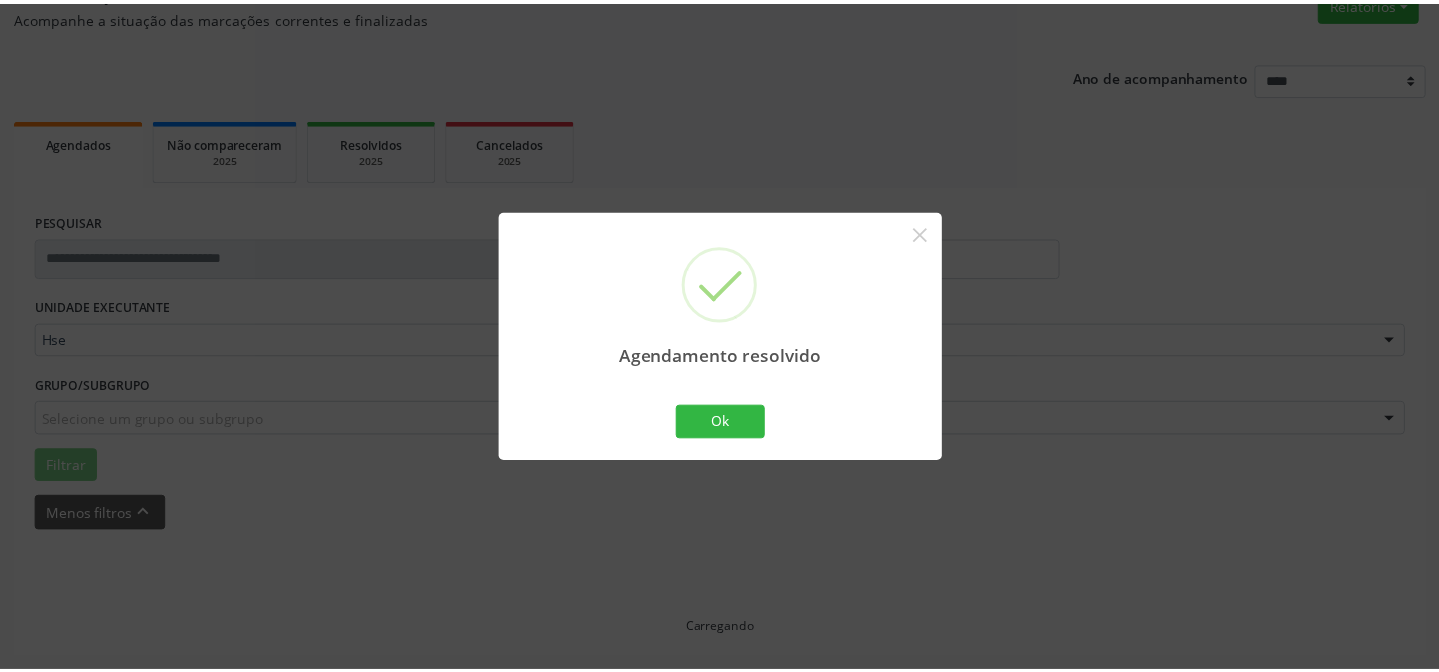 scroll, scrollTop: 179, scrollLeft: 0, axis: vertical 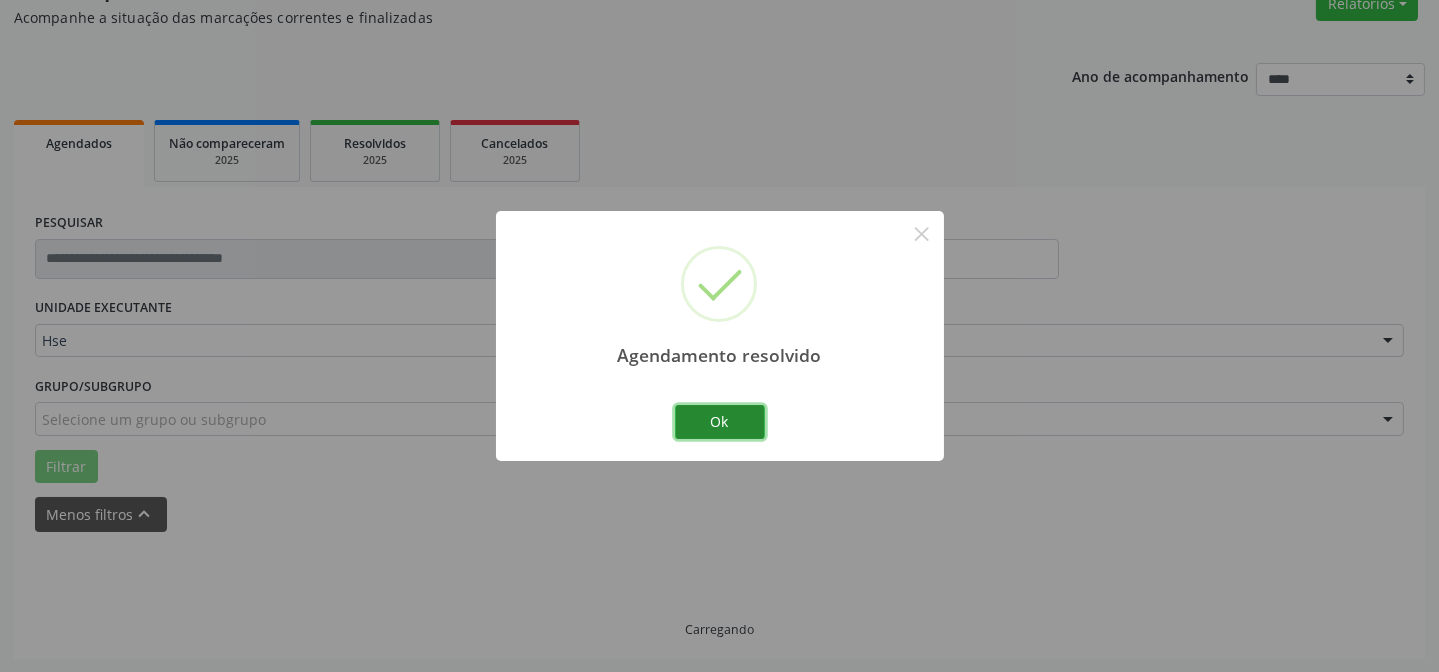 click on "Ok" at bounding box center [720, 422] 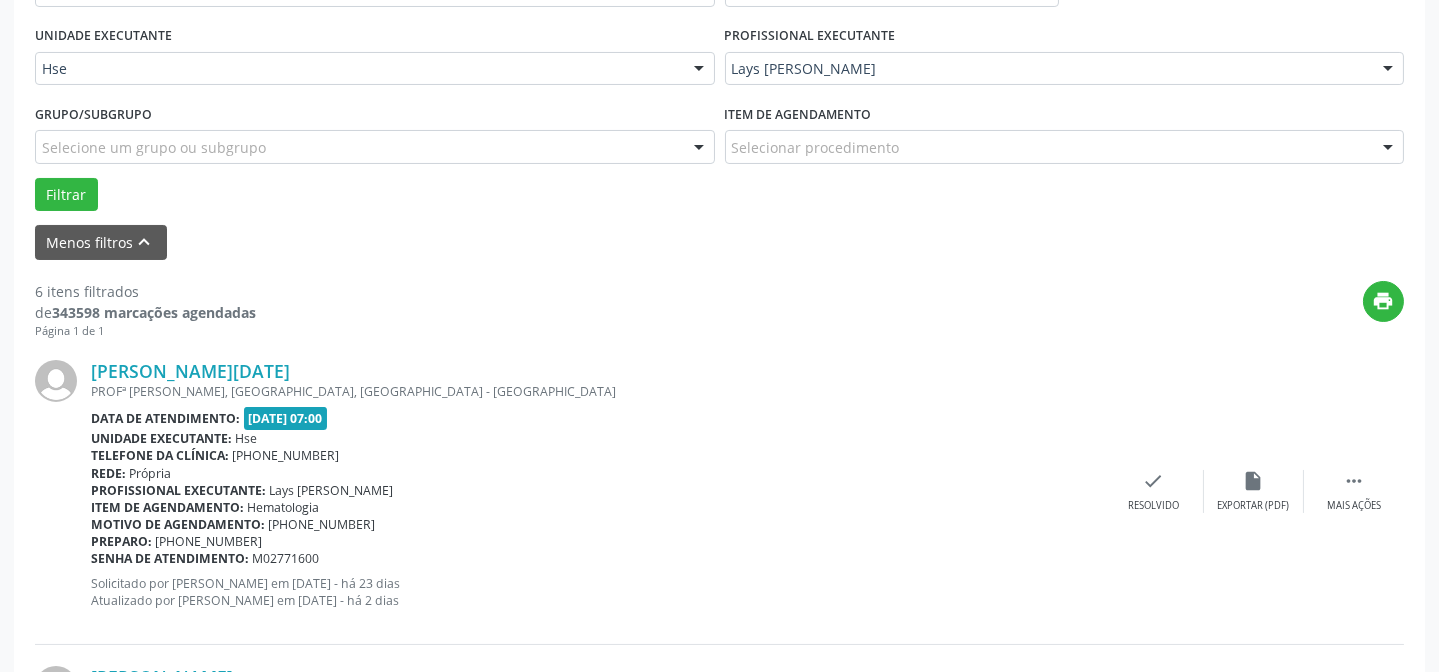 scroll, scrollTop: 542, scrollLeft: 0, axis: vertical 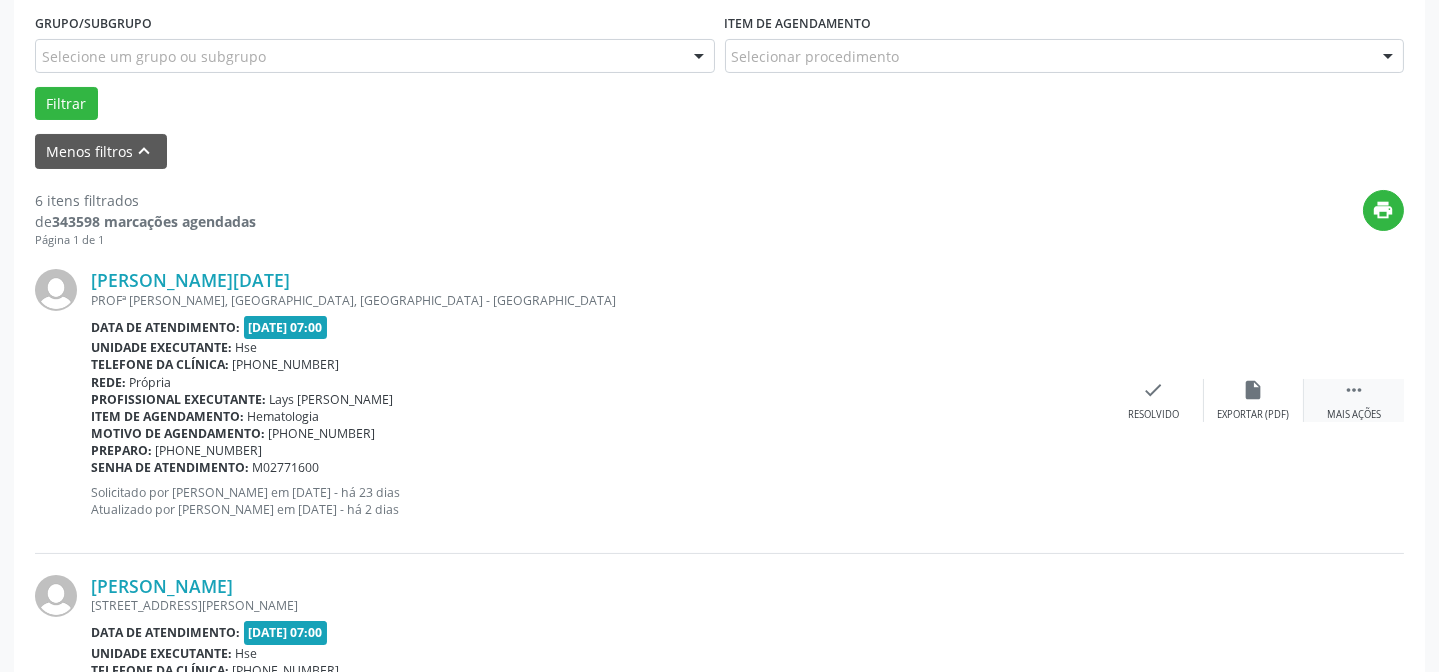 click on "Mais ações" at bounding box center (1354, 415) 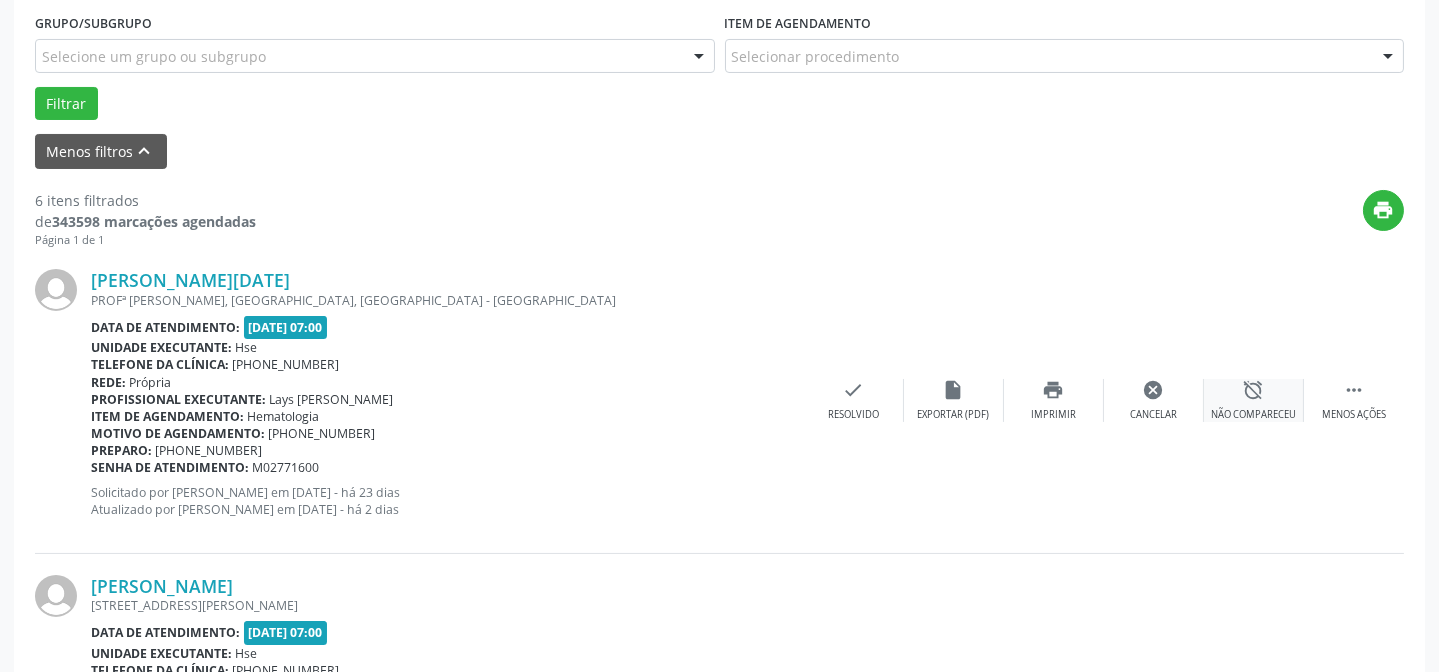 click on "alarm_off
Não compareceu" at bounding box center (1254, 400) 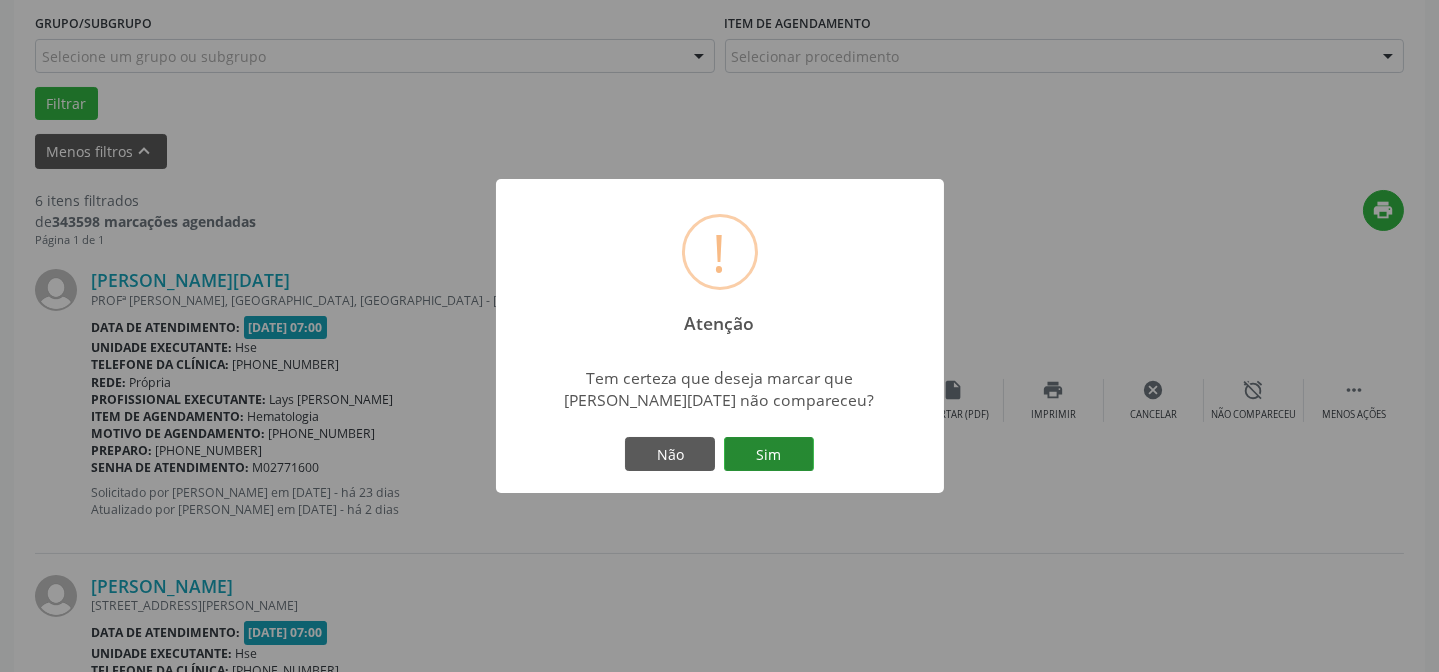 click on "Sim" at bounding box center (769, 454) 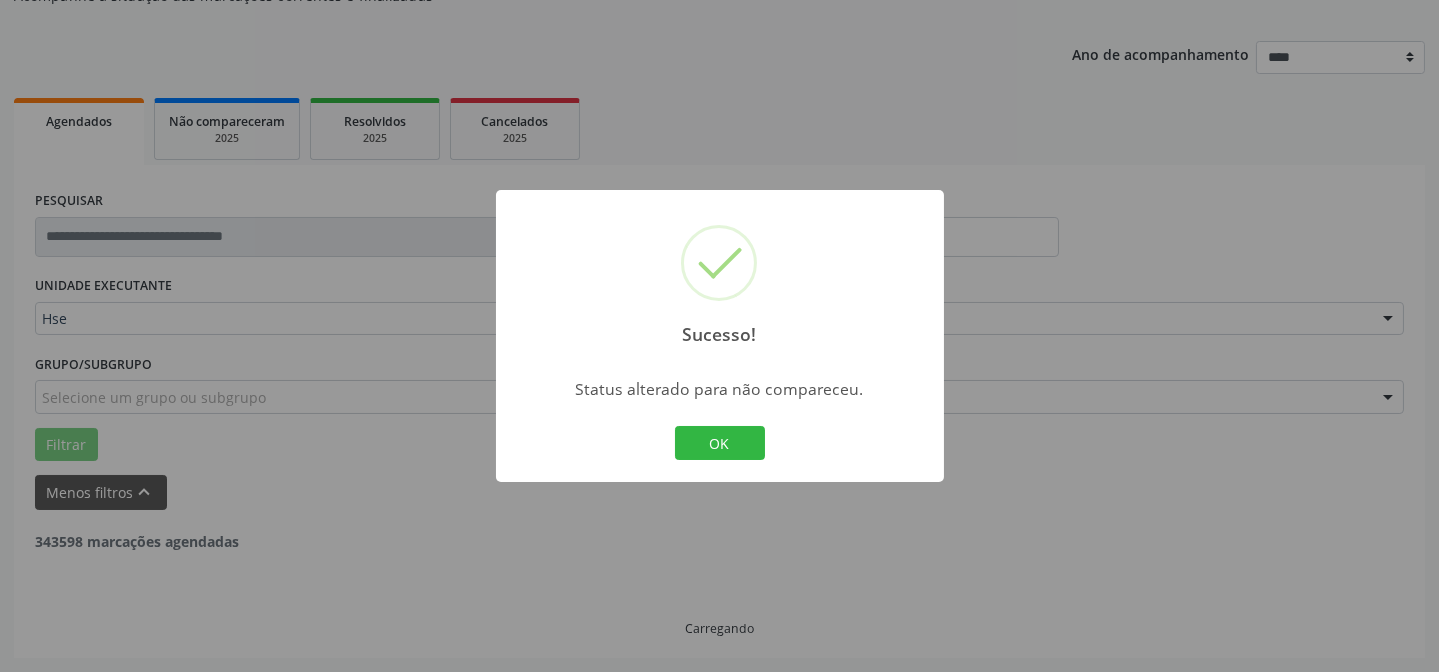scroll, scrollTop: 200, scrollLeft: 0, axis: vertical 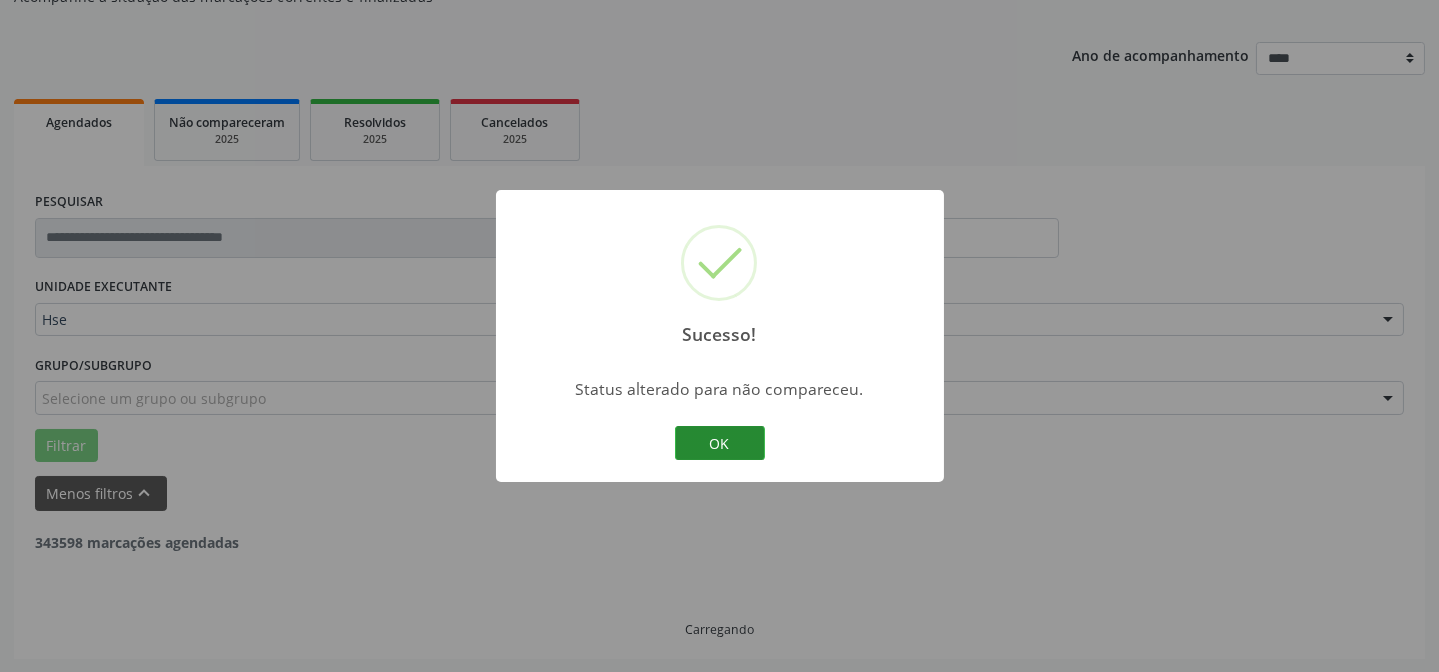 click on "OK" at bounding box center (720, 443) 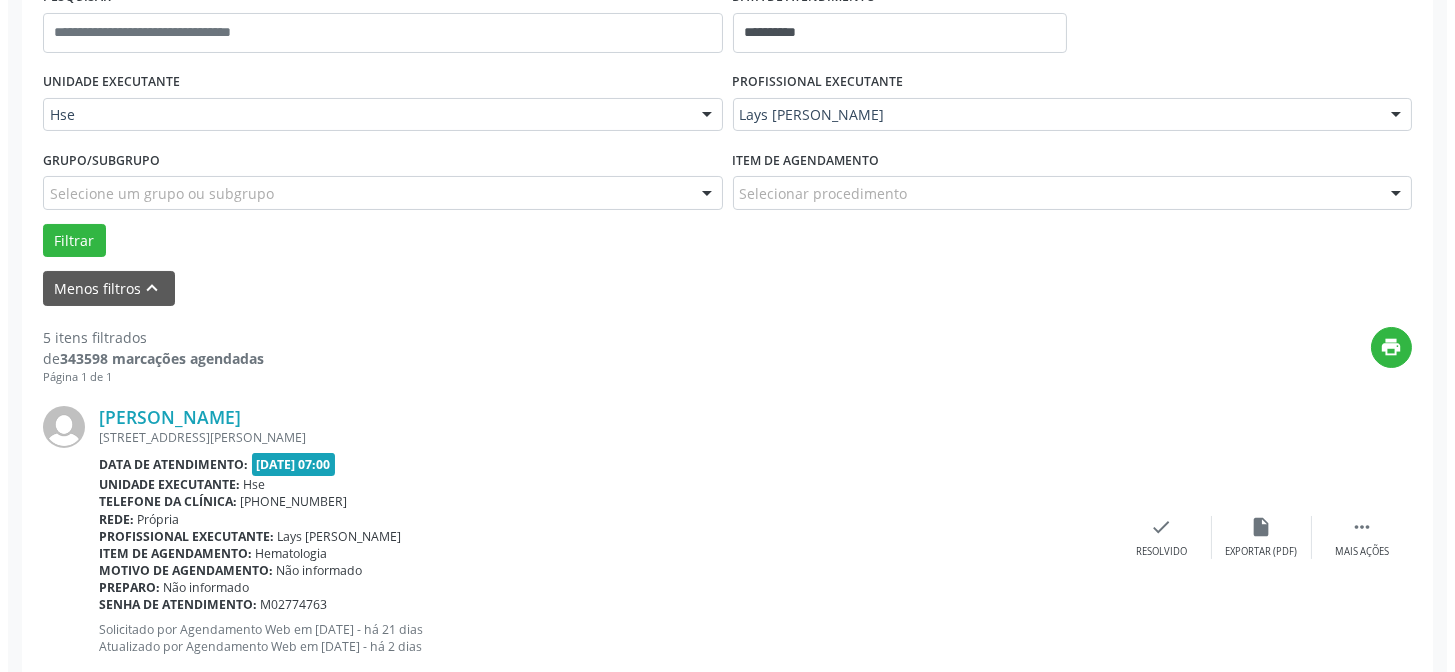 scroll, scrollTop: 472, scrollLeft: 0, axis: vertical 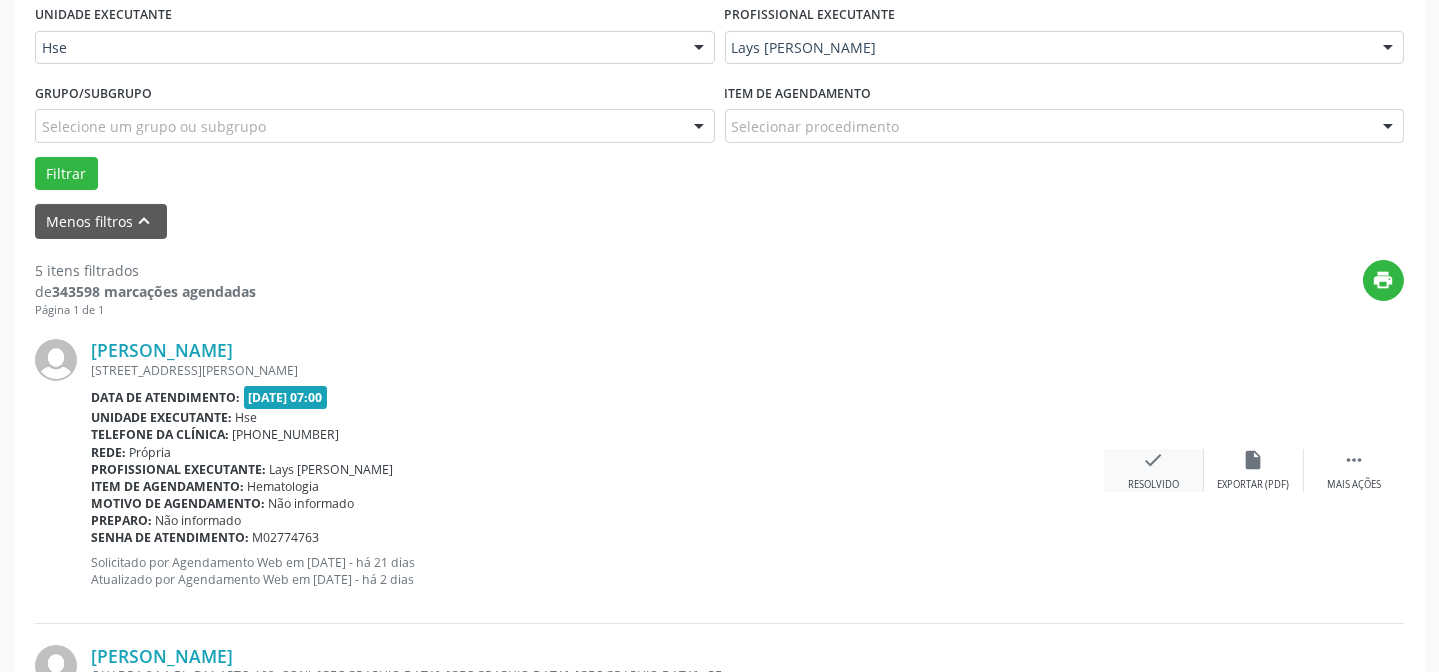 click on "check
Resolvido" at bounding box center [1154, 470] 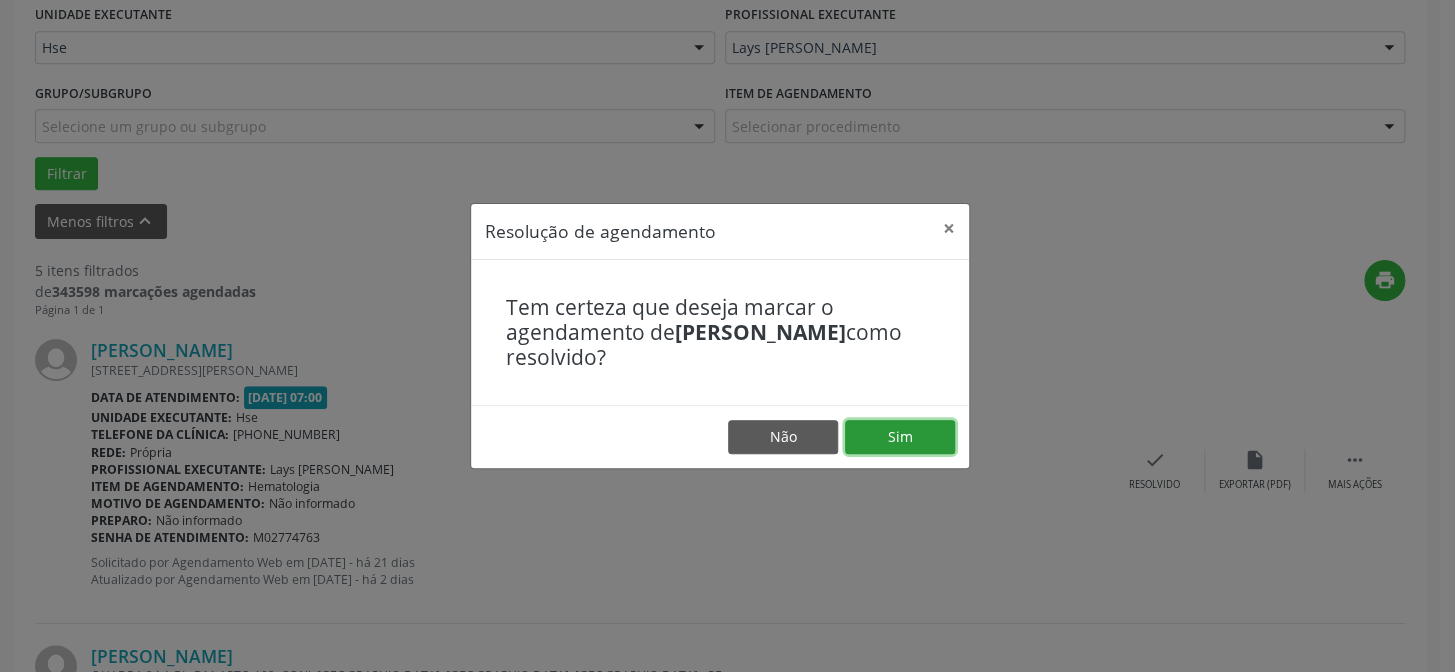 click on "Sim" at bounding box center [900, 437] 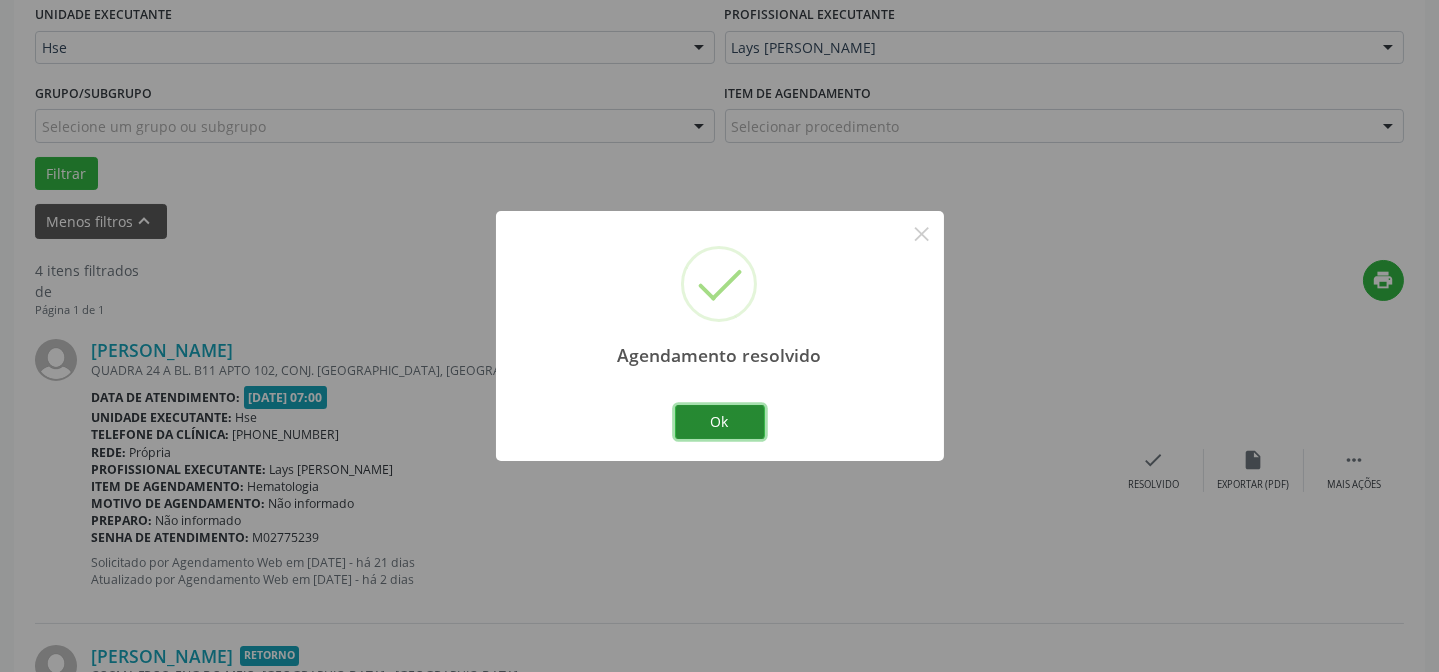 click on "Ok" at bounding box center [720, 422] 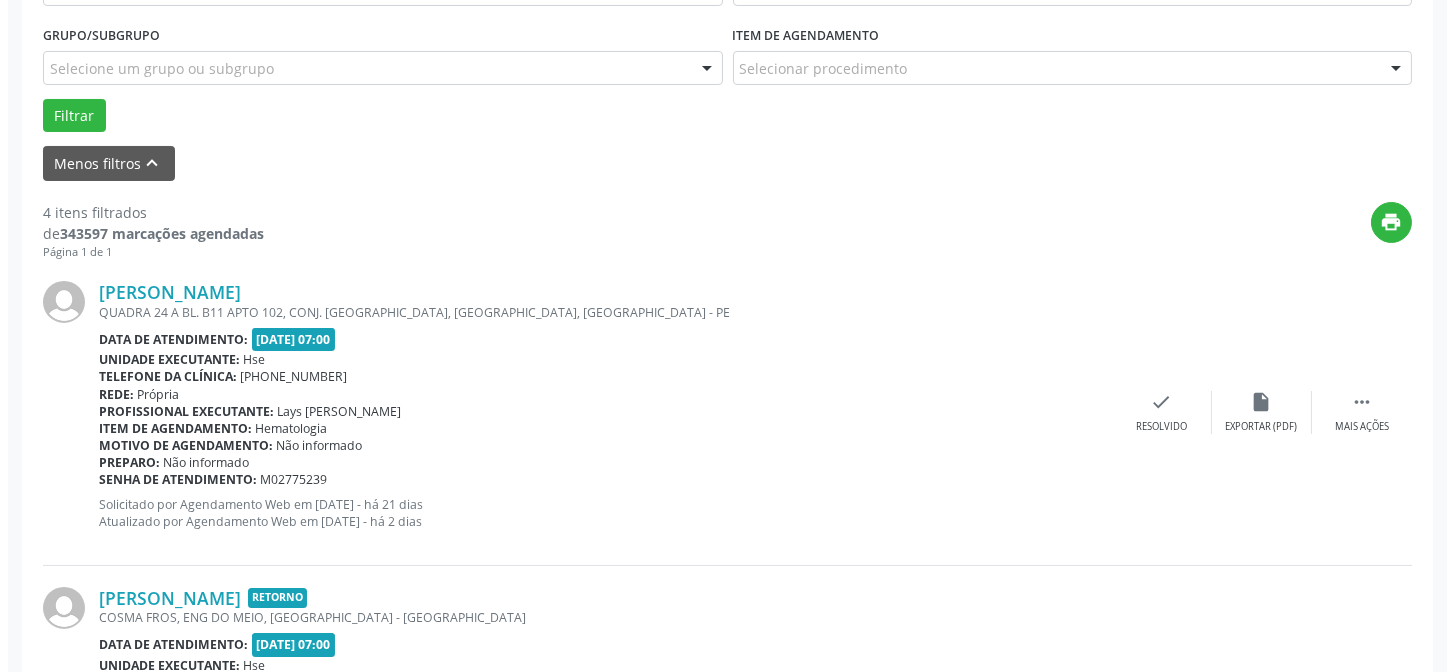 scroll, scrollTop: 563, scrollLeft: 0, axis: vertical 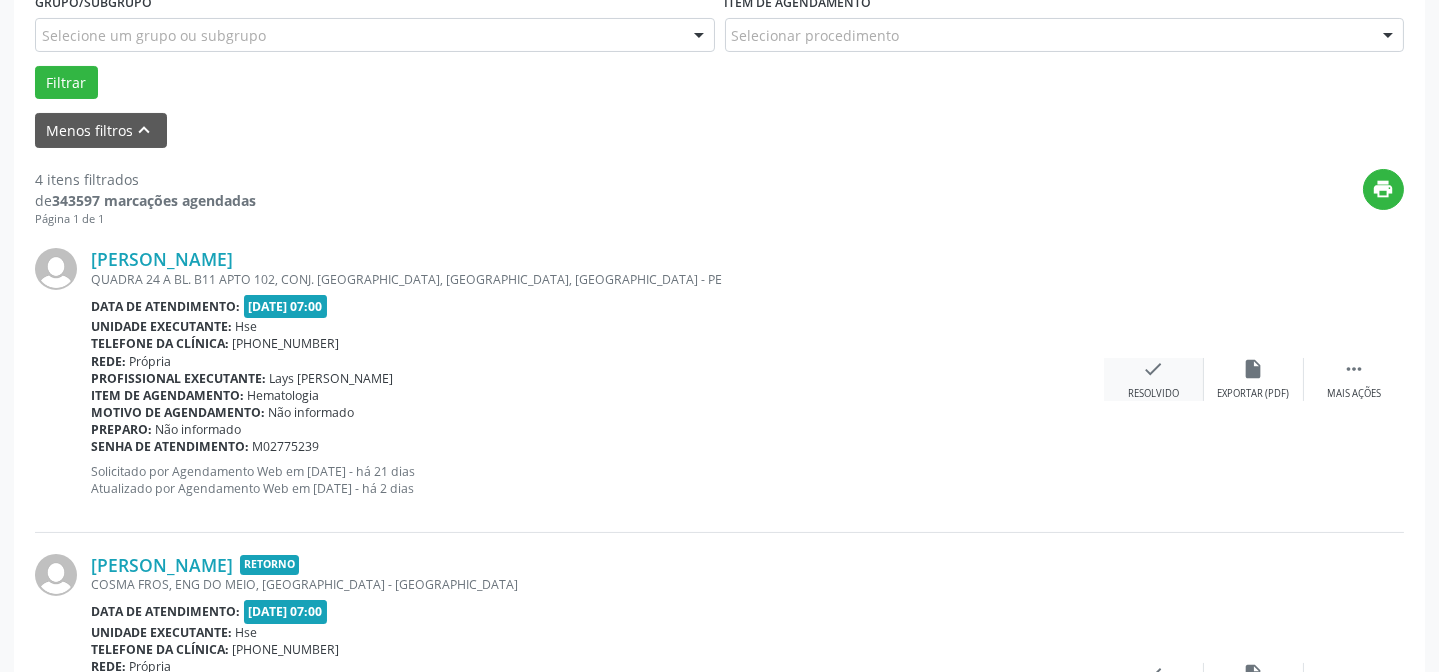 click on "Resolvido" at bounding box center (1153, 394) 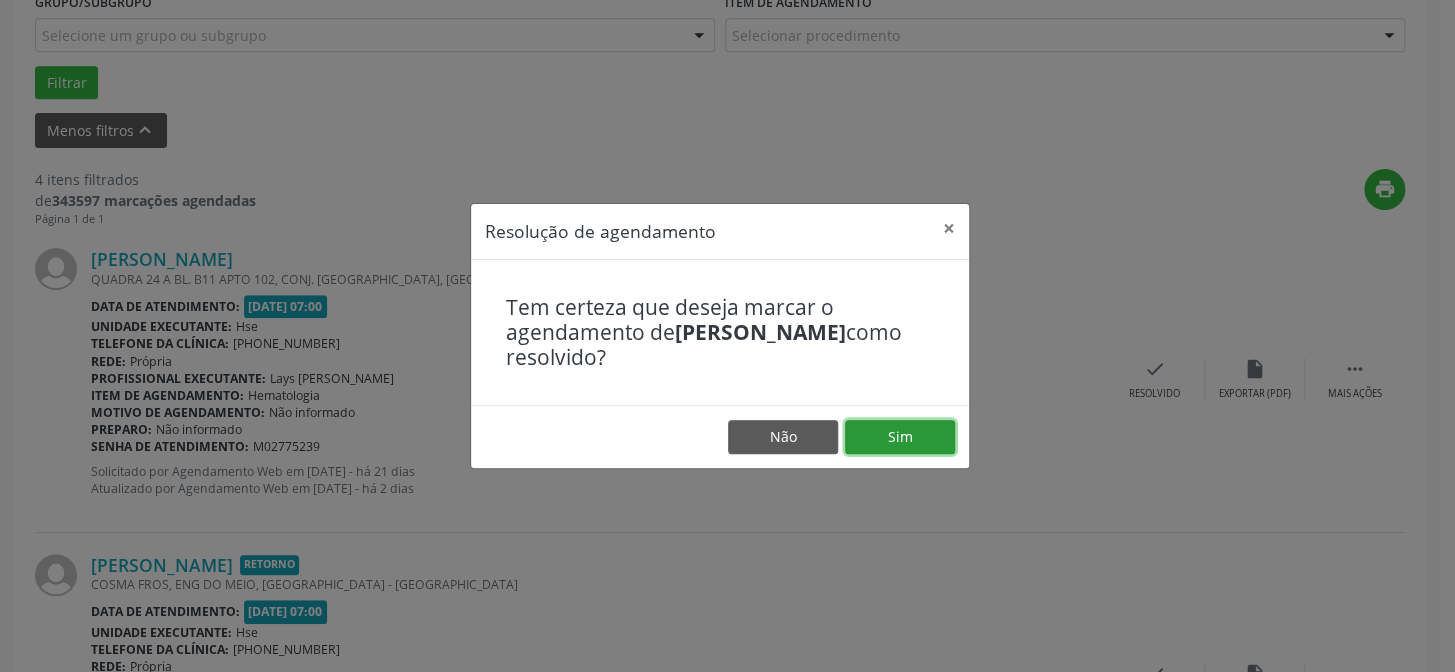 click on "Sim" at bounding box center [900, 437] 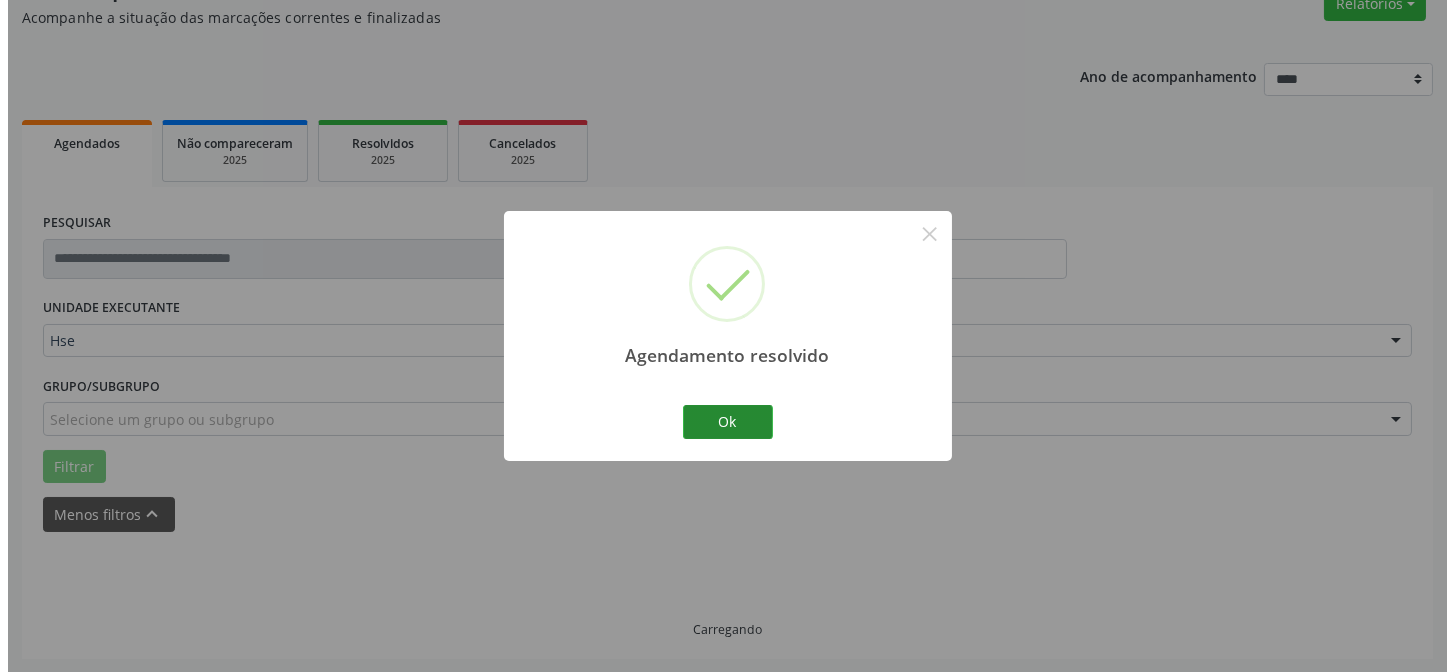 scroll, scrollTop: 563, scrollLeft: 0, axis: vertical 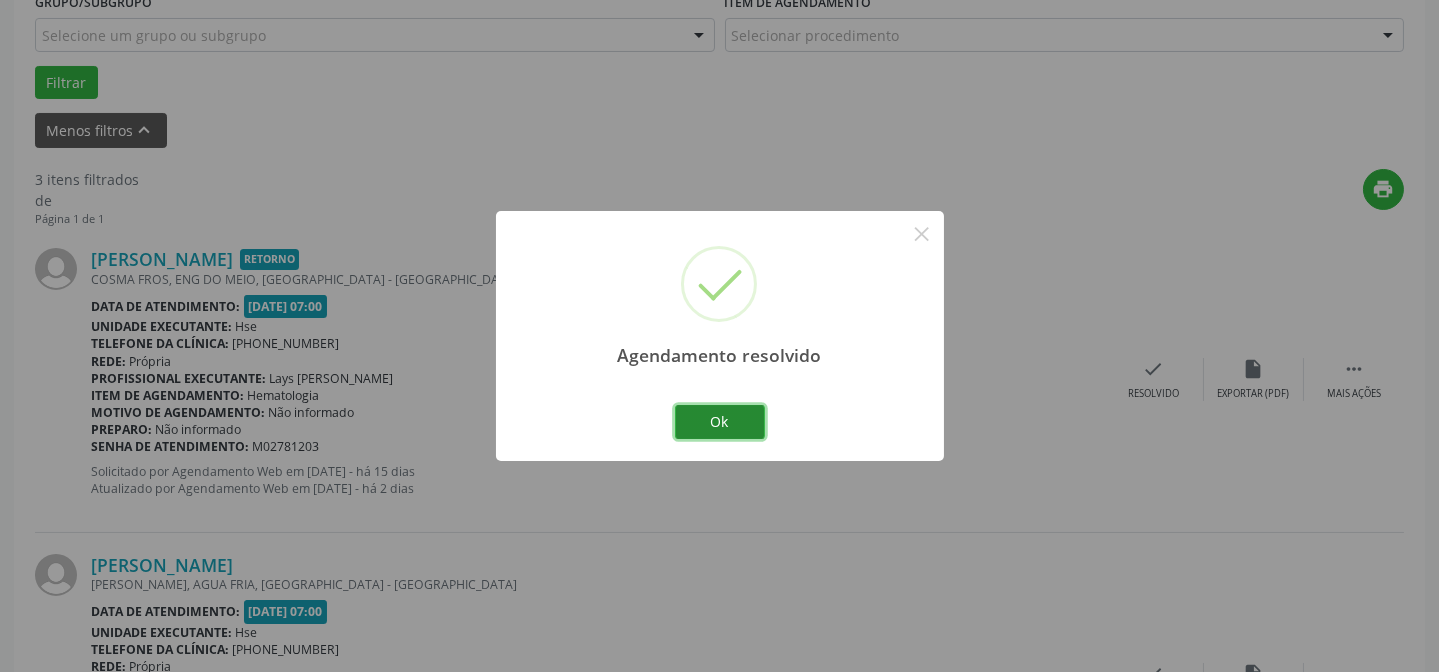 click on "Ok" at bounding box center (720, 422) 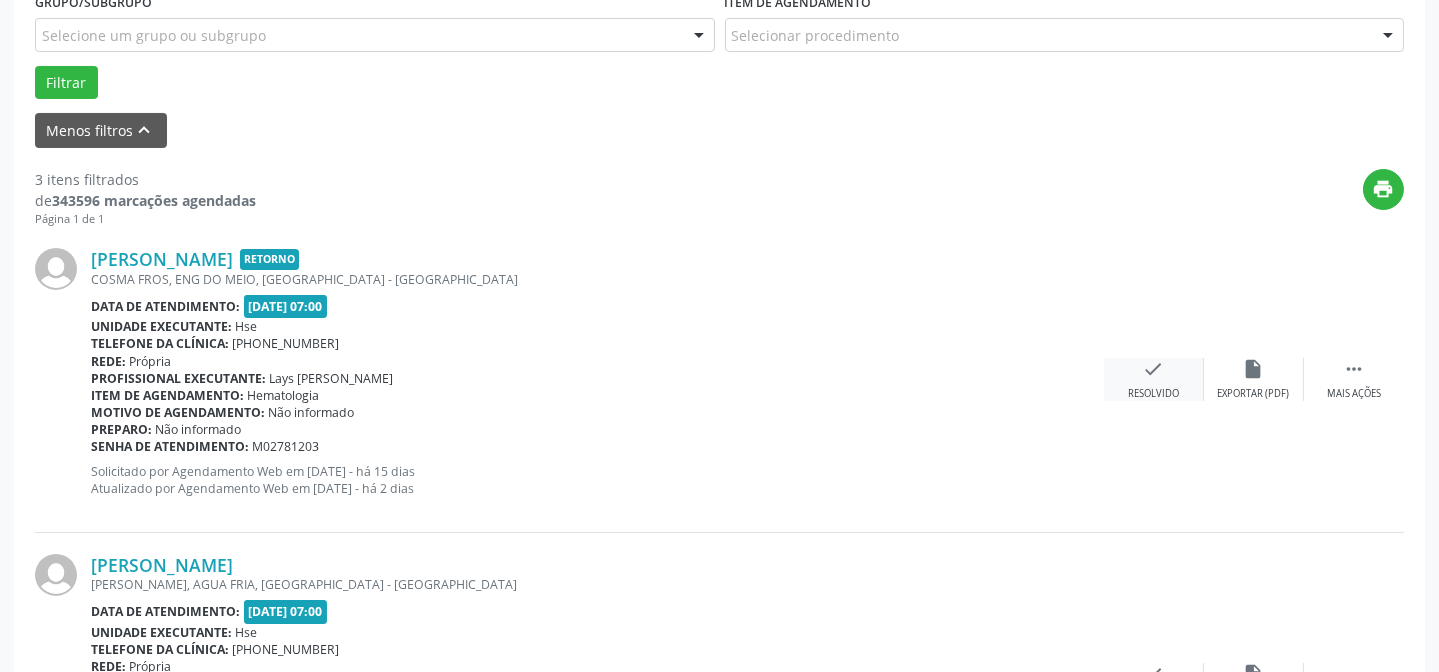 click on "Resolvido" at bounding box center [1153, 394] 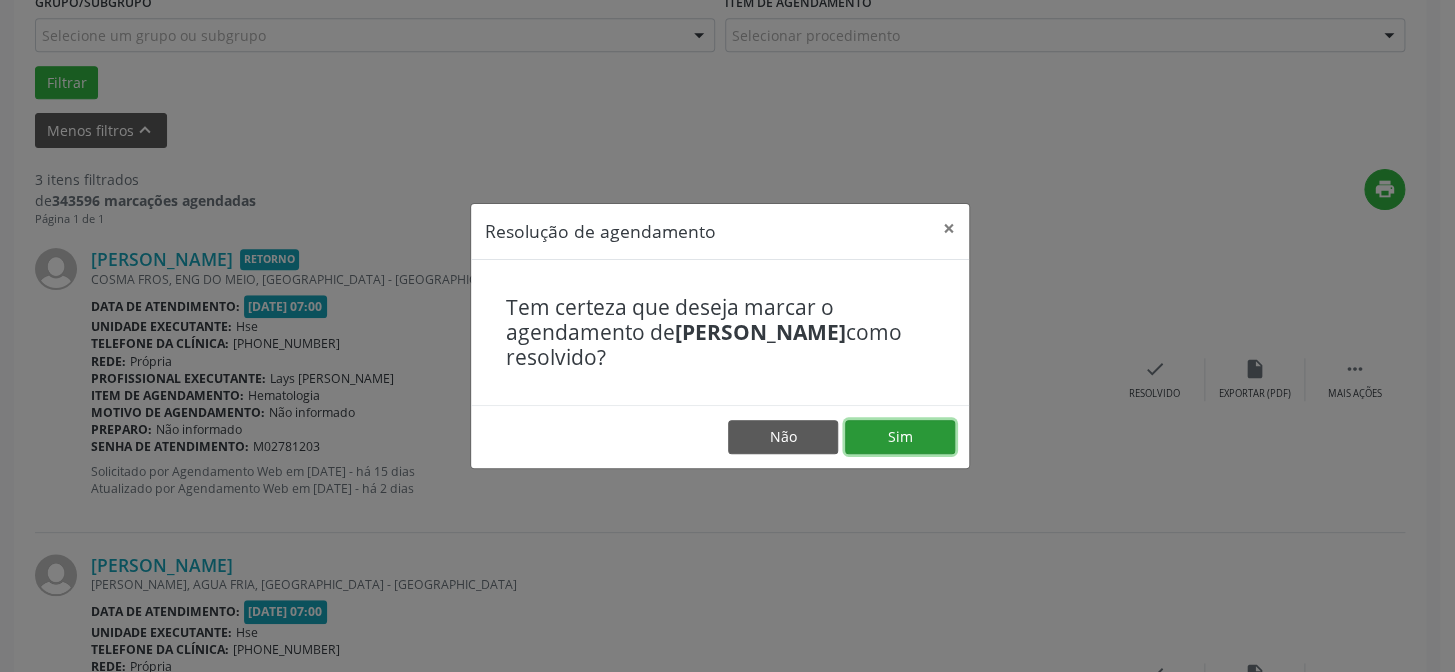 click on "Sim" at bounding box center (900, 437) 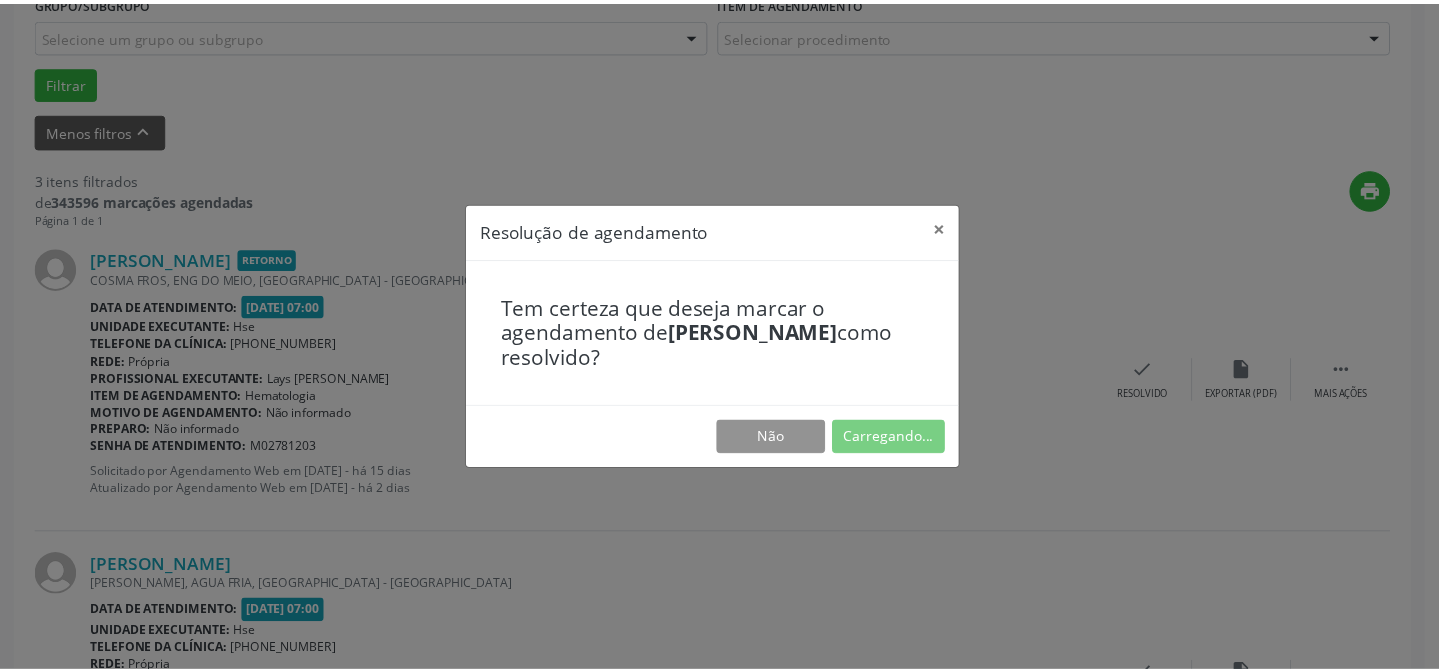 scroll, scrollTop: 179, scrollLeft: 0, axis: vertical 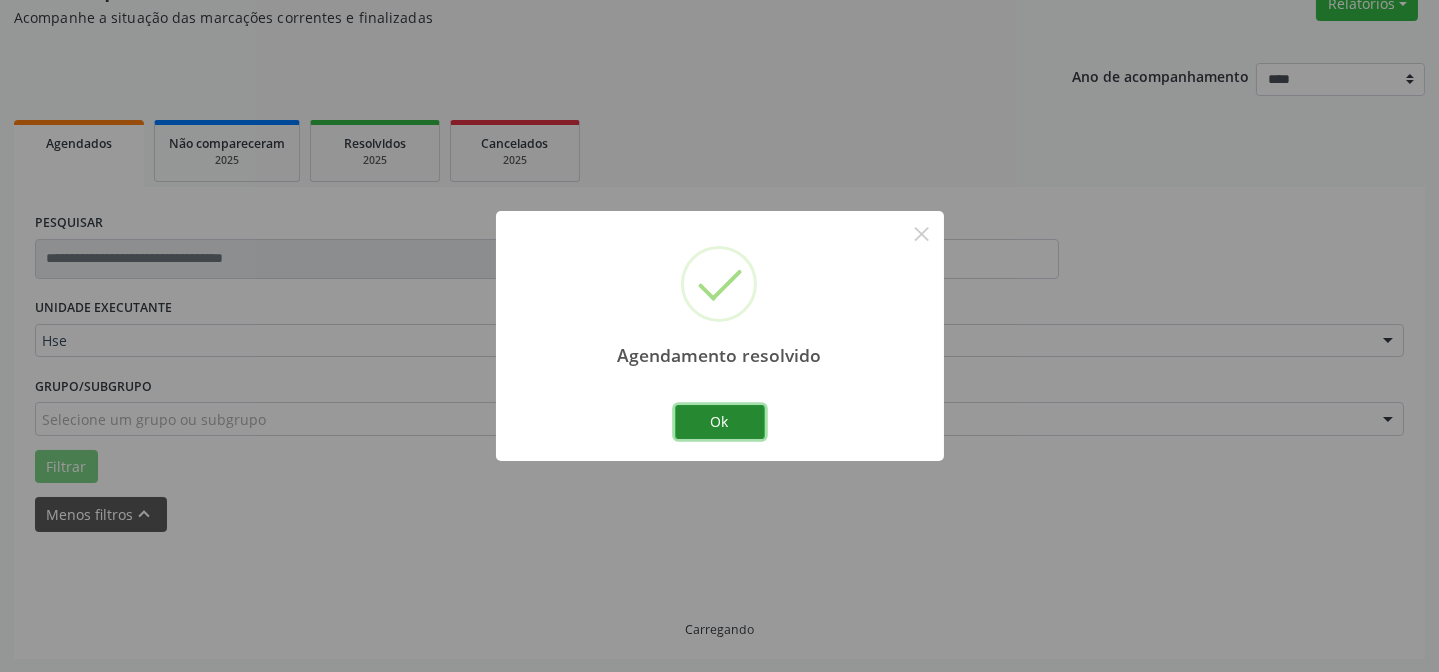 click on "Ok" at bounding box center [720, 422] 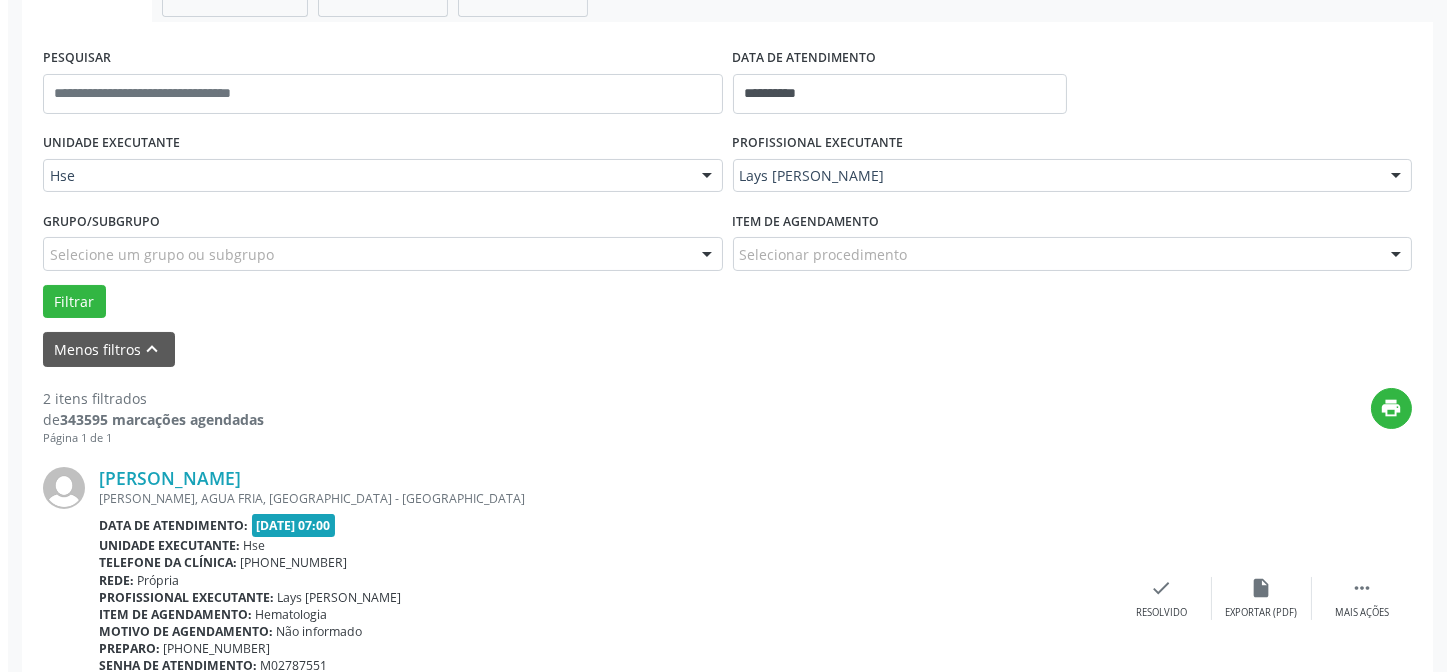 scroll, scrollTop: 360, scrollLeft: 0, axis: vertical 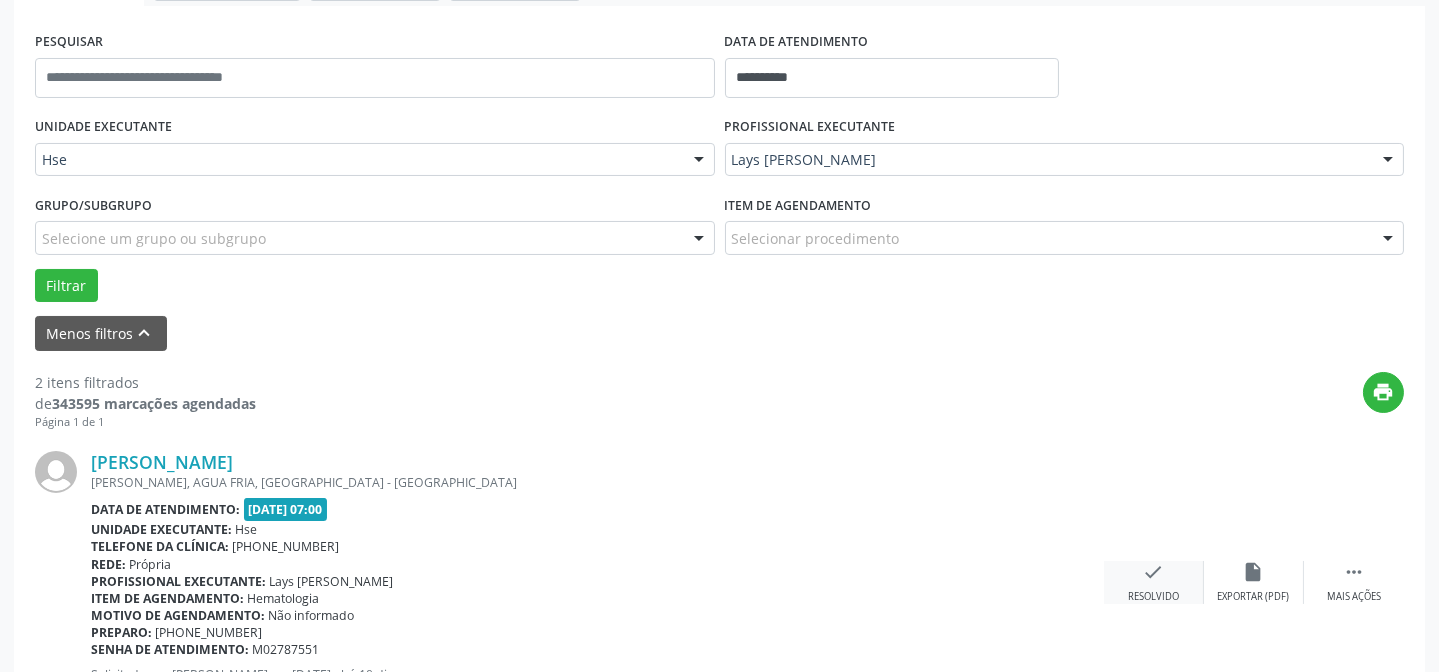 click on "check
Resolvido" at bounding box center [1154, 582] 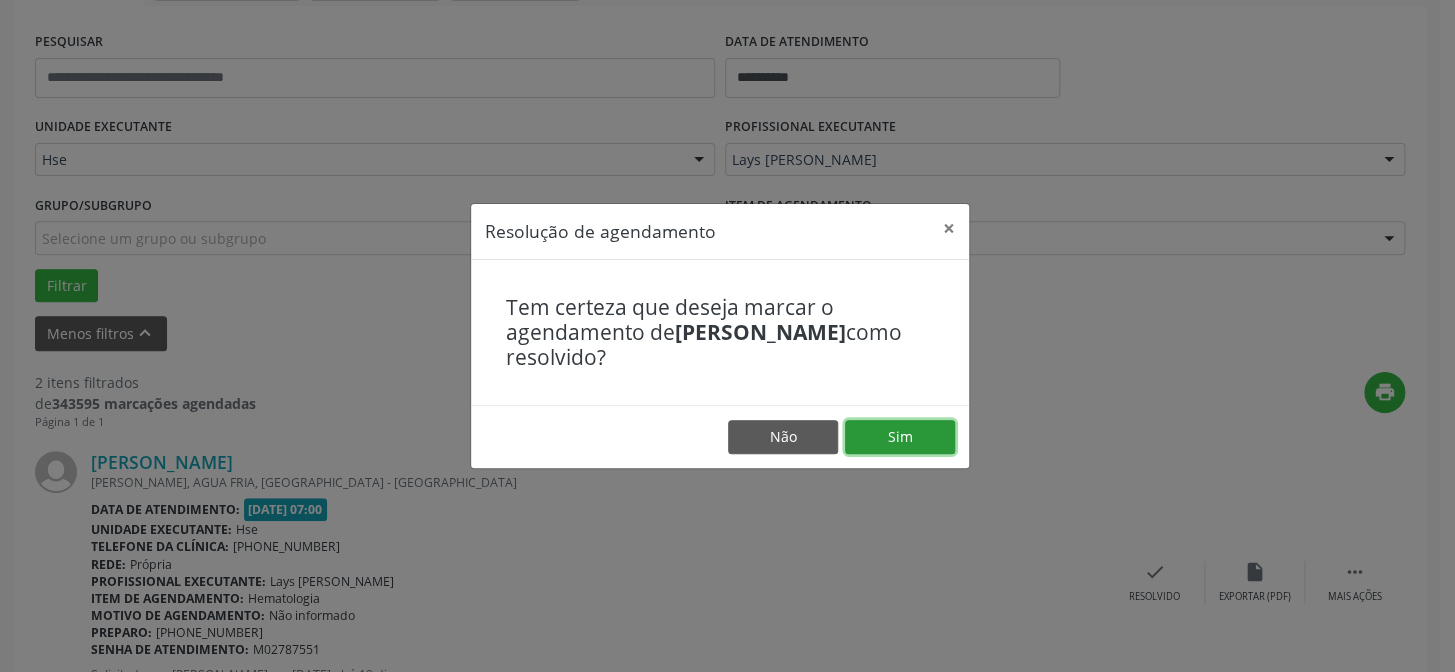 click on "Sim" at bounding box center [900, 437] 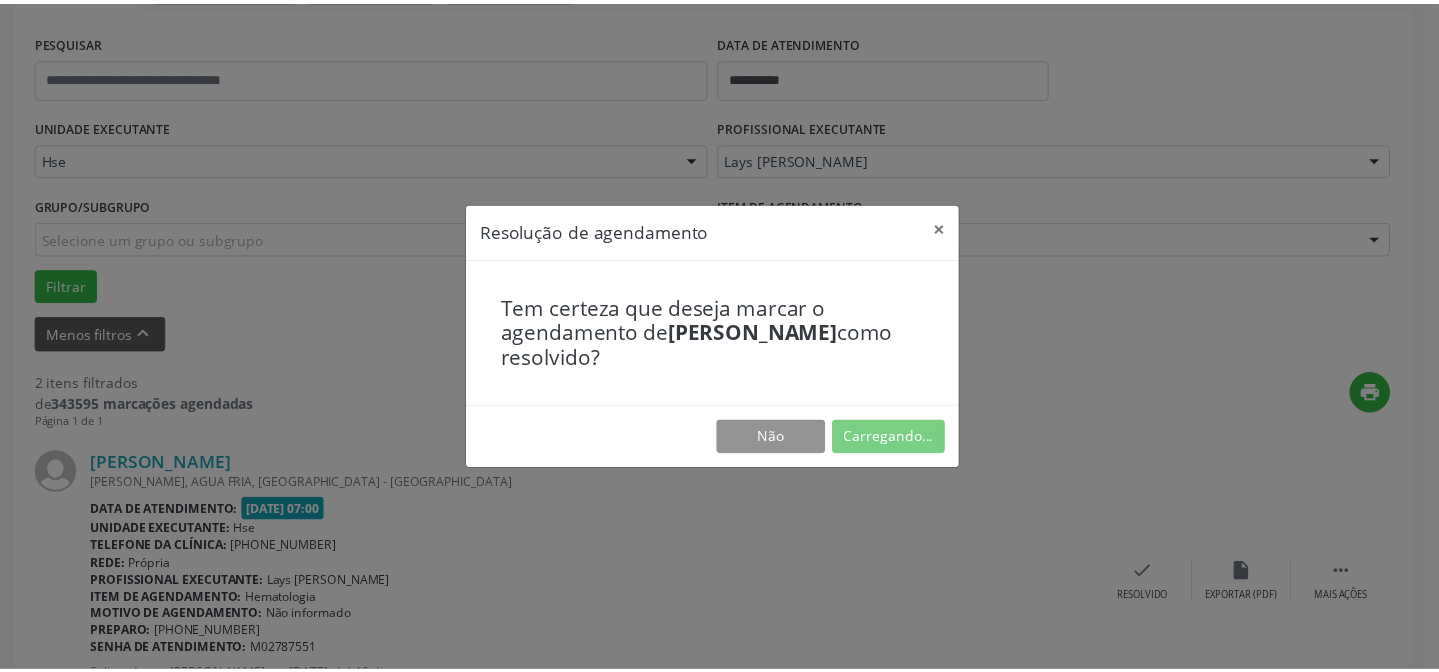 scroll, scrollTop: 179, scrollLeft: 0, axis: vertical 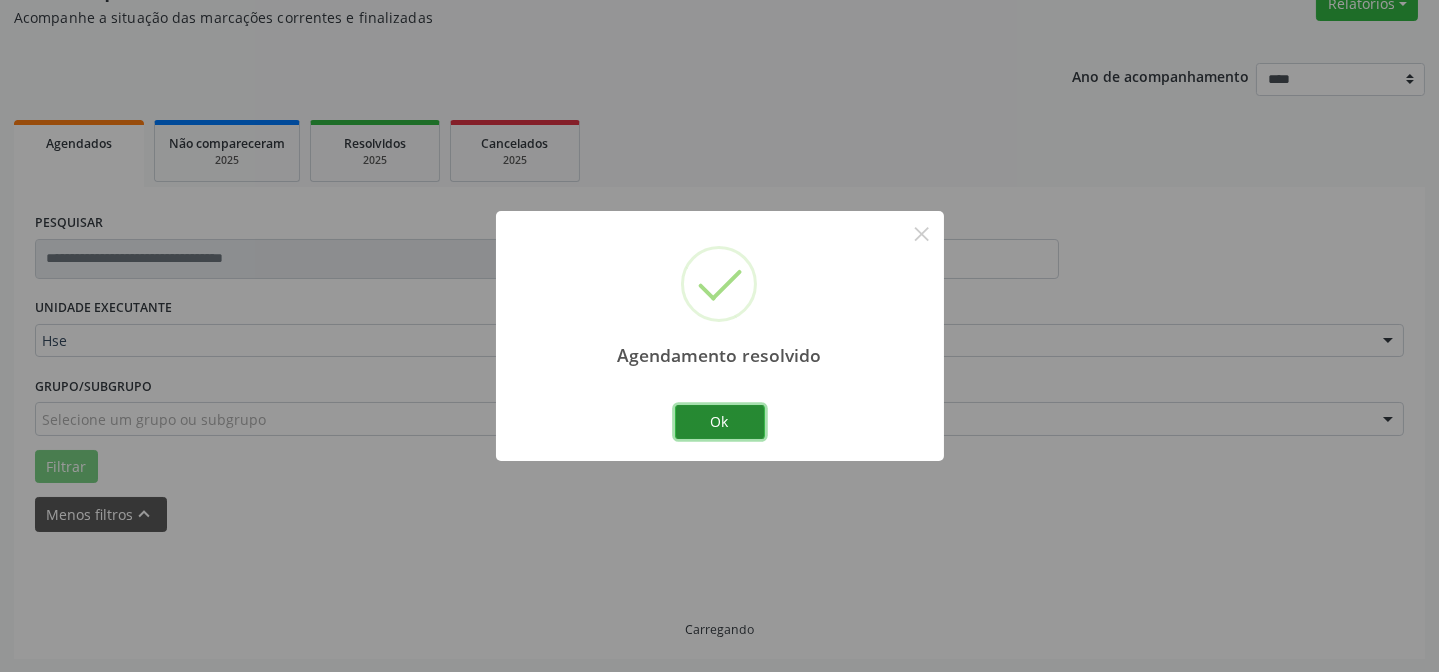 click on "Ok" at bounding box center [720, 422] 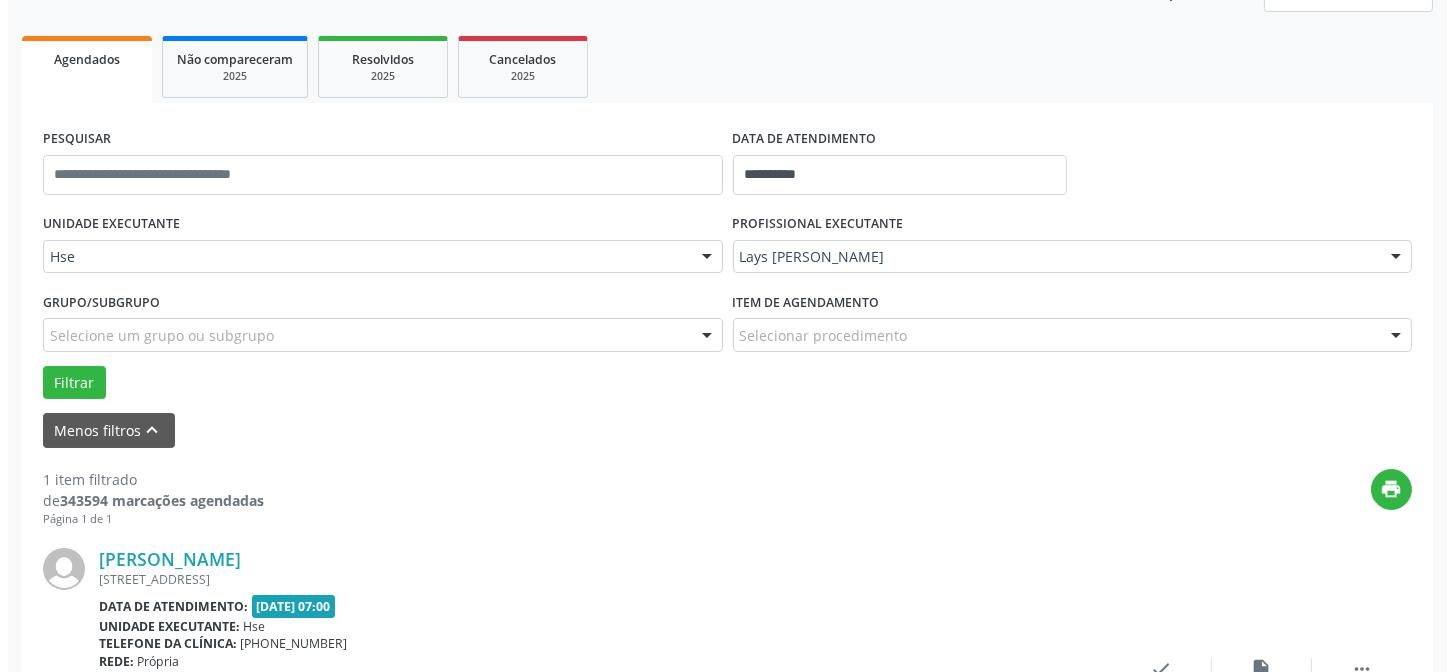 scroll, scrollTop: 360, scrollLeft: 0, axis: vertical 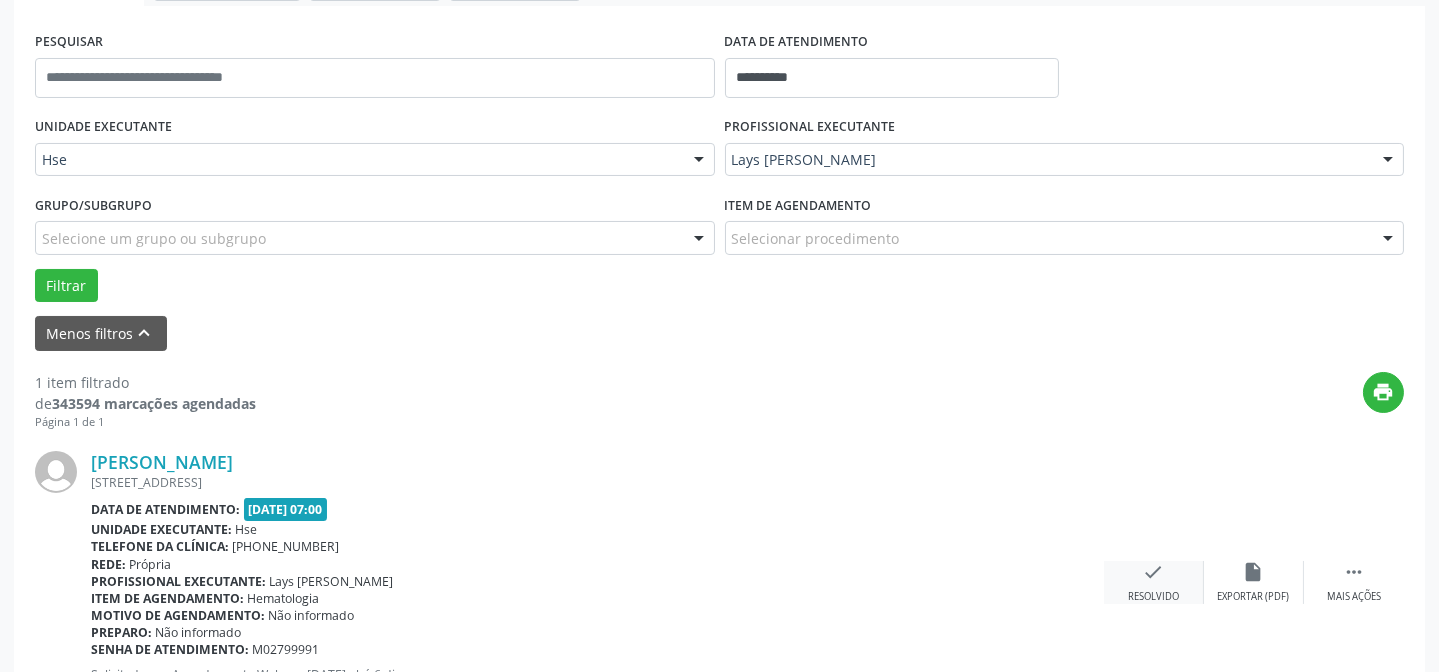 click on "check" at bounding box center (1154, 572) 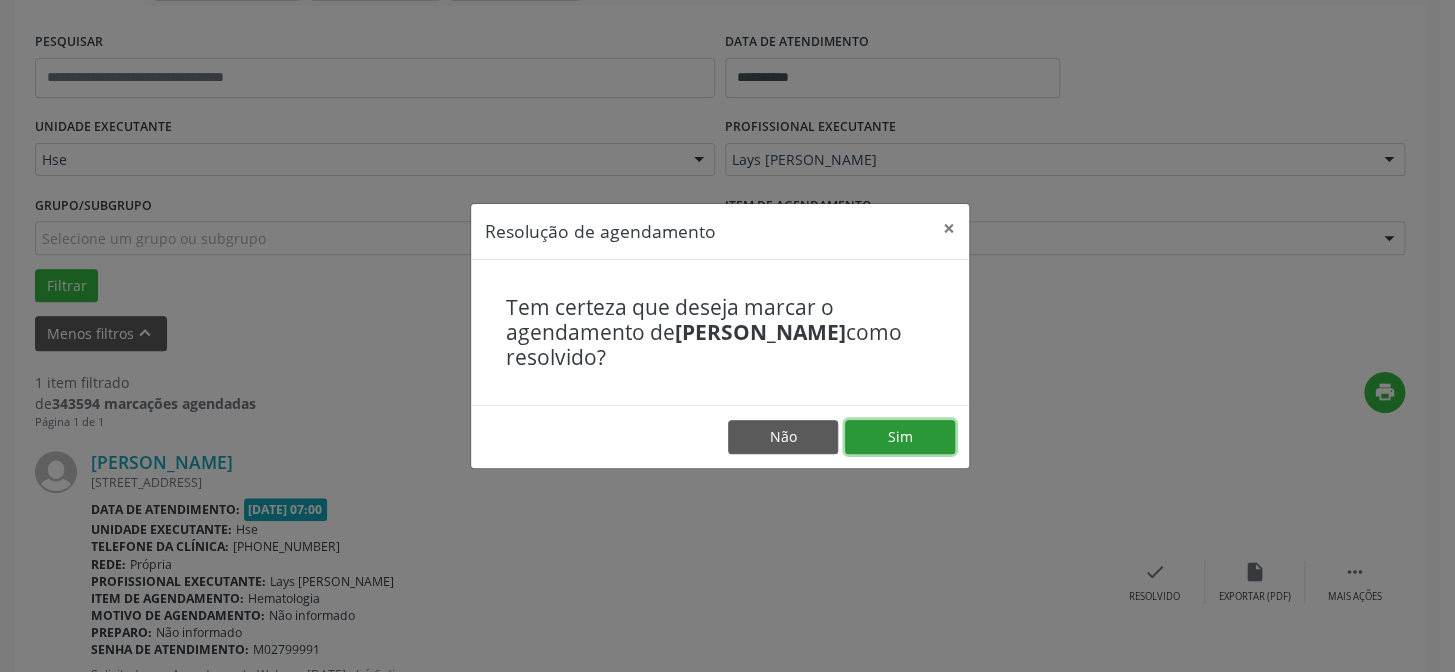click on "Sim" at bounding box center (900, 437) 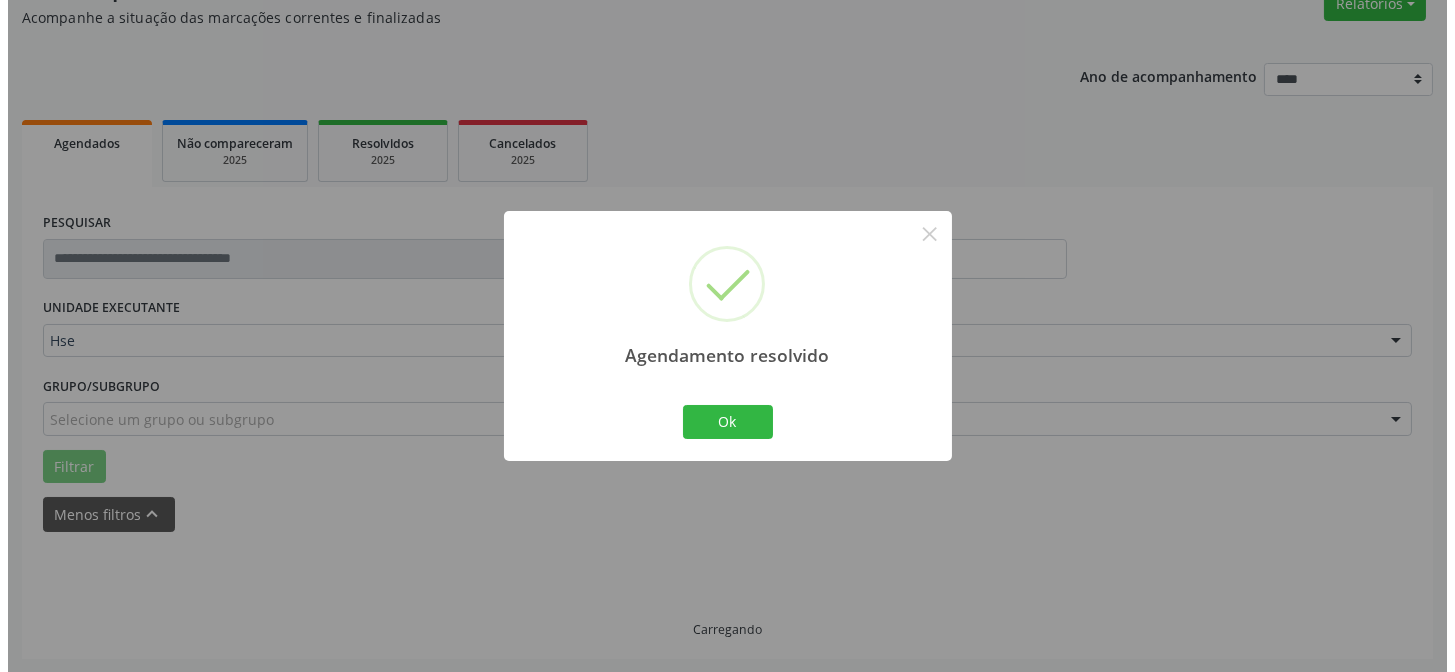 scroll, scrollTop: 135, scrollLeft: 0, axis: vertical 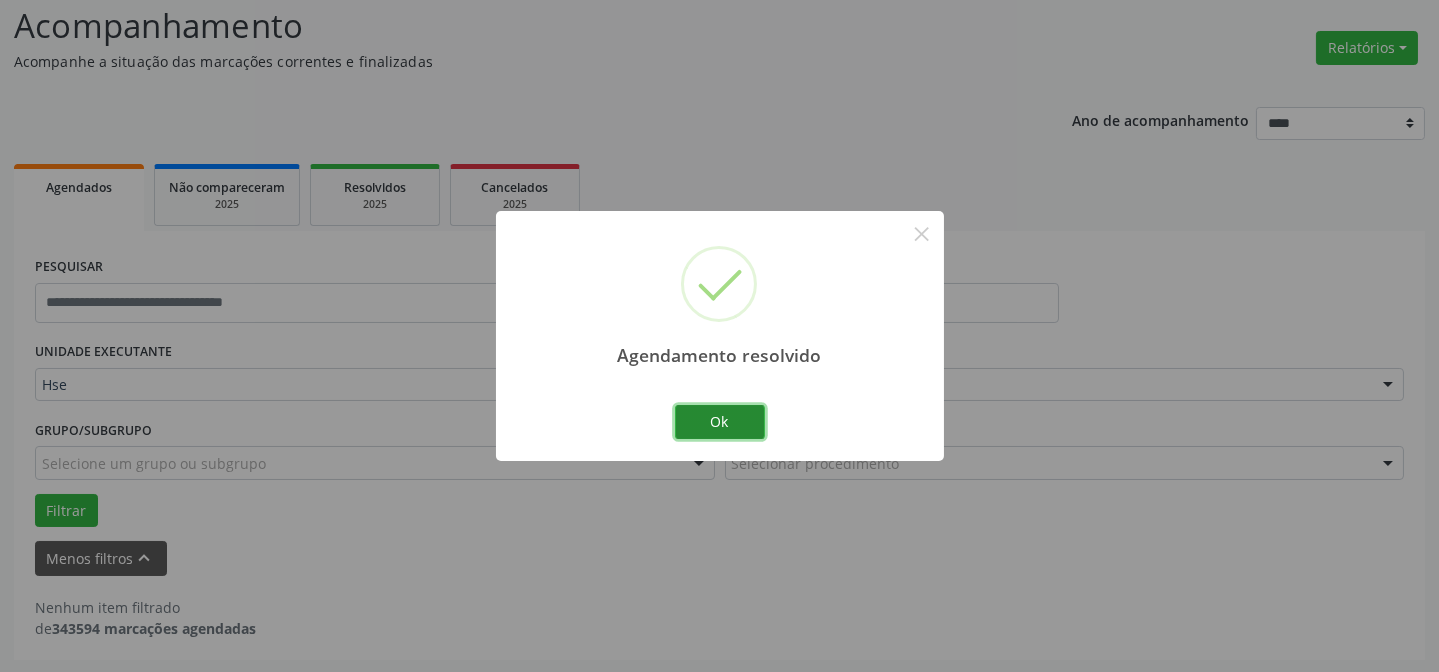 click on "Ok" at bounding box center (720, 422) 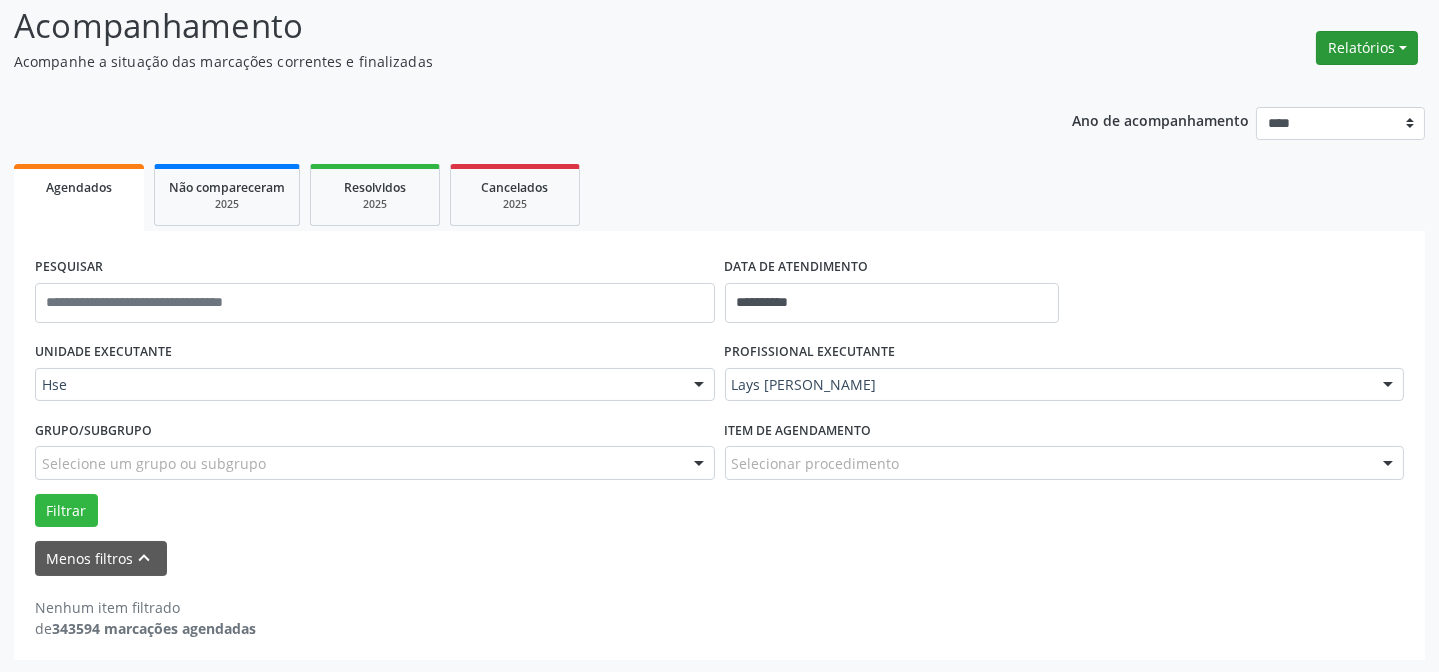 click on "Relatórios" at bounding box center (1367, 48) 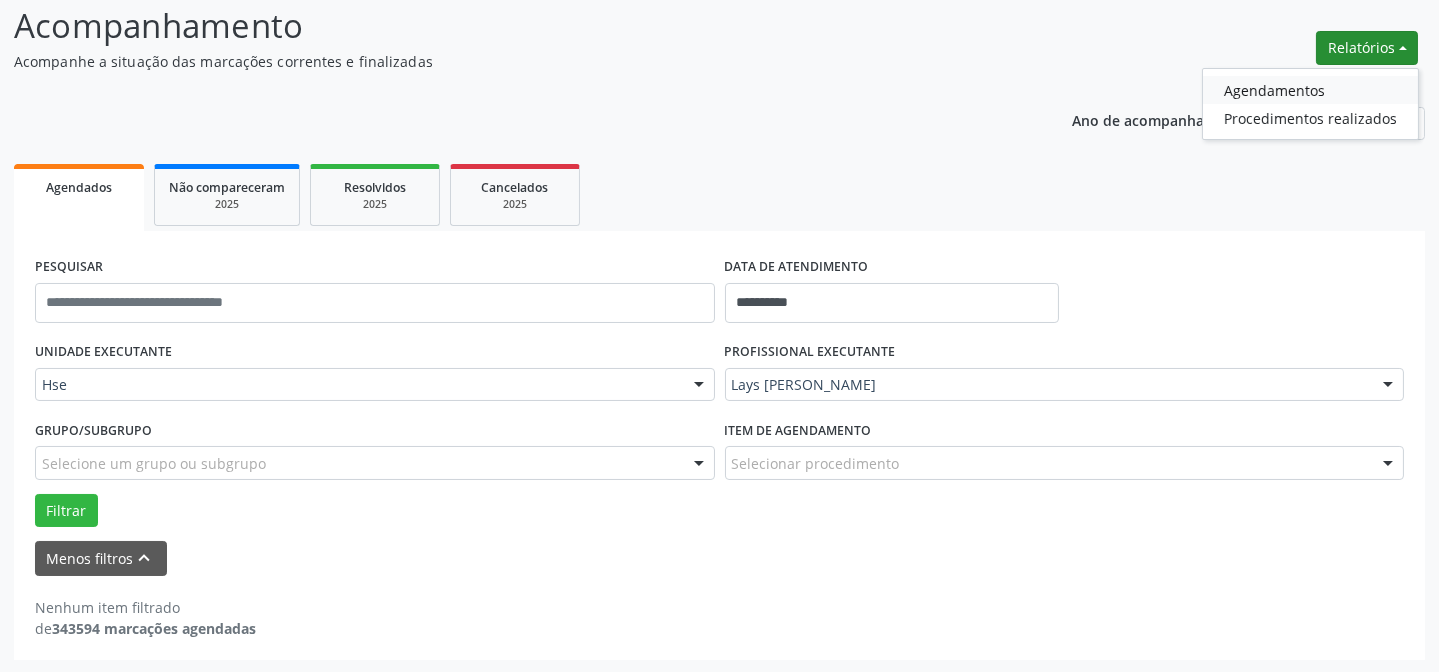 click on "Agendamentos" at bounding box center (1310, 90) 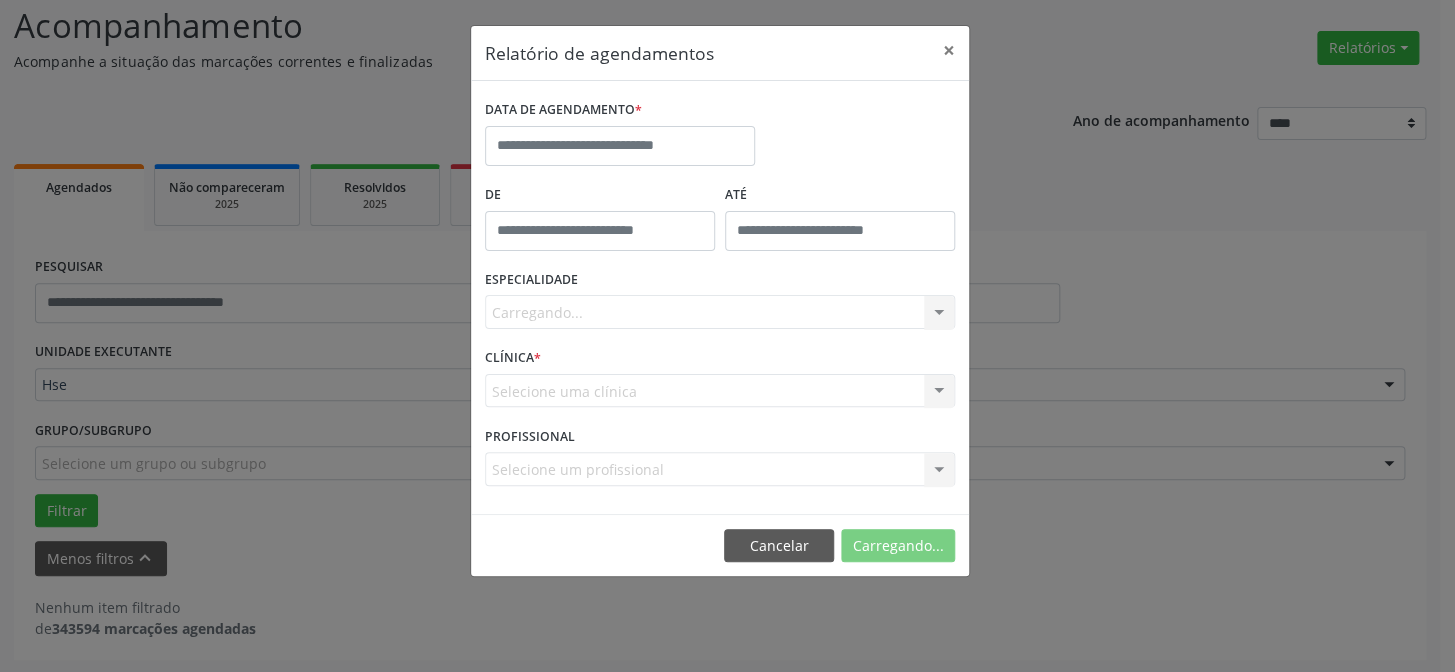 click on "DATA DE AGENDAMENTO
*" at bounding box center [620, 110] 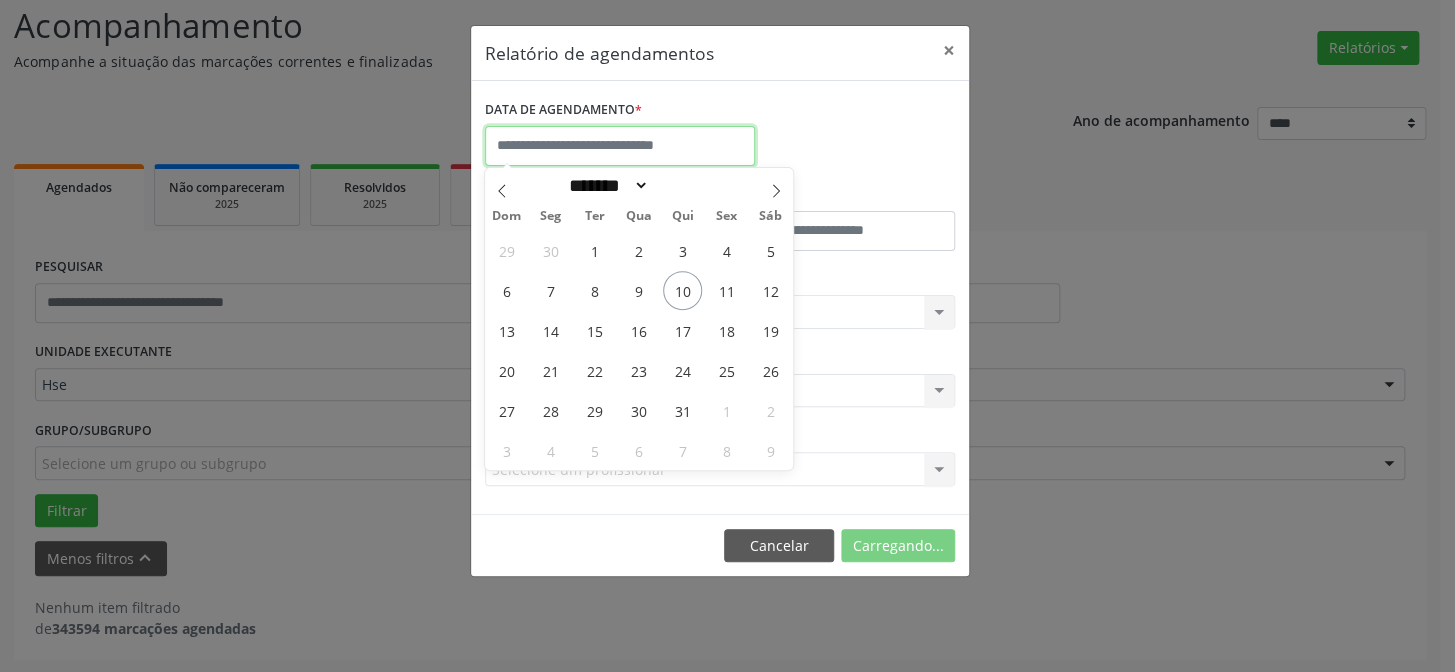 click at bounding box center [620, 146] 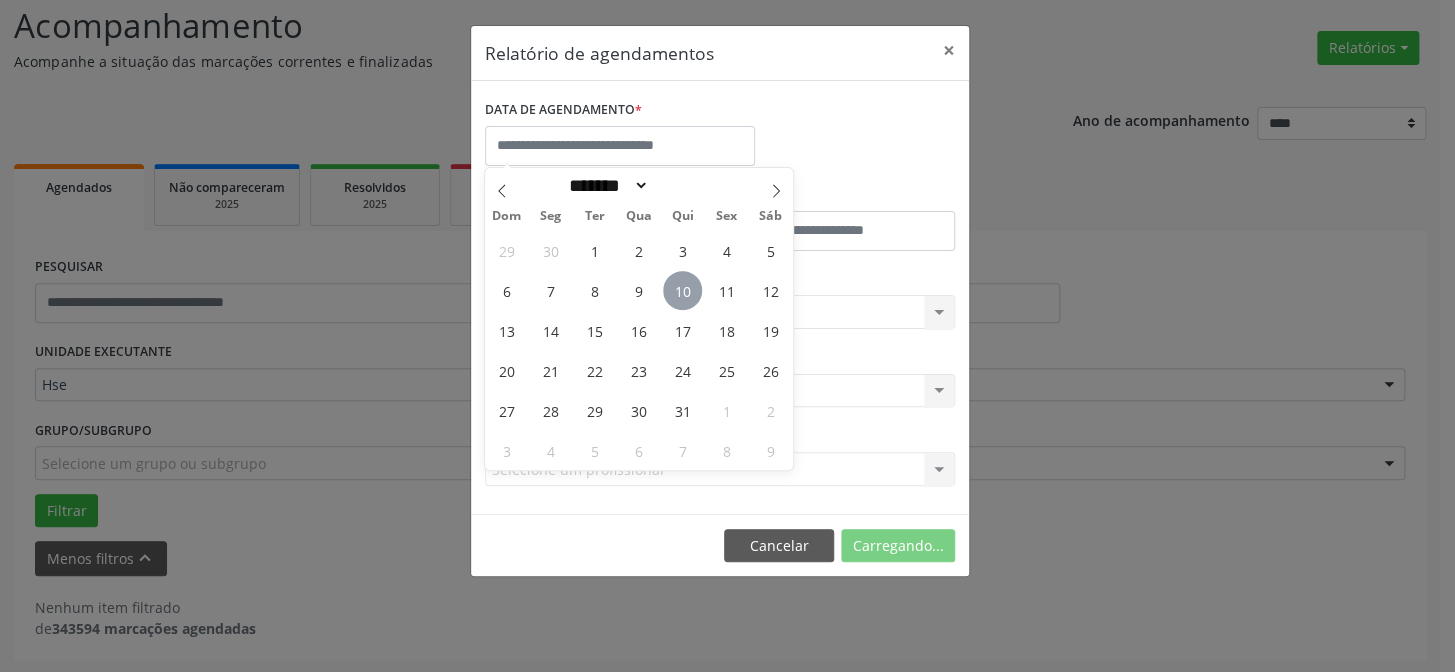 click on "10" at bounding box center [682, 290] 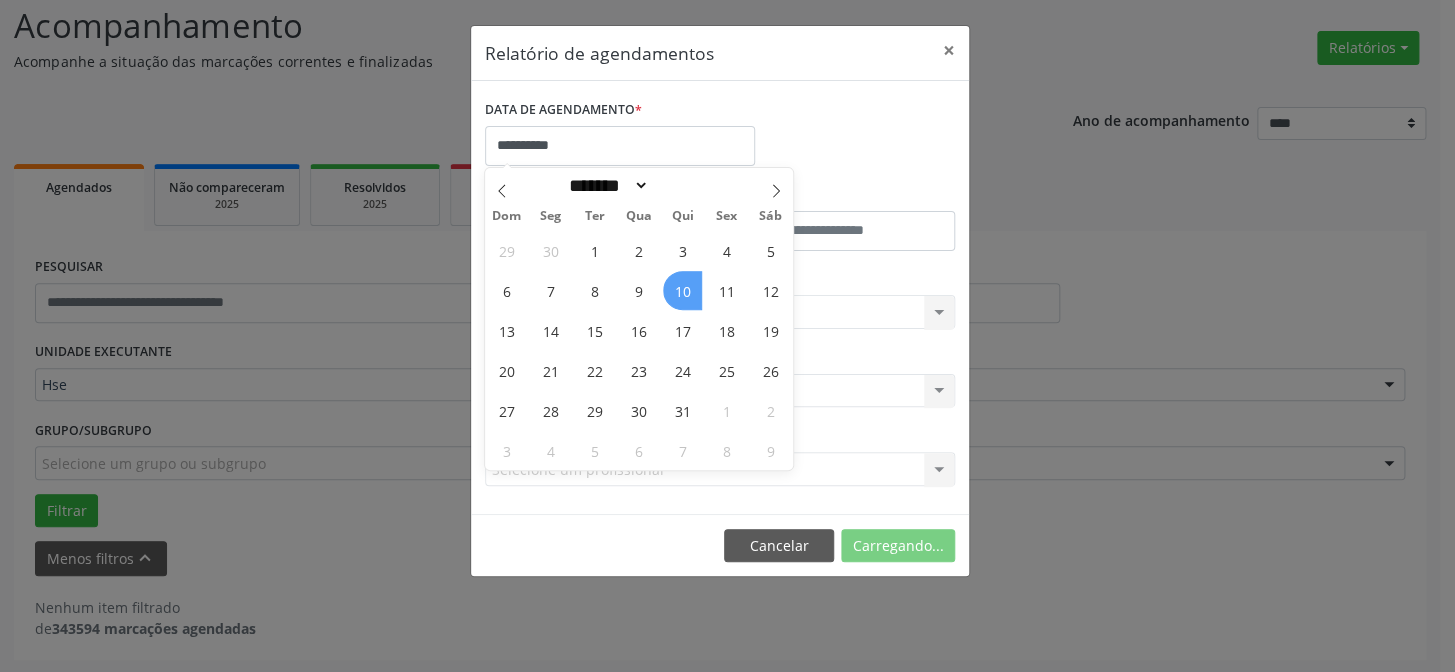 click on "10" at bounding box center [682, 290] 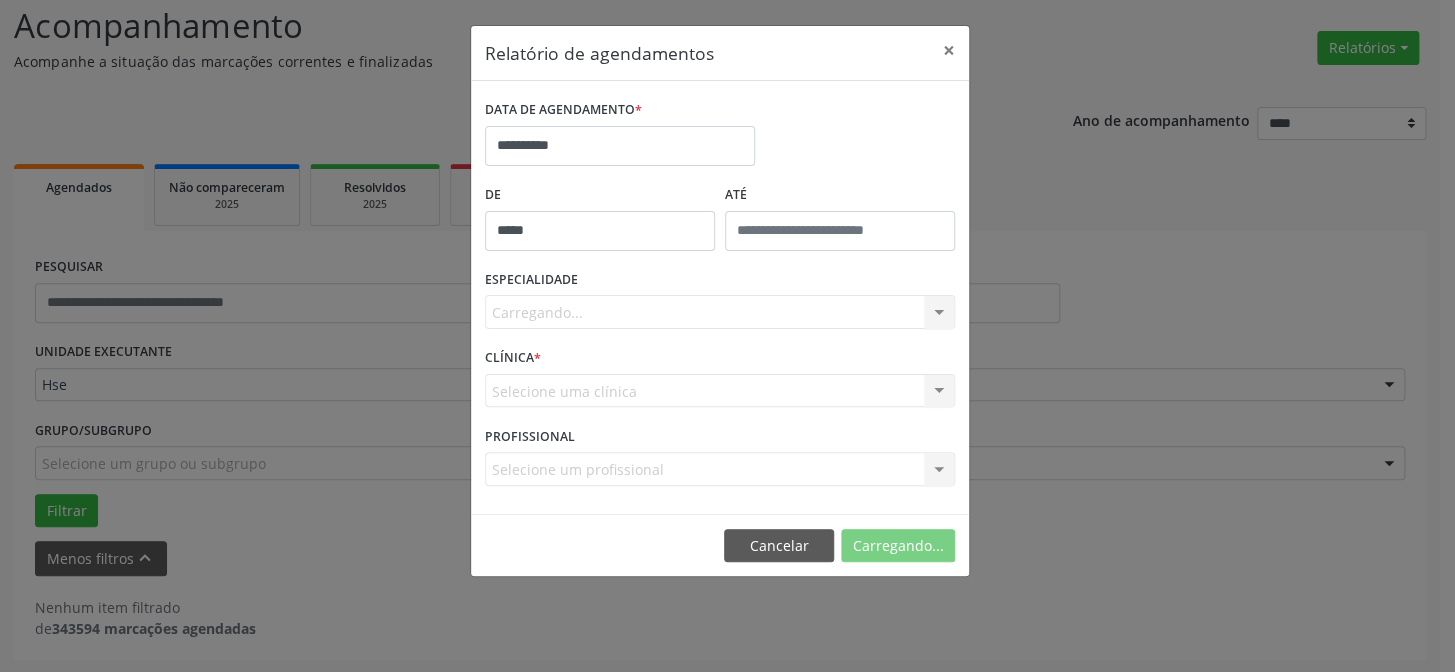 click on "*****" at bounding box center [600, 231] 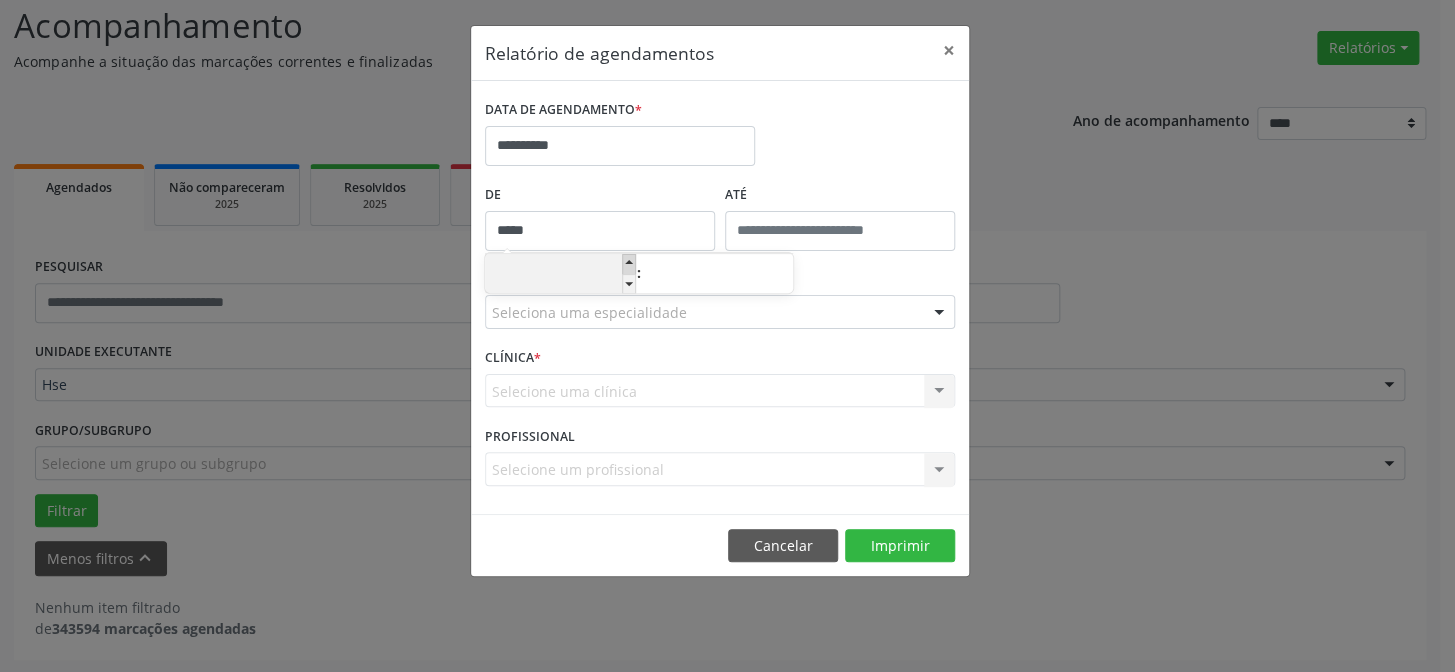 click at bounding box center (629, 264) 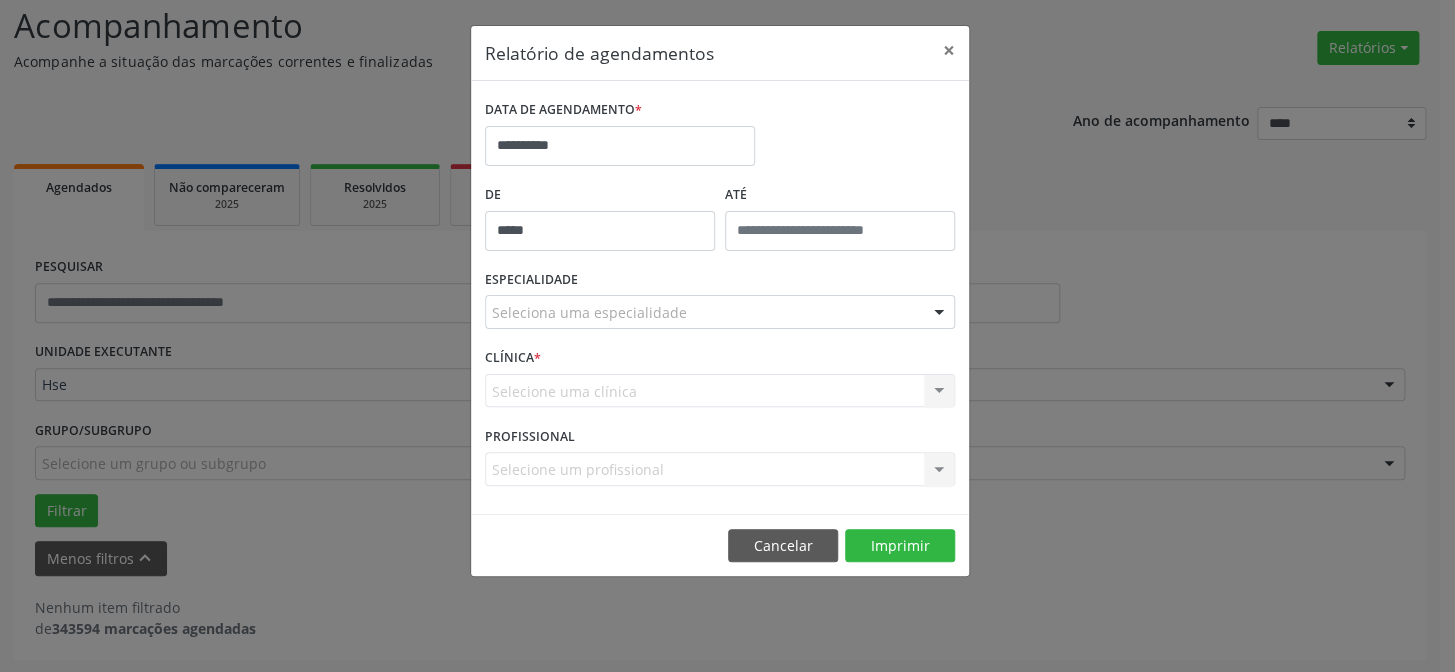 click on "ATÉ" at bounding box center (840, 195) 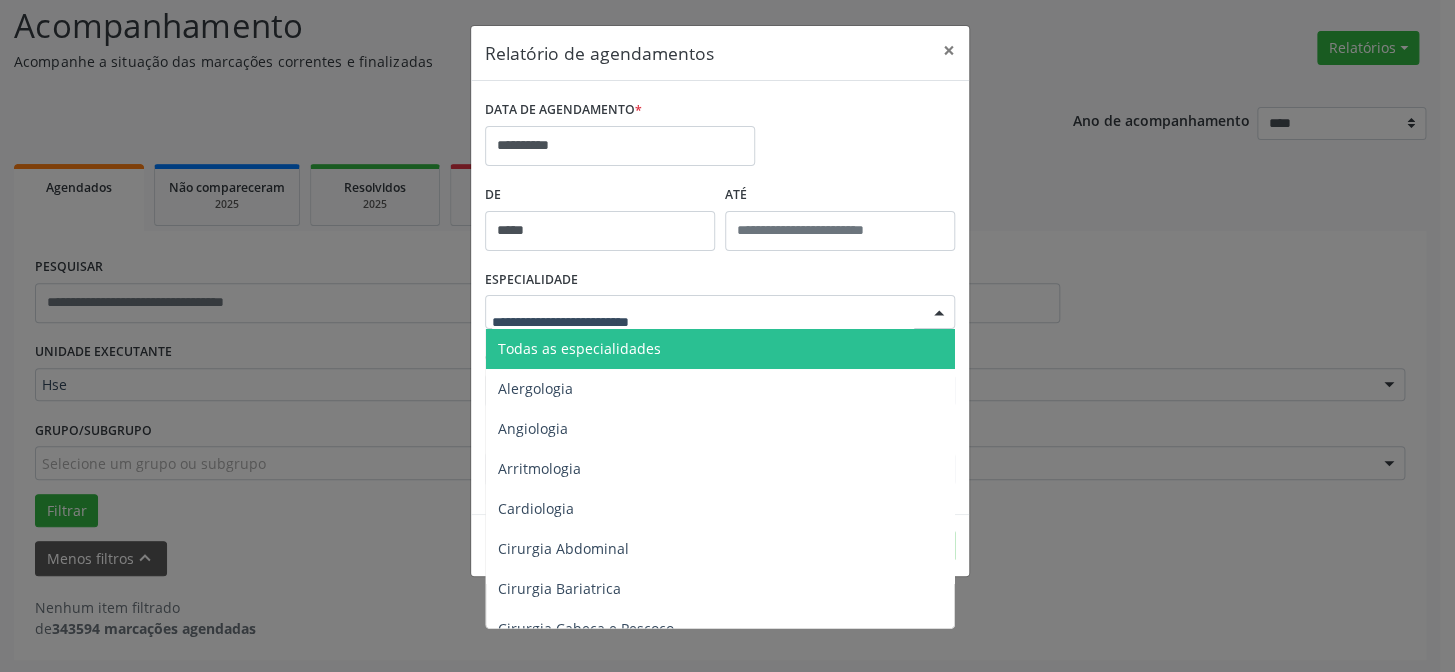 click at bounding box center [720, 312] 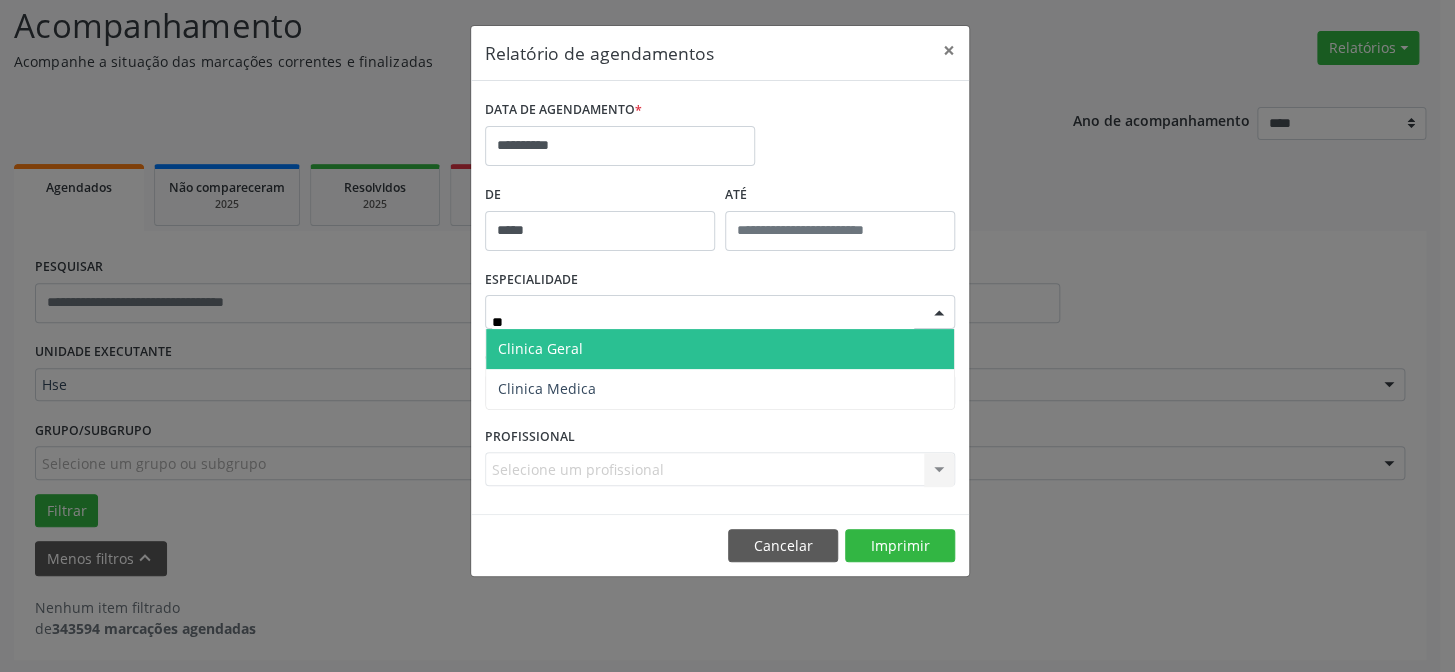 type on "***" 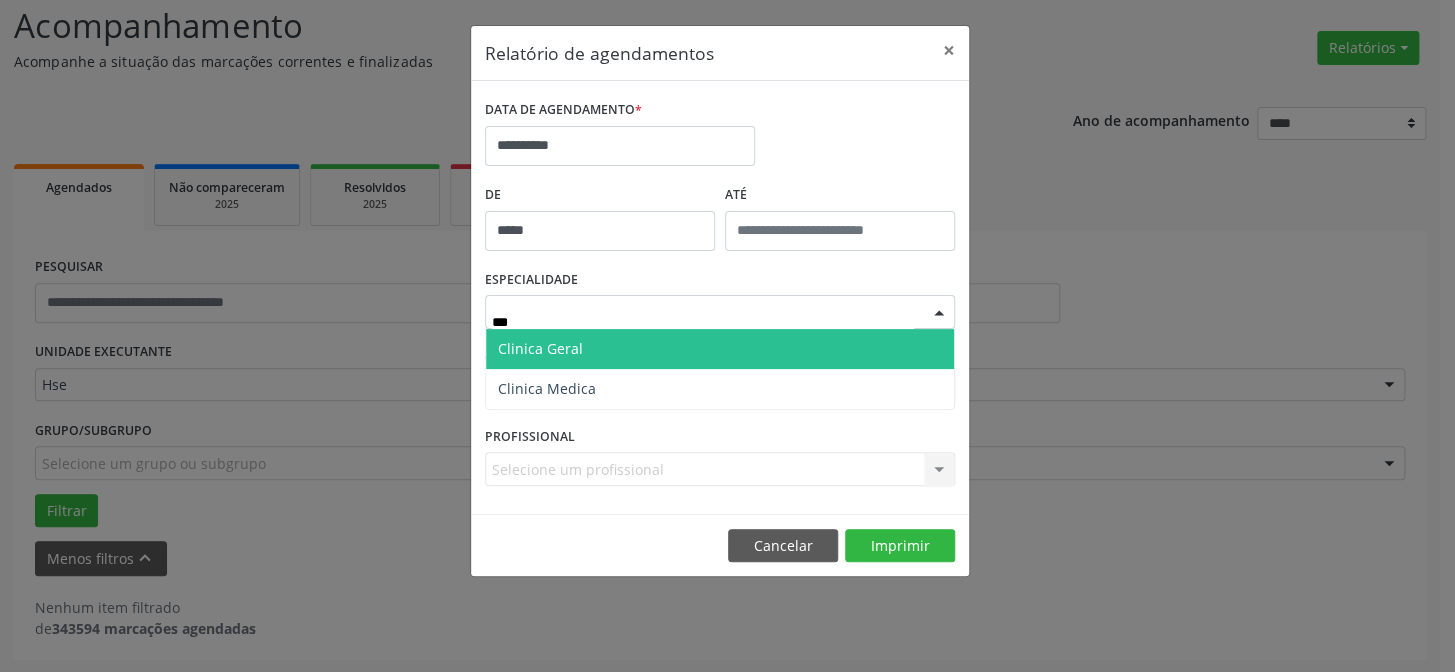 click on "Clinica Geral" at bounding box center (720, 349) 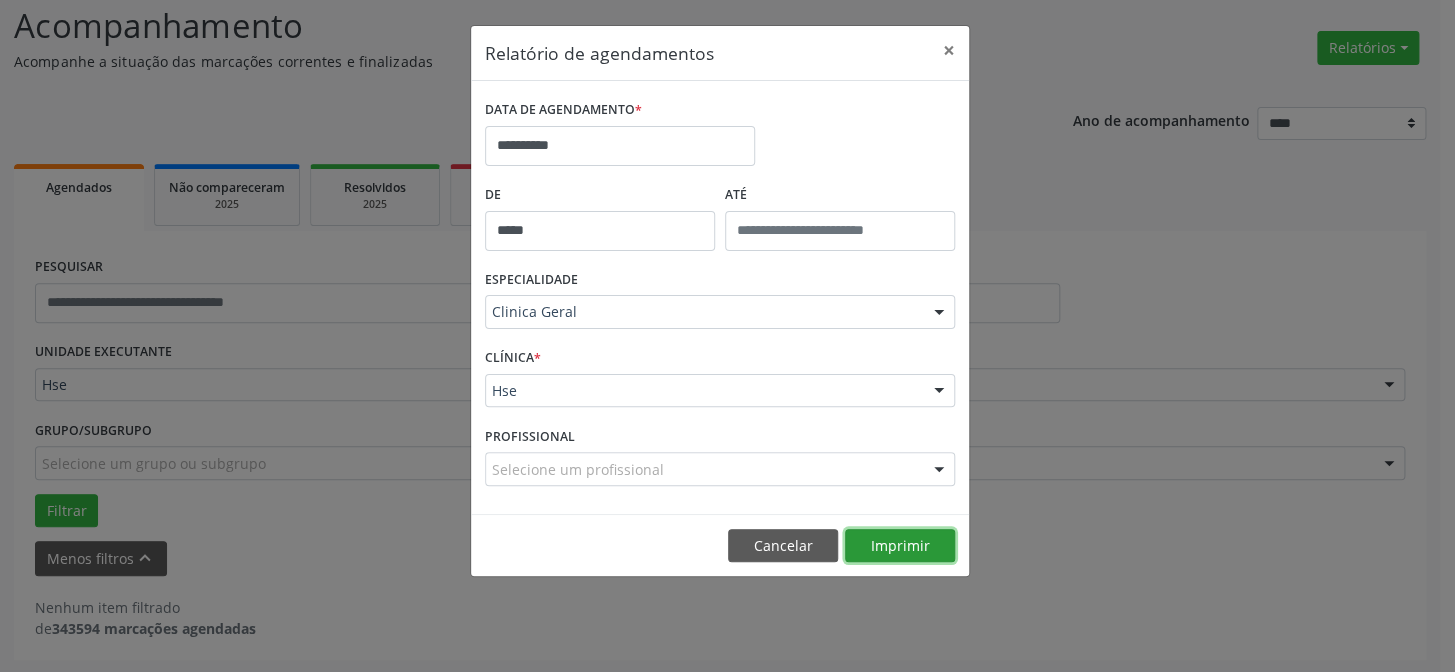 click on "Imprimir" at bounding box center [900, 546] 